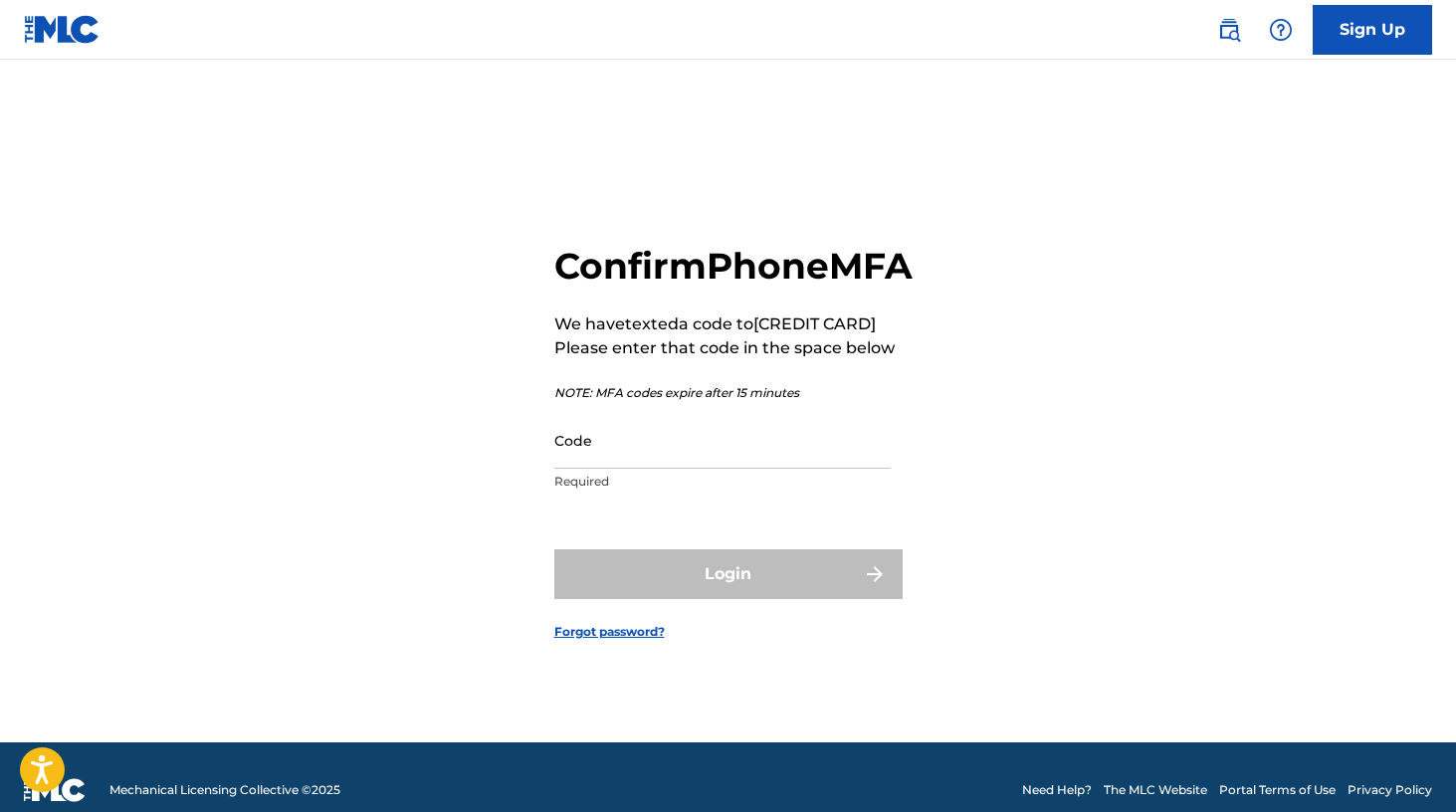scroll, scrollTop: 0, scrollLeft: 0, axis: both 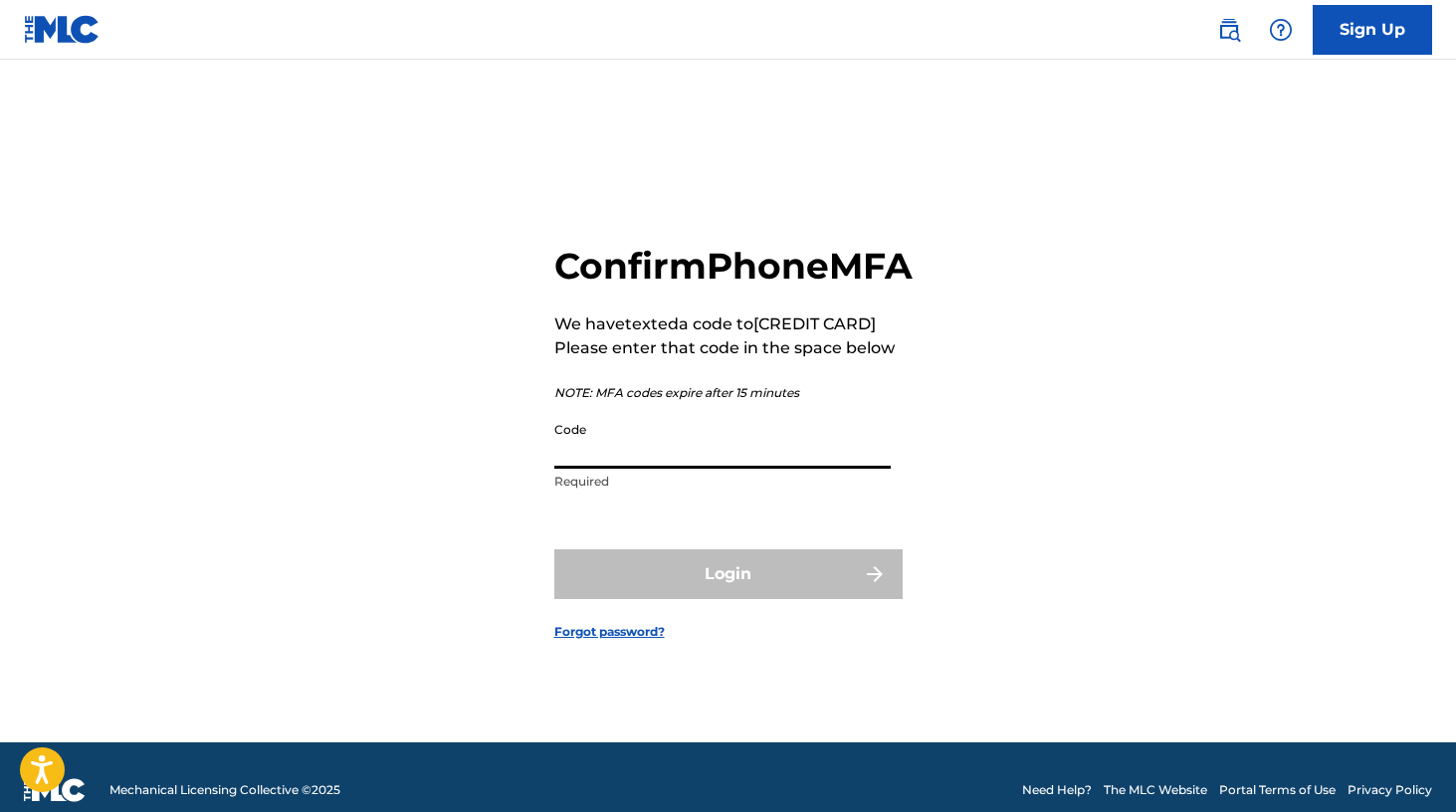 click on "Code" at bounding box center (723, 440) 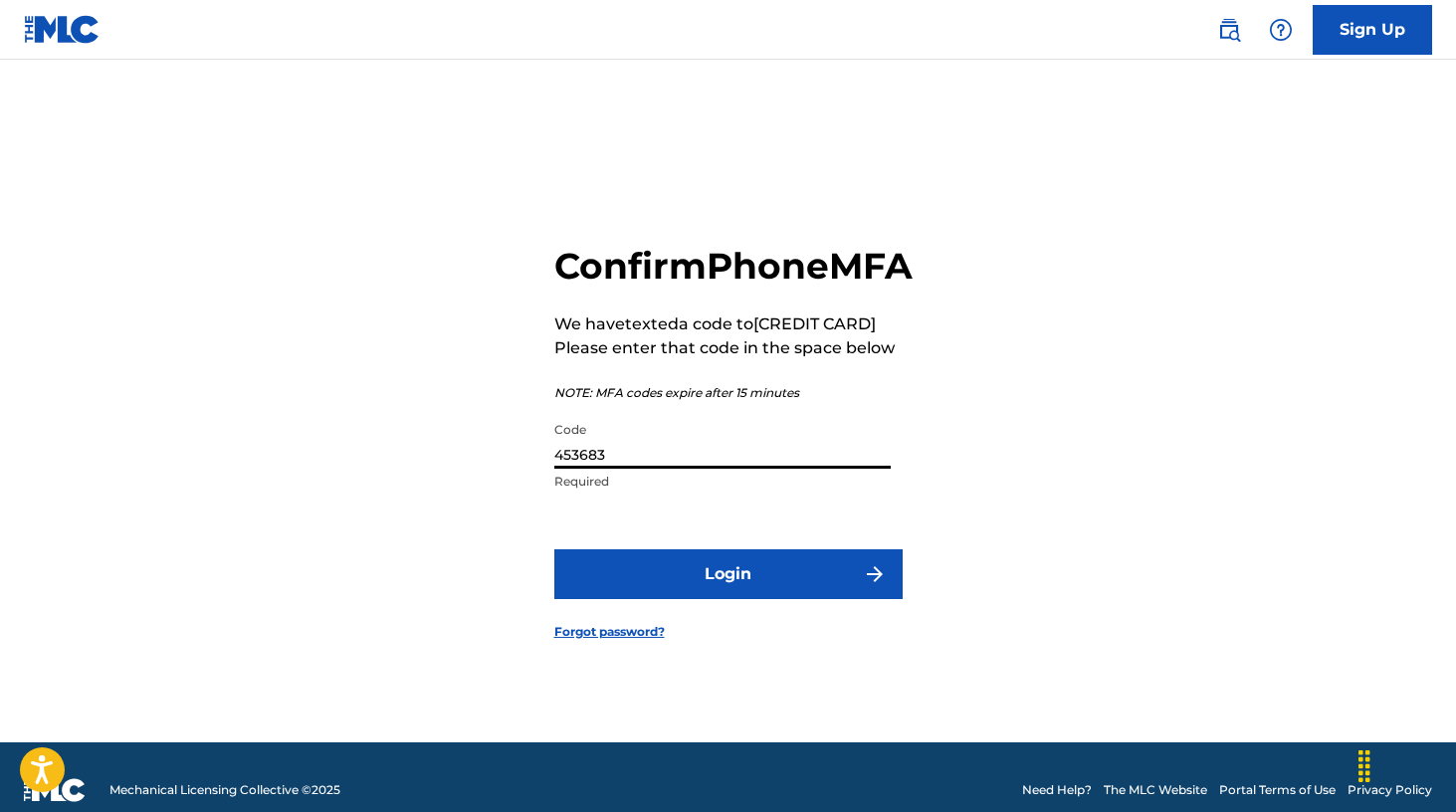 type on "453683" 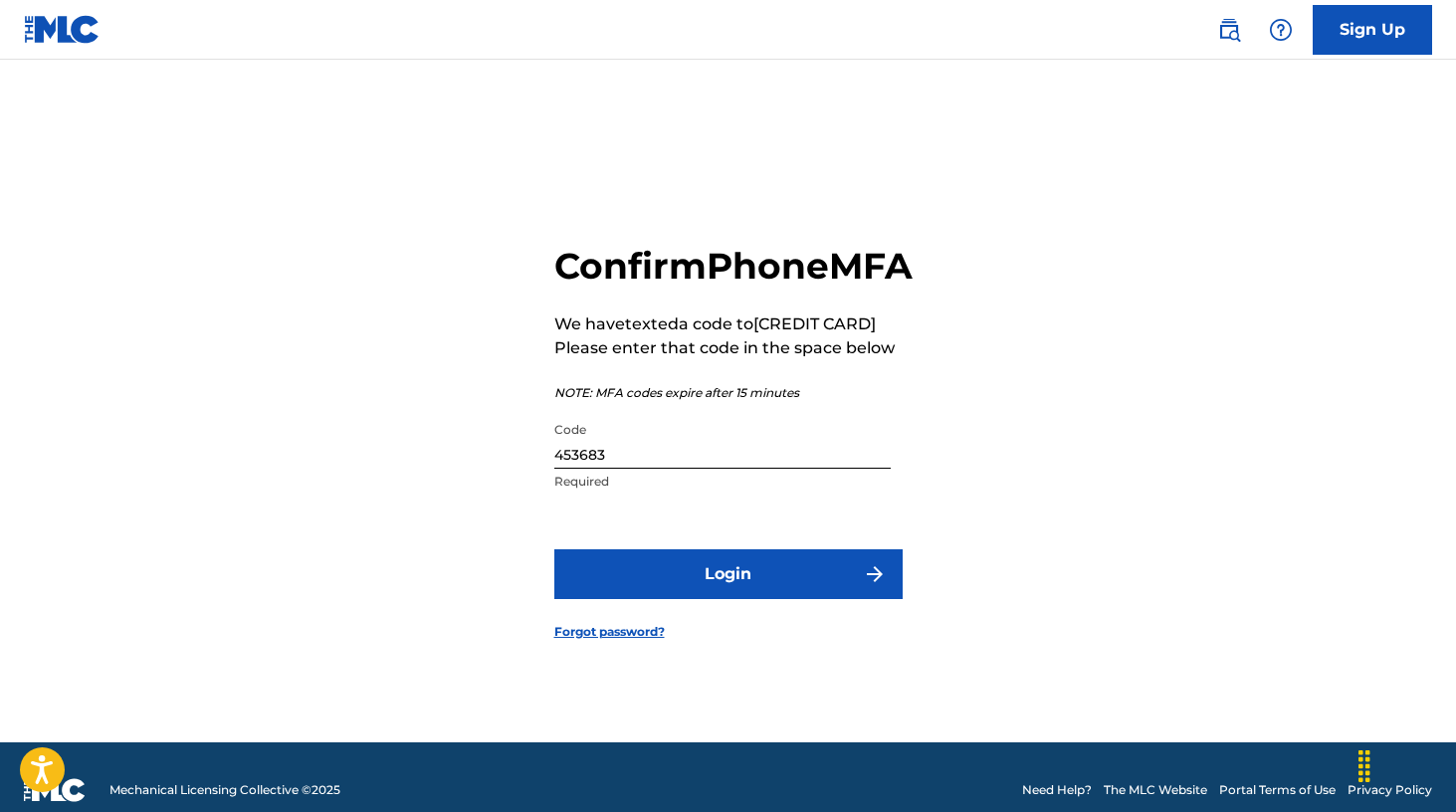 click on "Login" at bounding box center (728, 574) 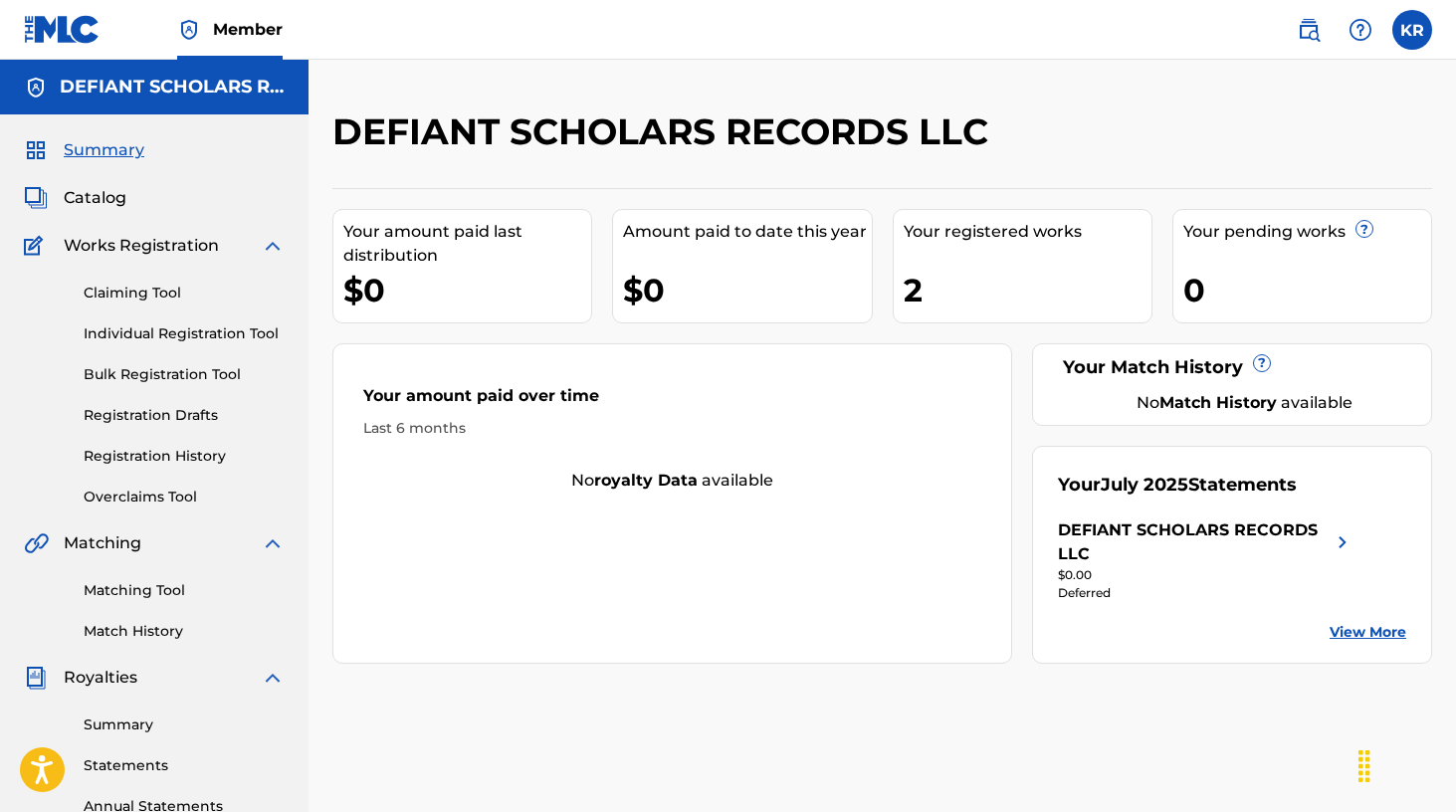 scroll, scrollTop: 0, scrollLeft: 0, axis: both 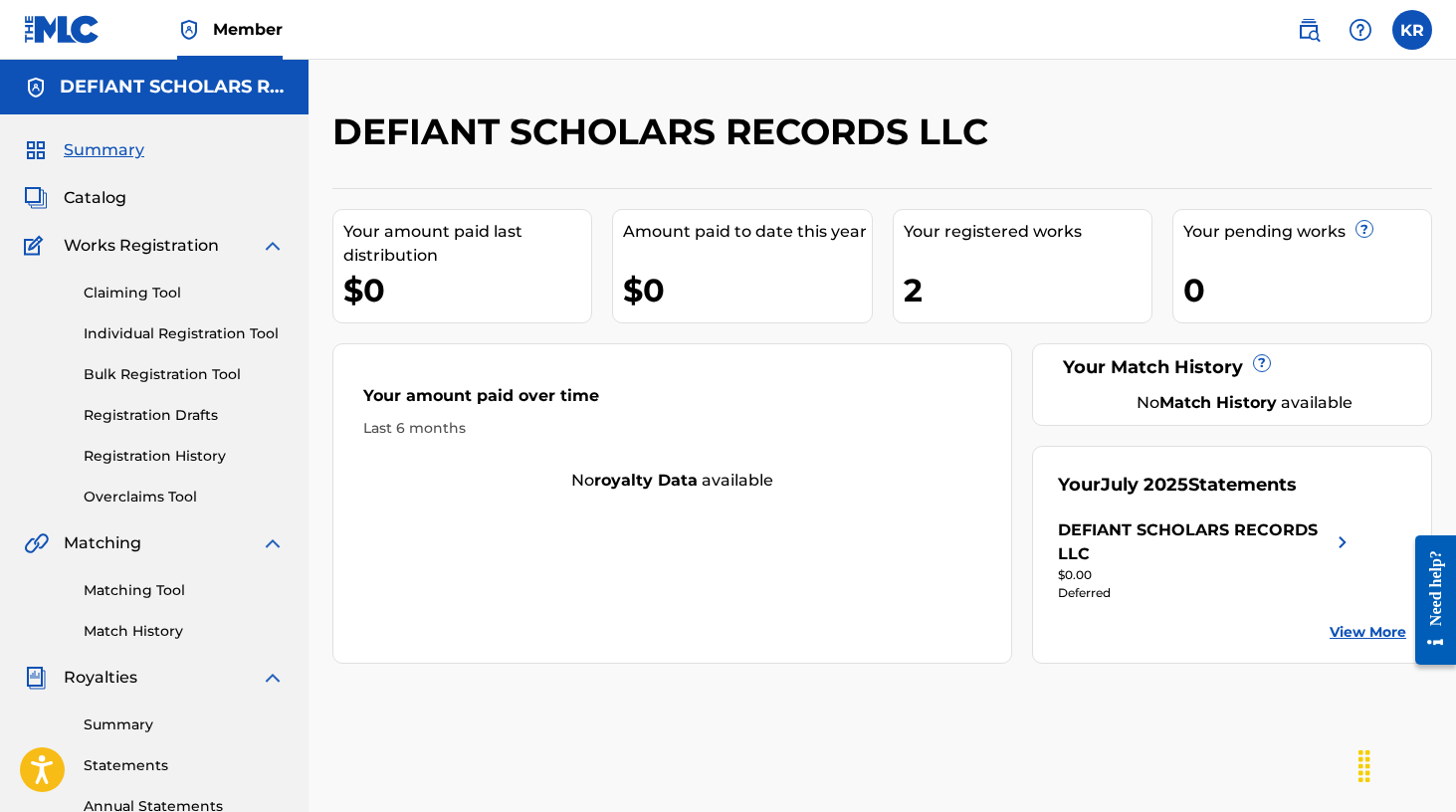click on "2" at bounding box center [1027, 290] 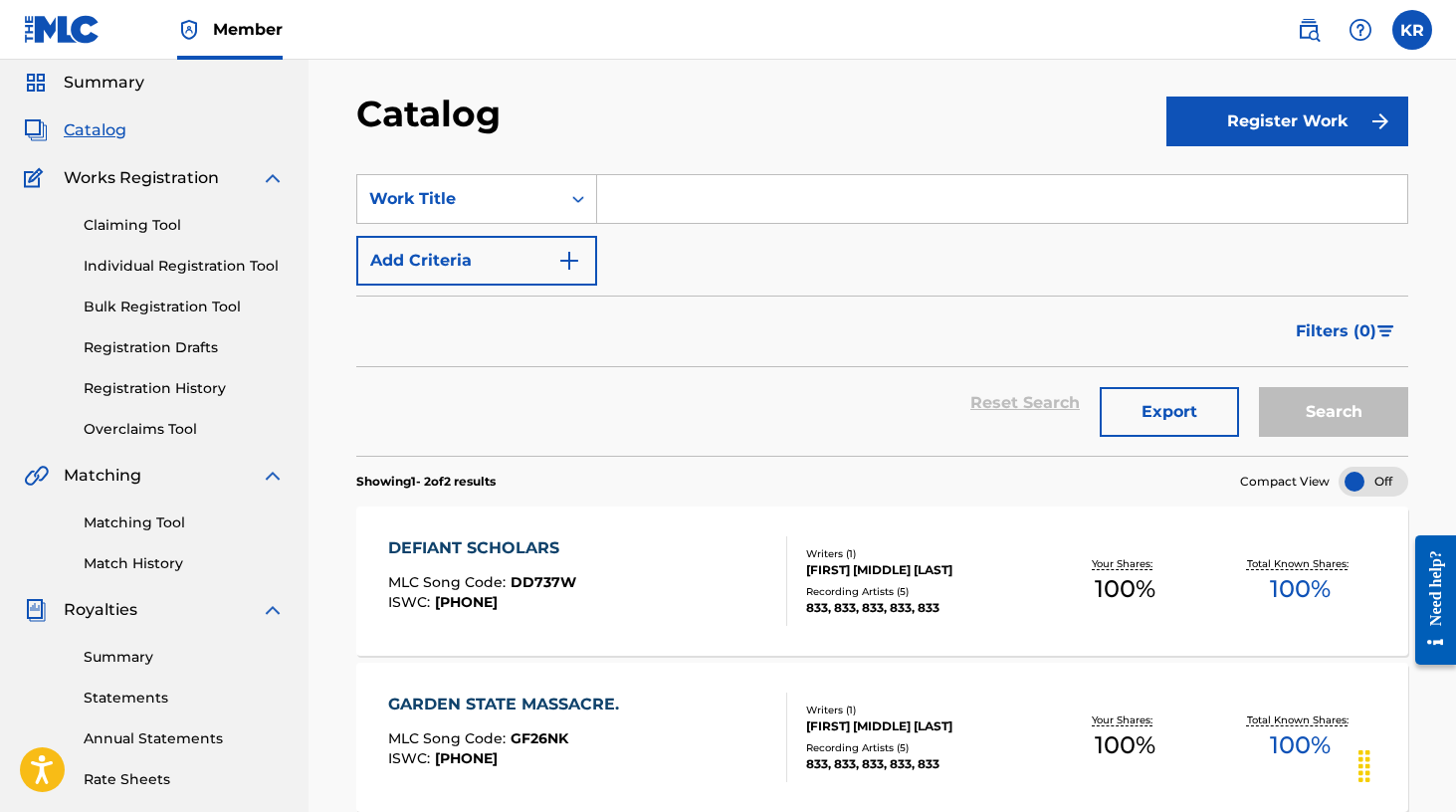 scroll, scrollTop: 66, scrollLeft: 0, axis: vertical 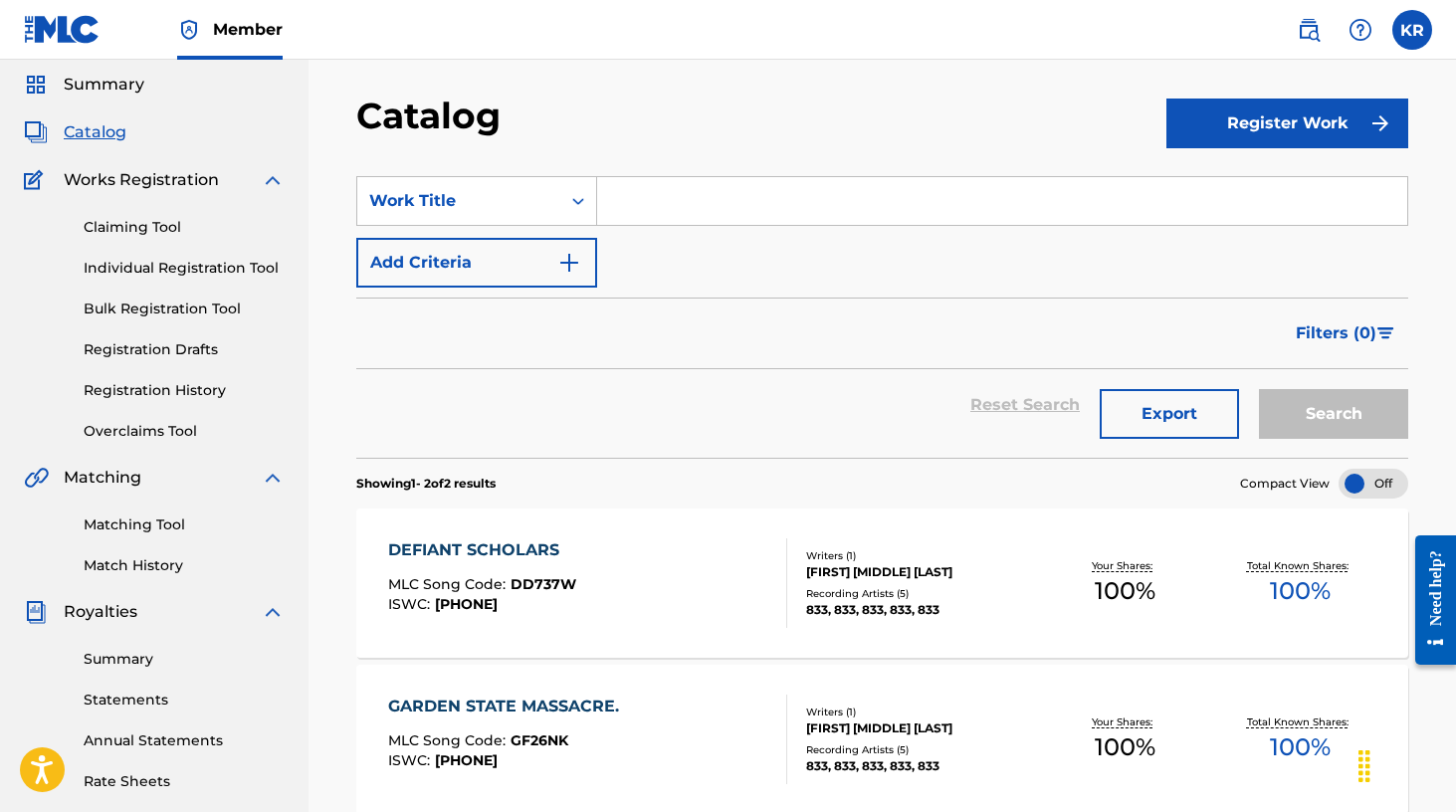 click on "Register Work" at bounding box center [1287, 123] 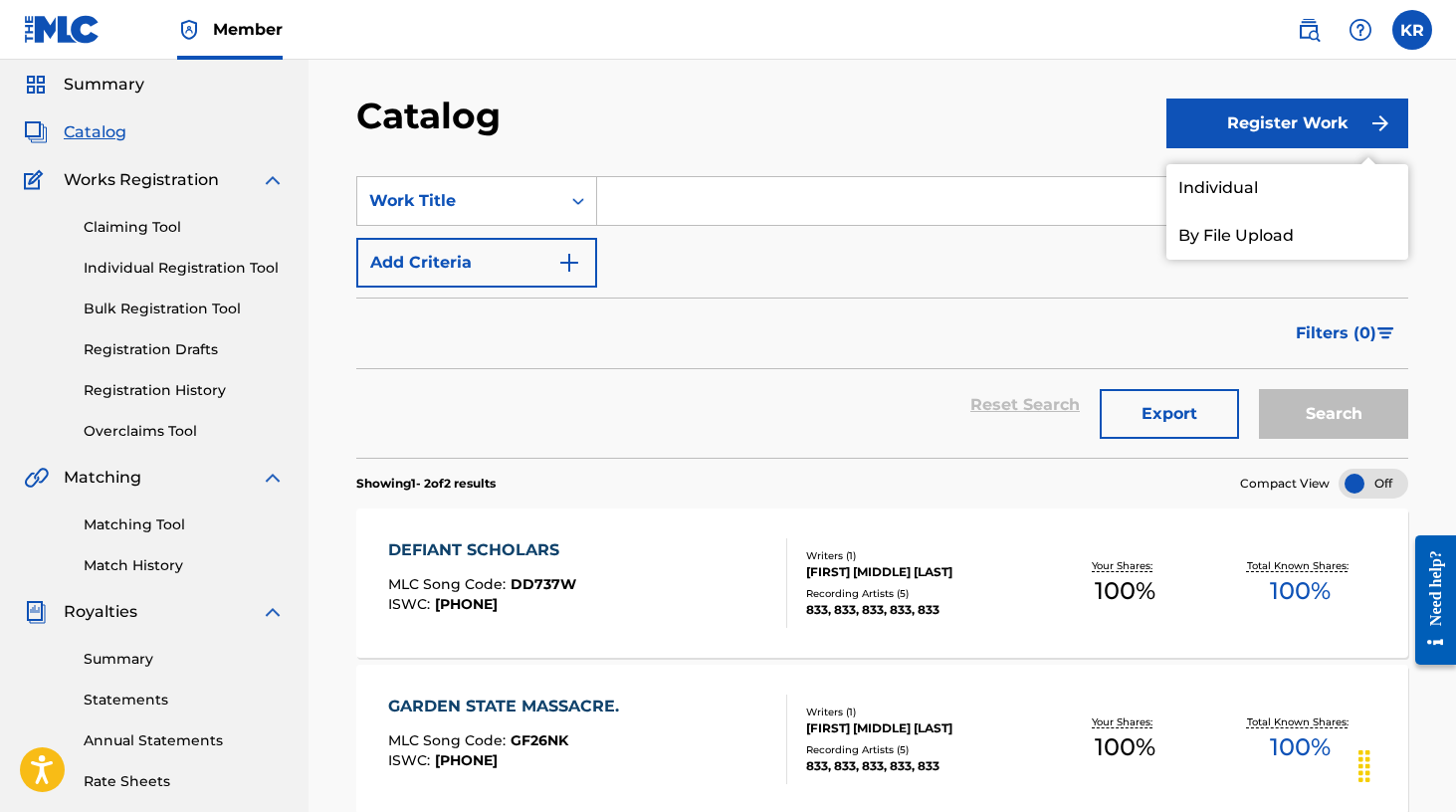 click on "By File Upload" at bounding box center (1287, 236) 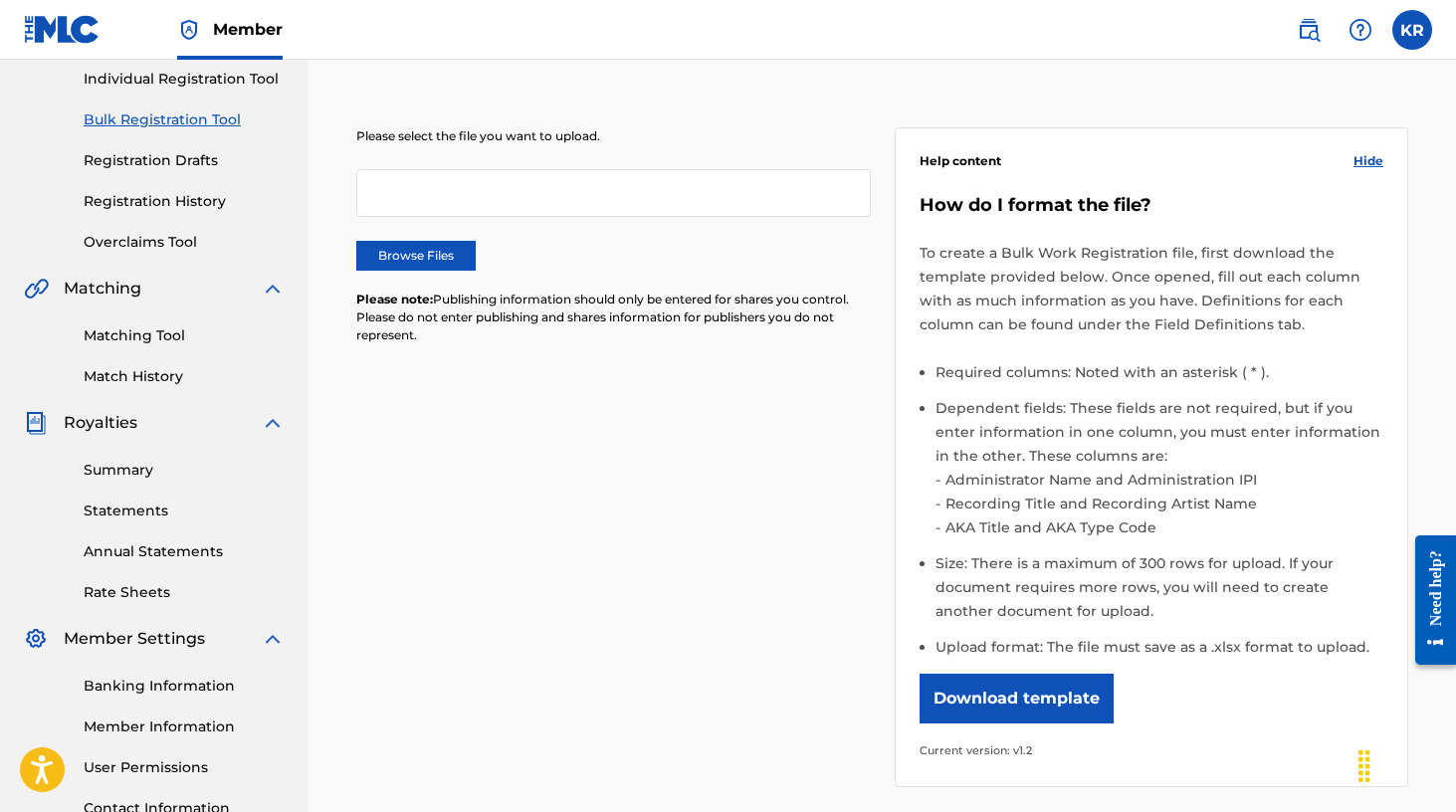 scroll, scrollTop: 258, scrollLeft: 0, axis: vertical 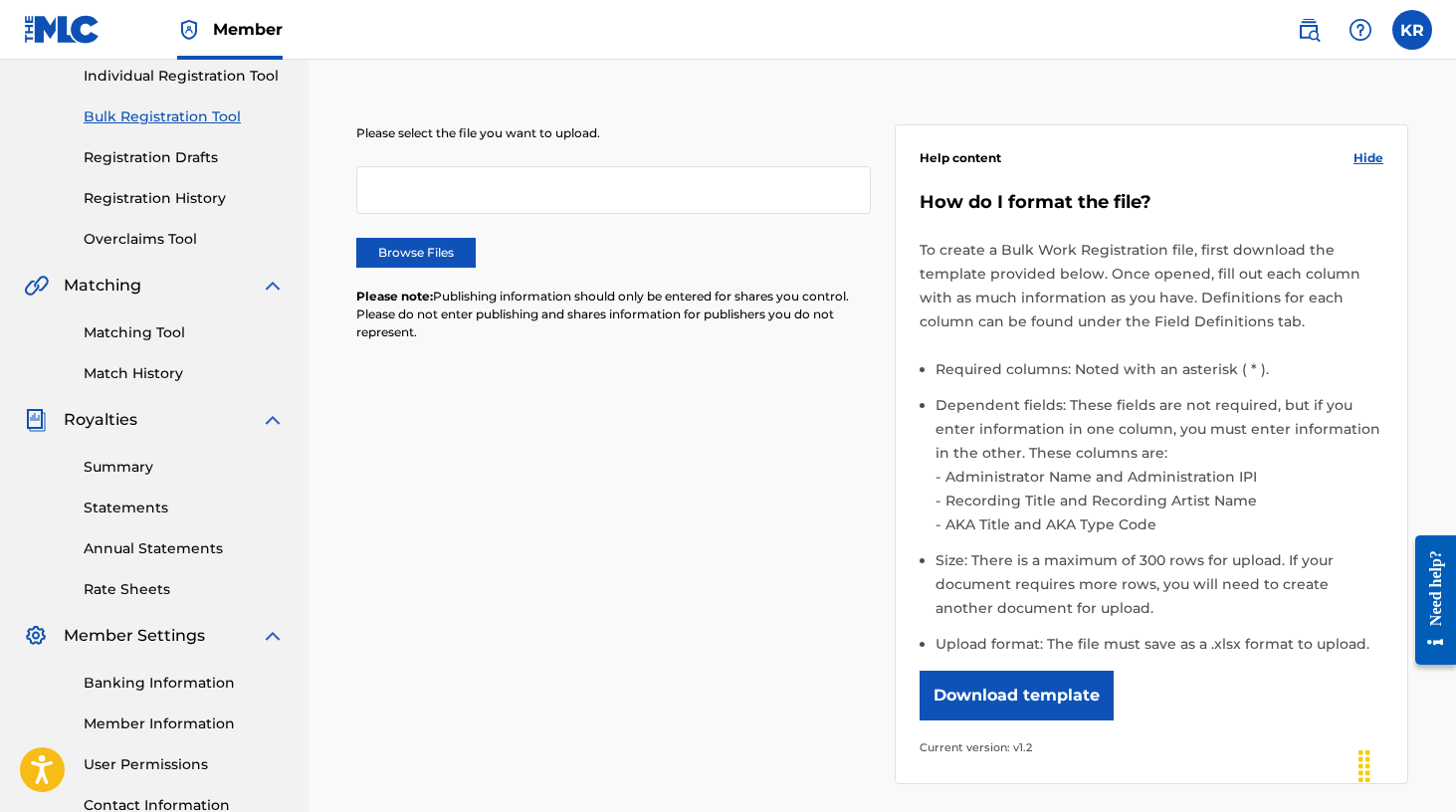 click on "Browse Files" at bounding box center (416, 253) 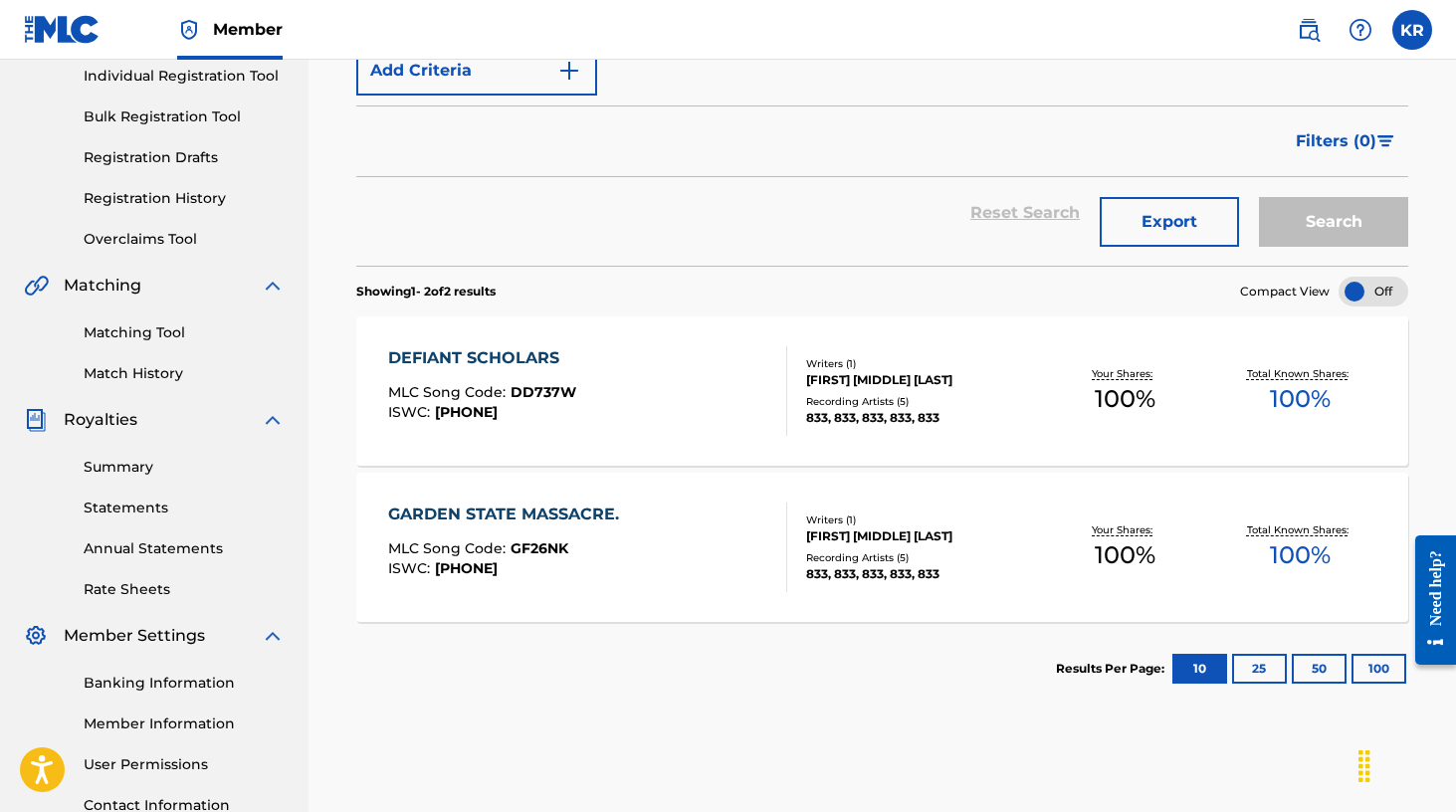 scroll, scrollTop: 66, scrollLeft: 0, axis: vertical 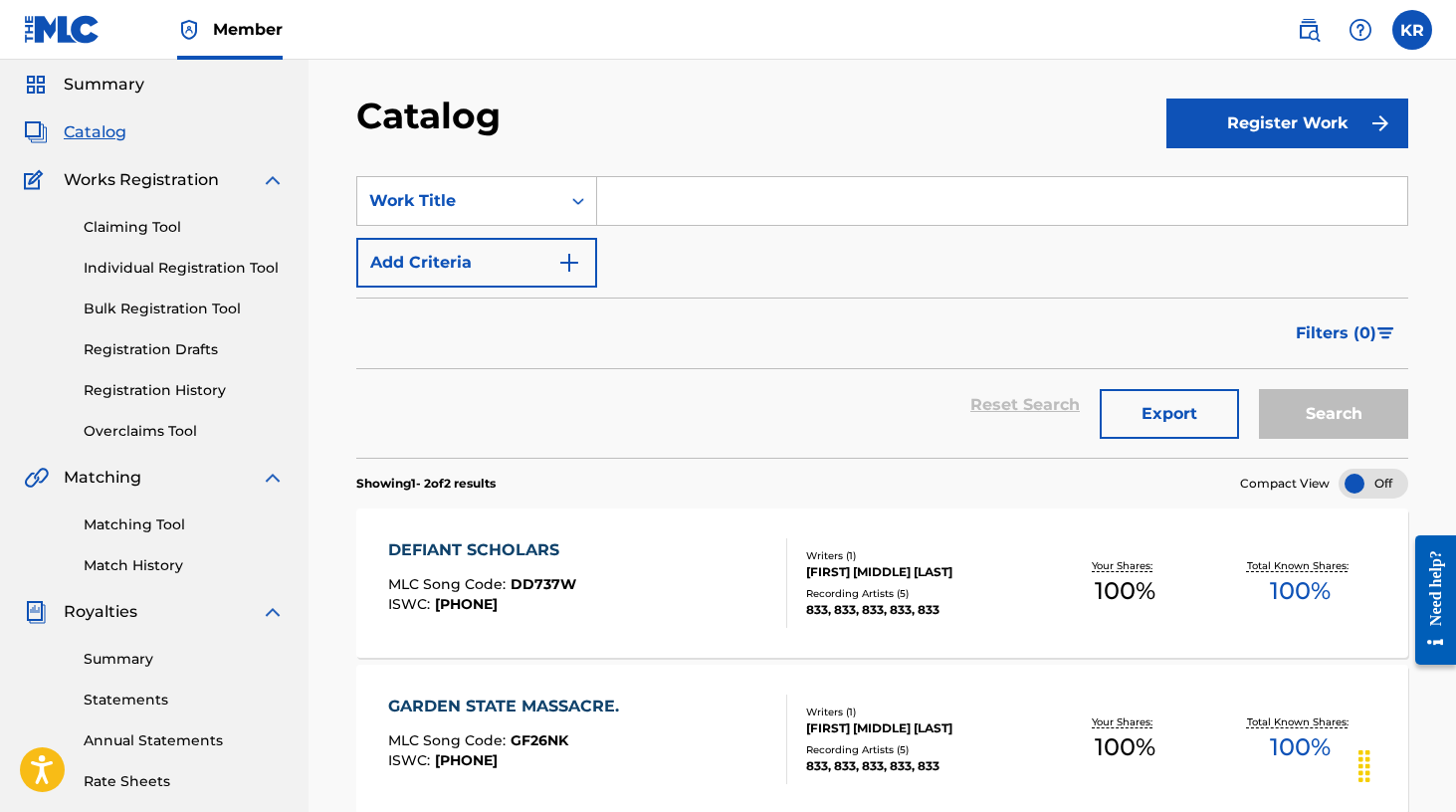 click on "Register Work" at bounding box center (1287, 123) 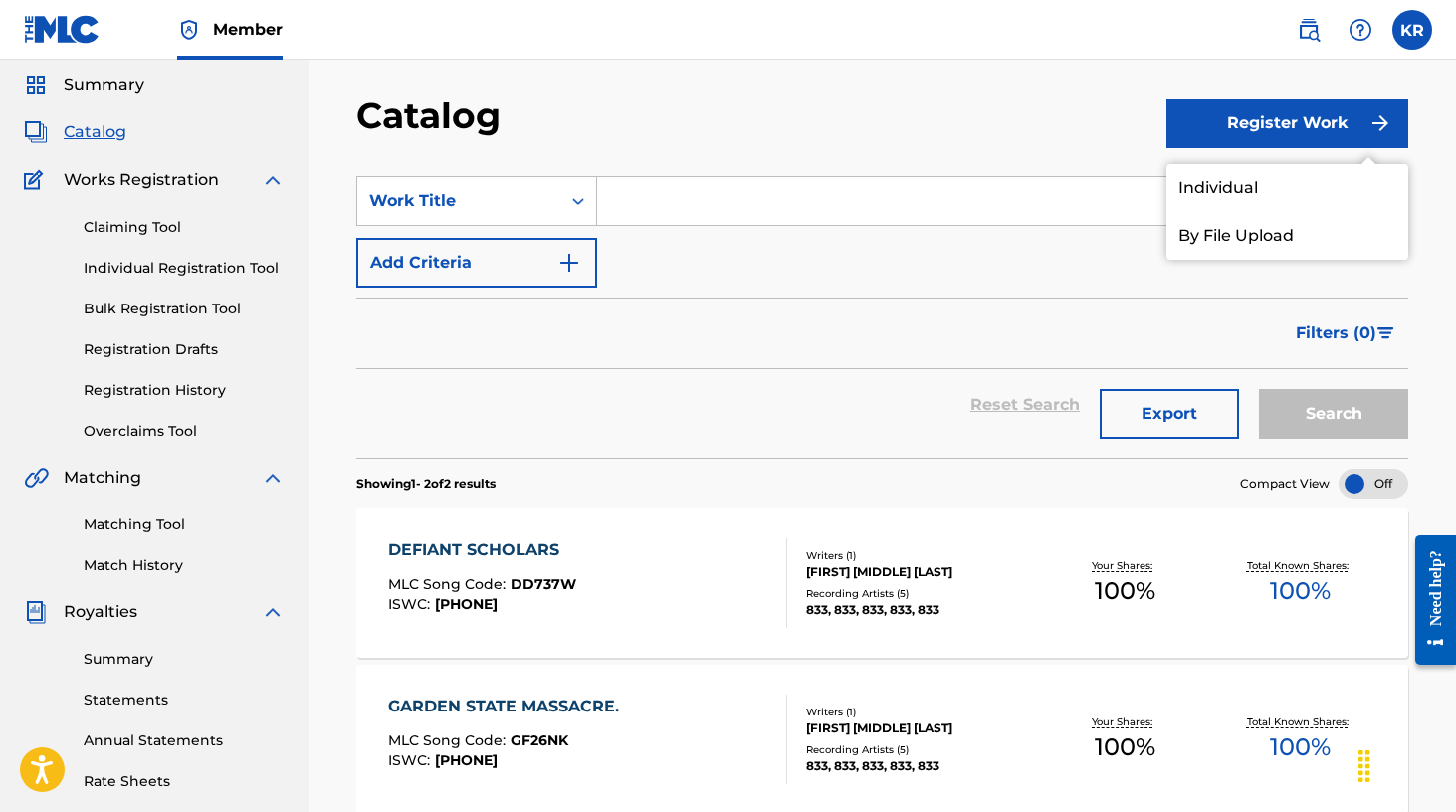 click on "Individual" at bounding box center [1287, 188] 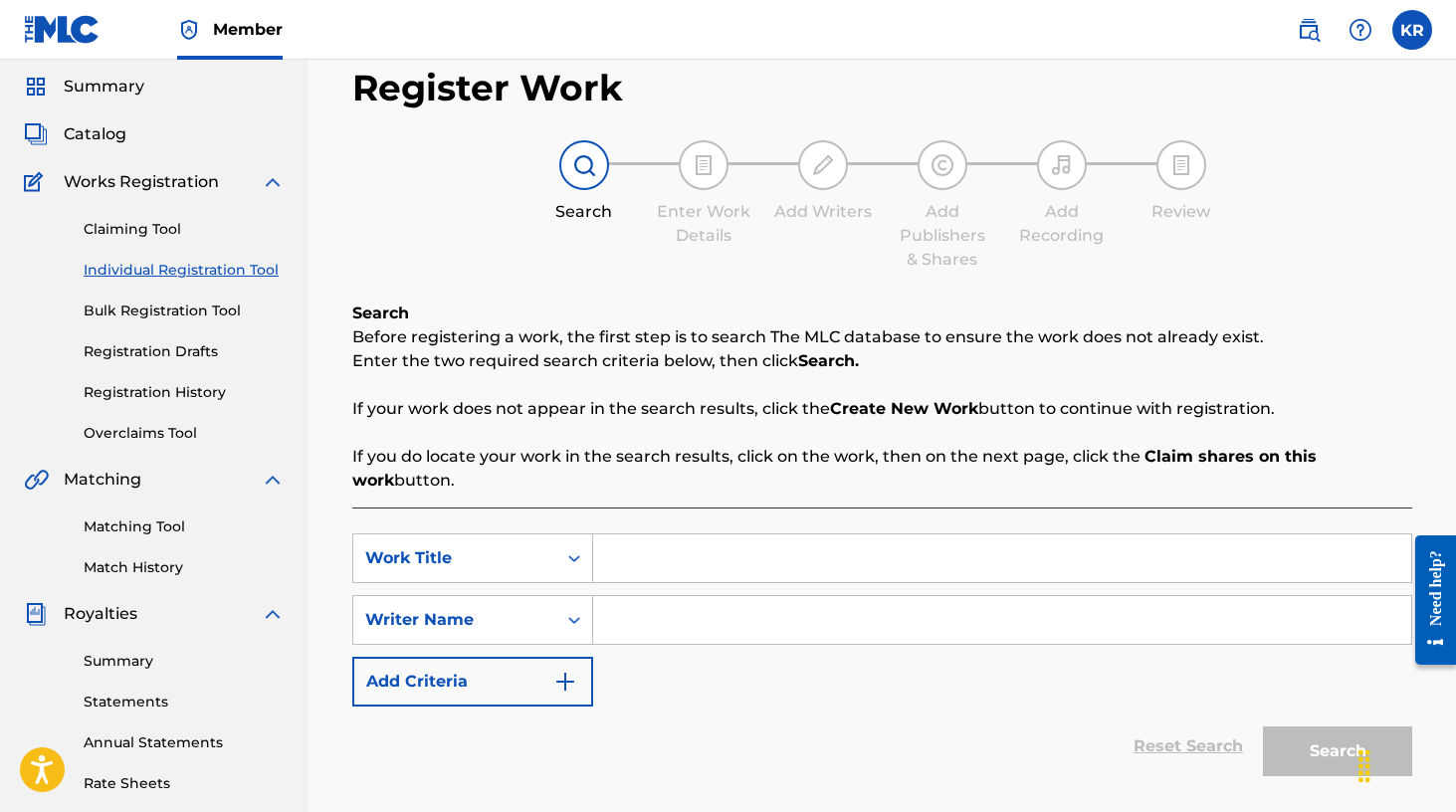 scroll, scrollTop: 65, scrollLeft: 0, axis: vertical 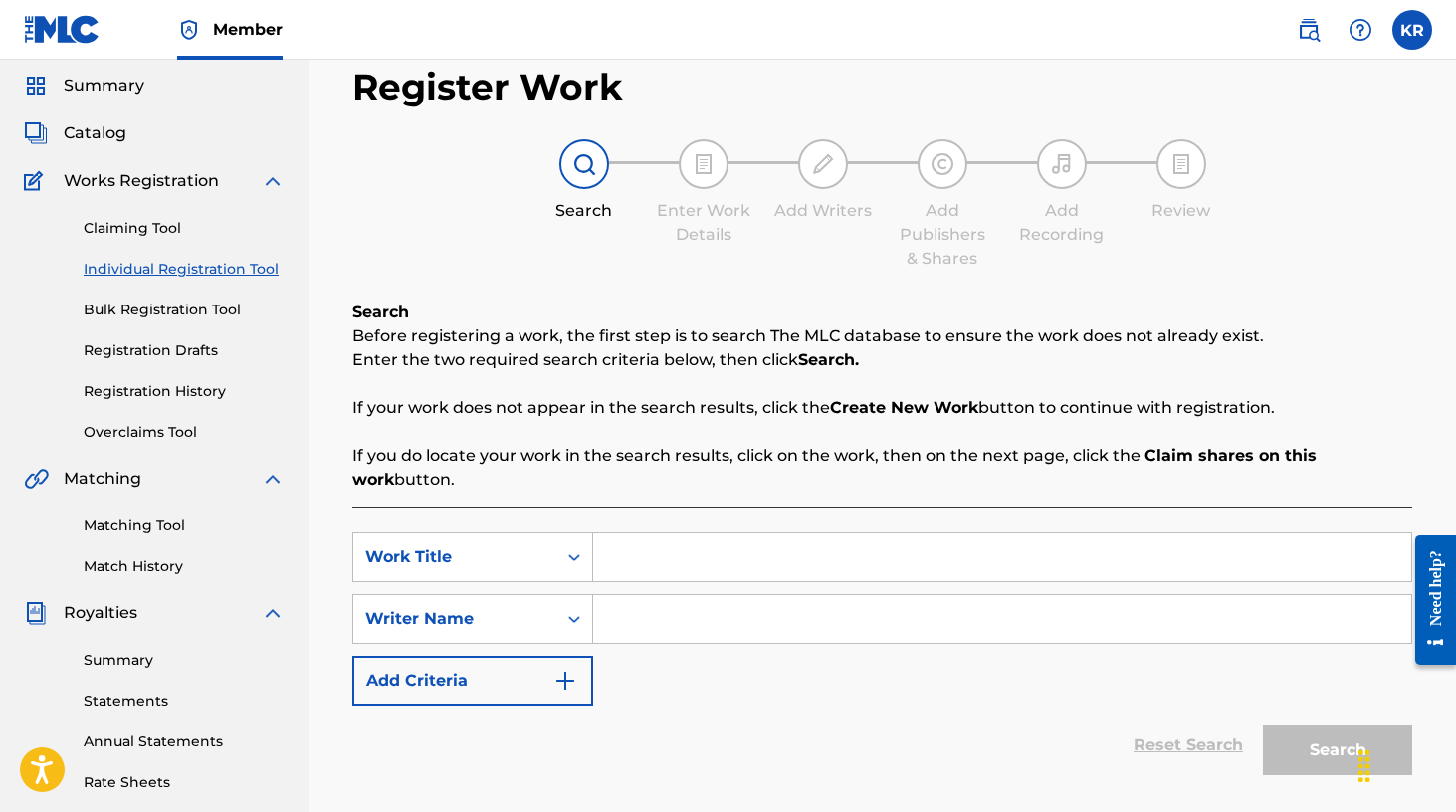 click at bounding box center [1002, 557] 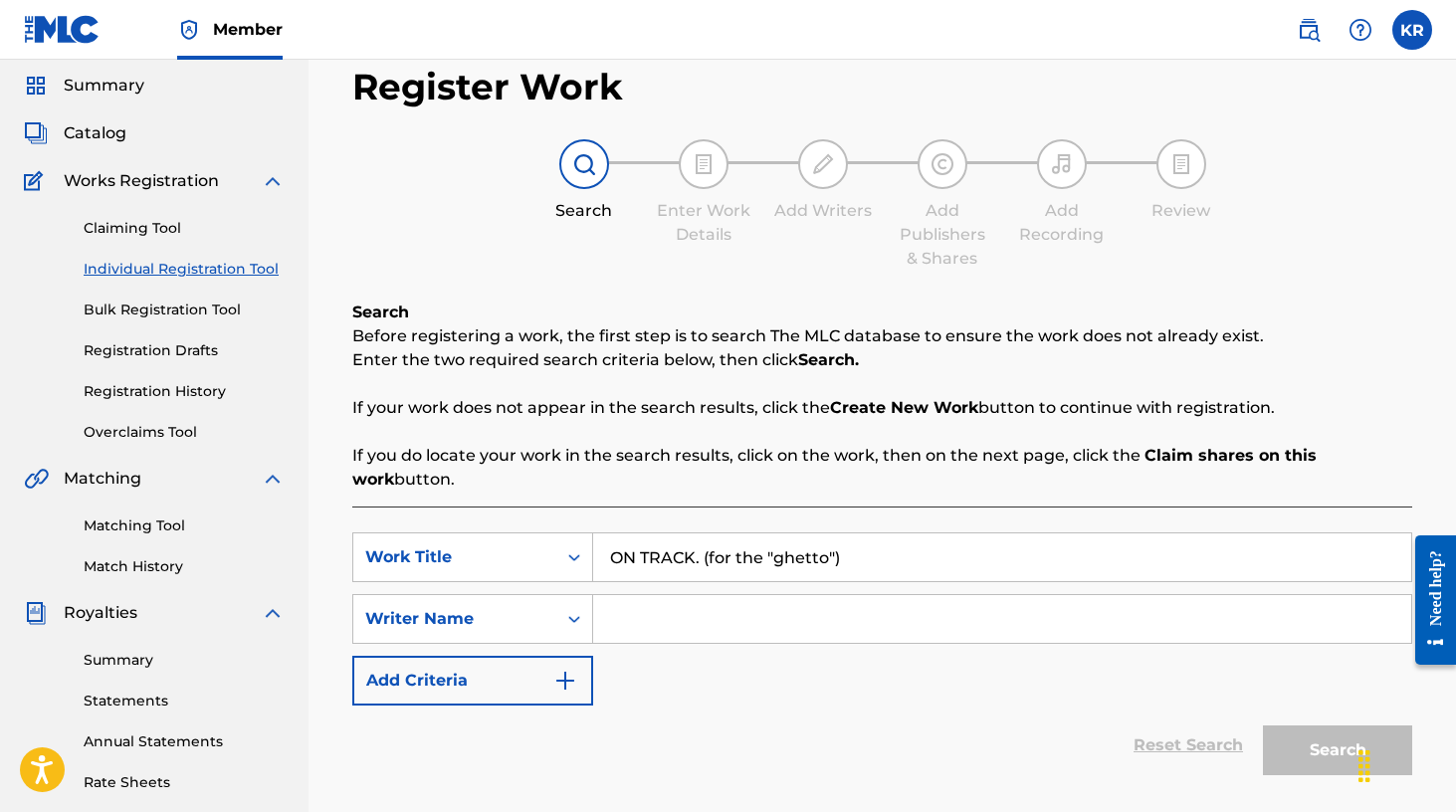 type on "ON TRACK. (for the "ghetto")" 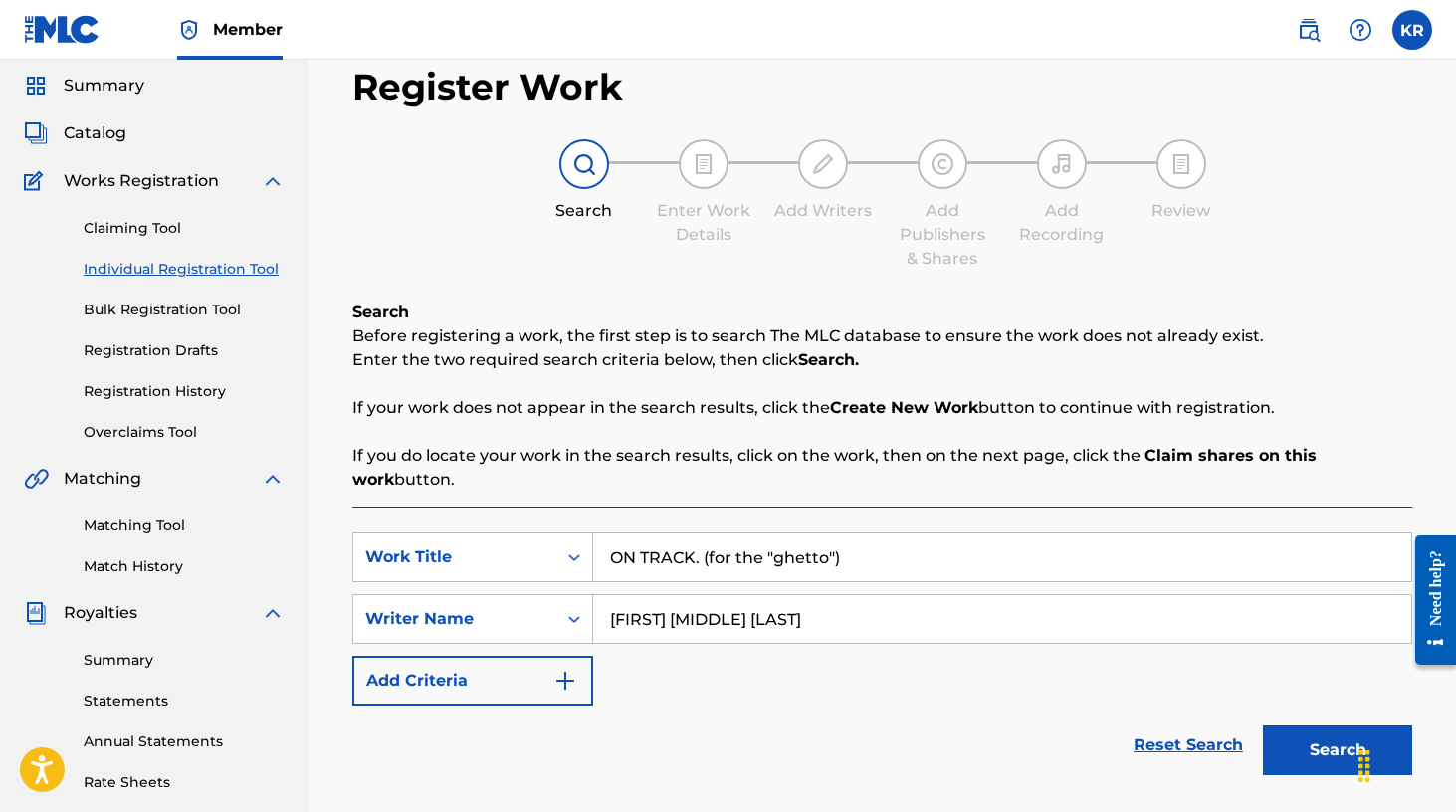 type on "[FIRST] [INITIAL]. [LAST]" 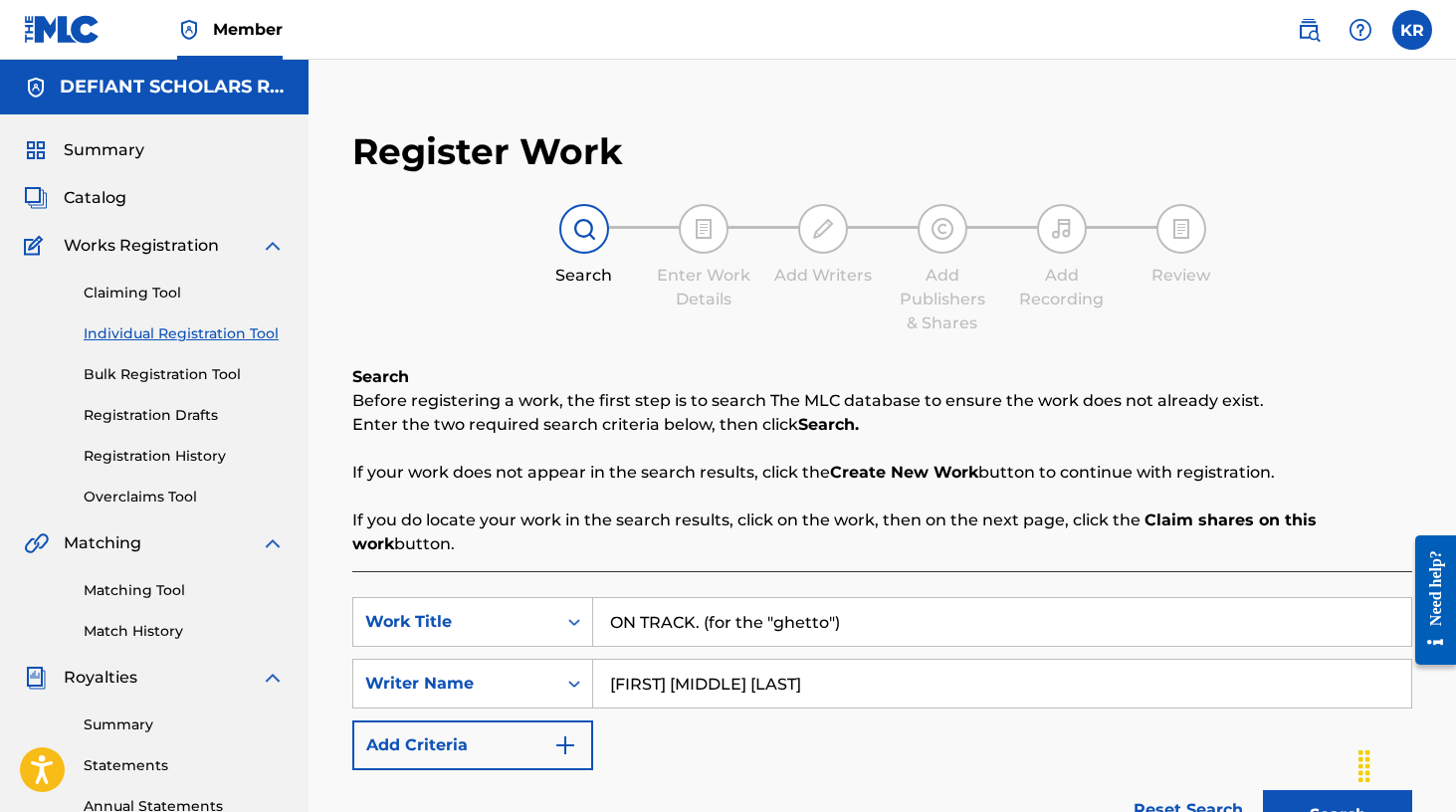 scroll, scrollTop: 0, scrollLeft: 0, axis: both 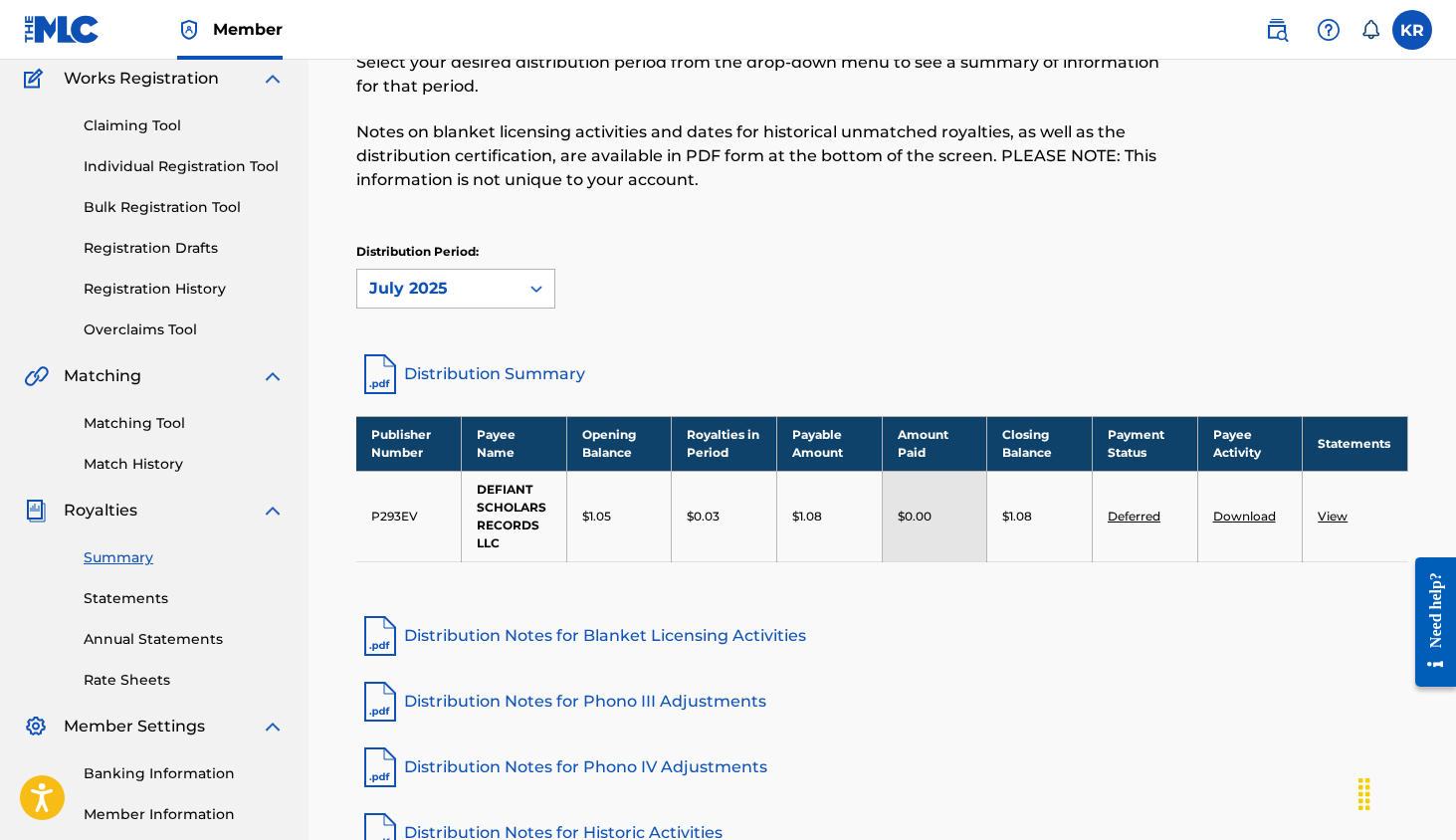 click at bounding box center (536, 289) 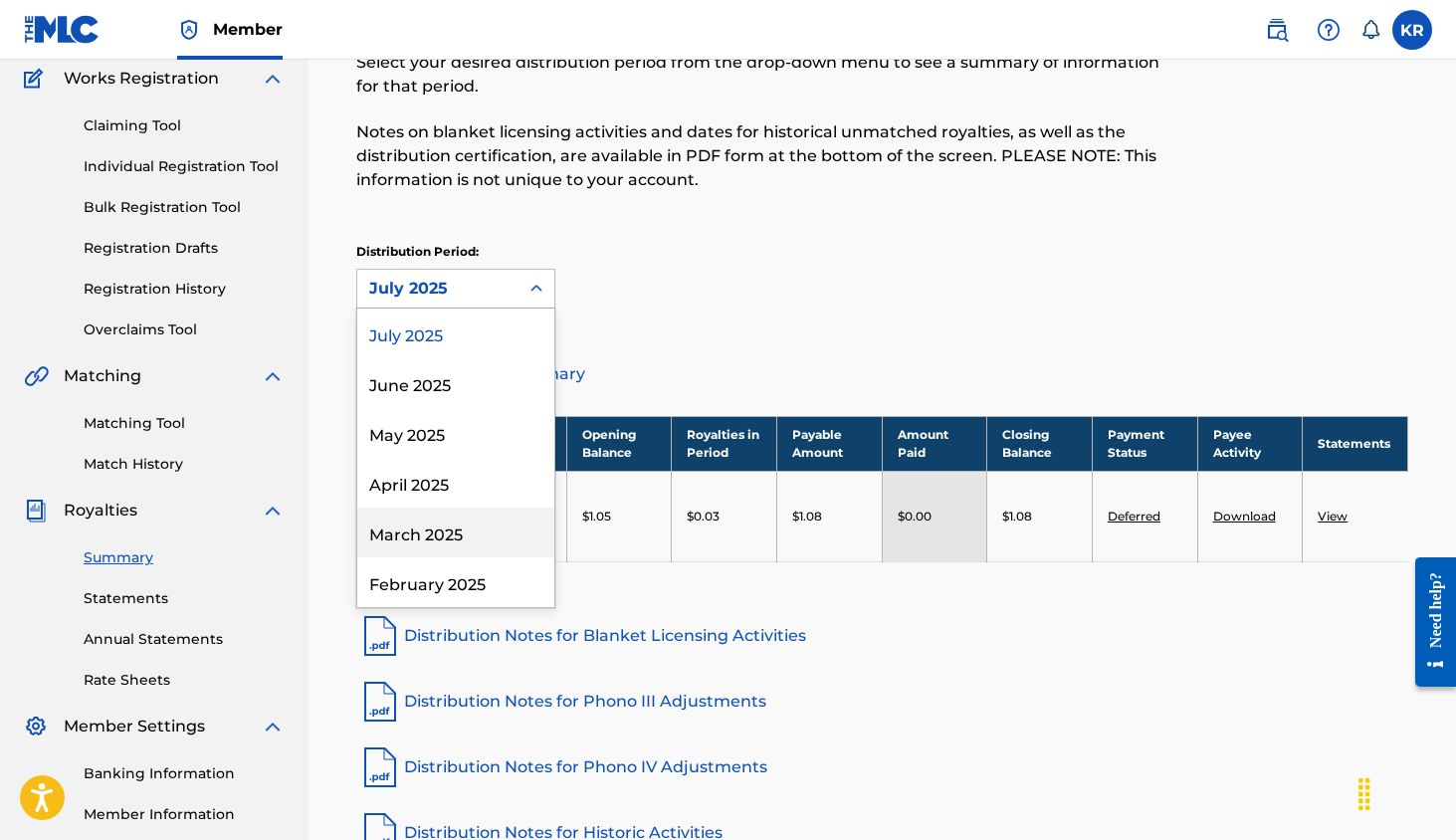 click on "March 2025" at bounding box center [456, 532] 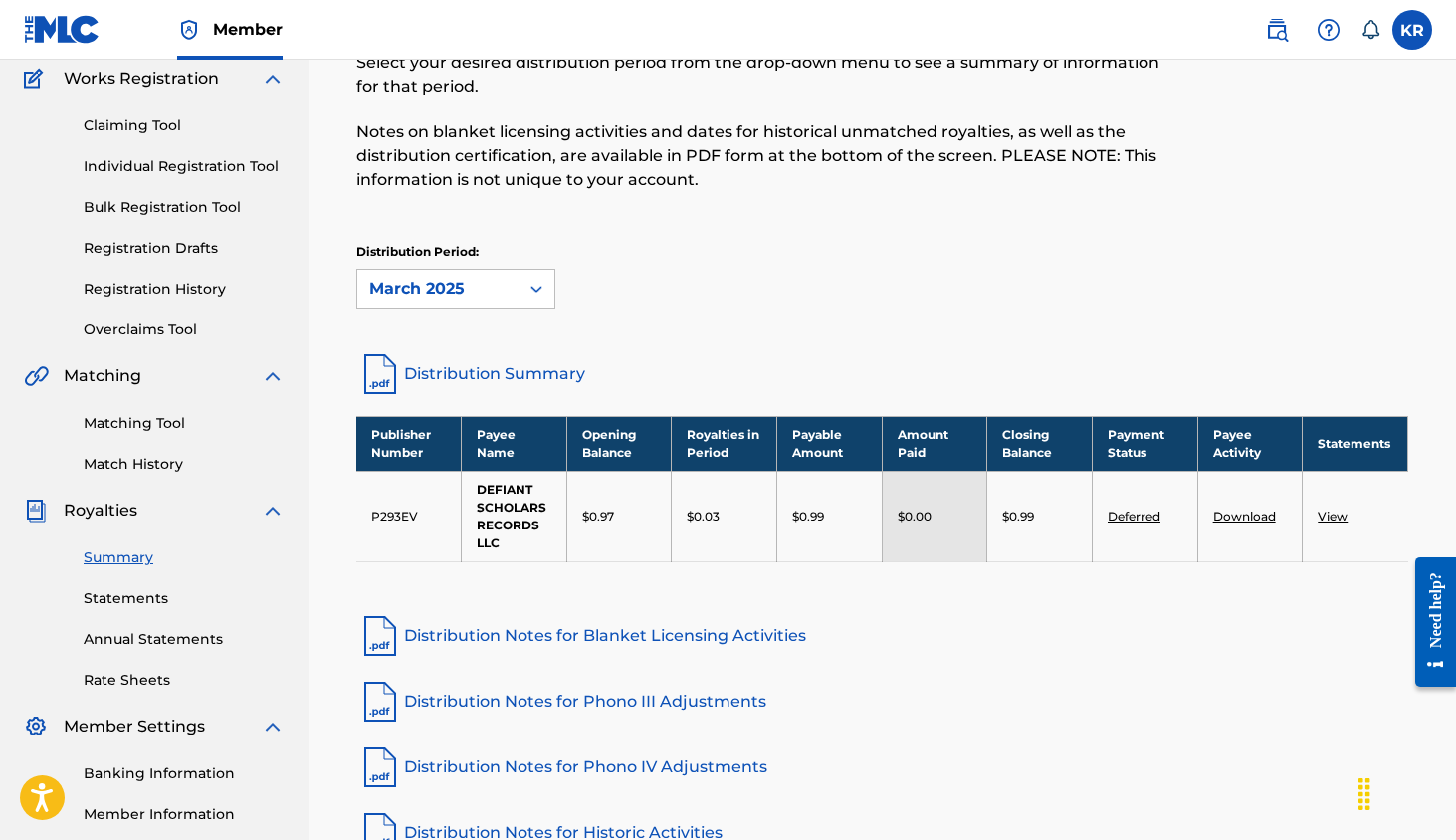click on "Distribution Period: March 2025" at bounding box center [456, 276] 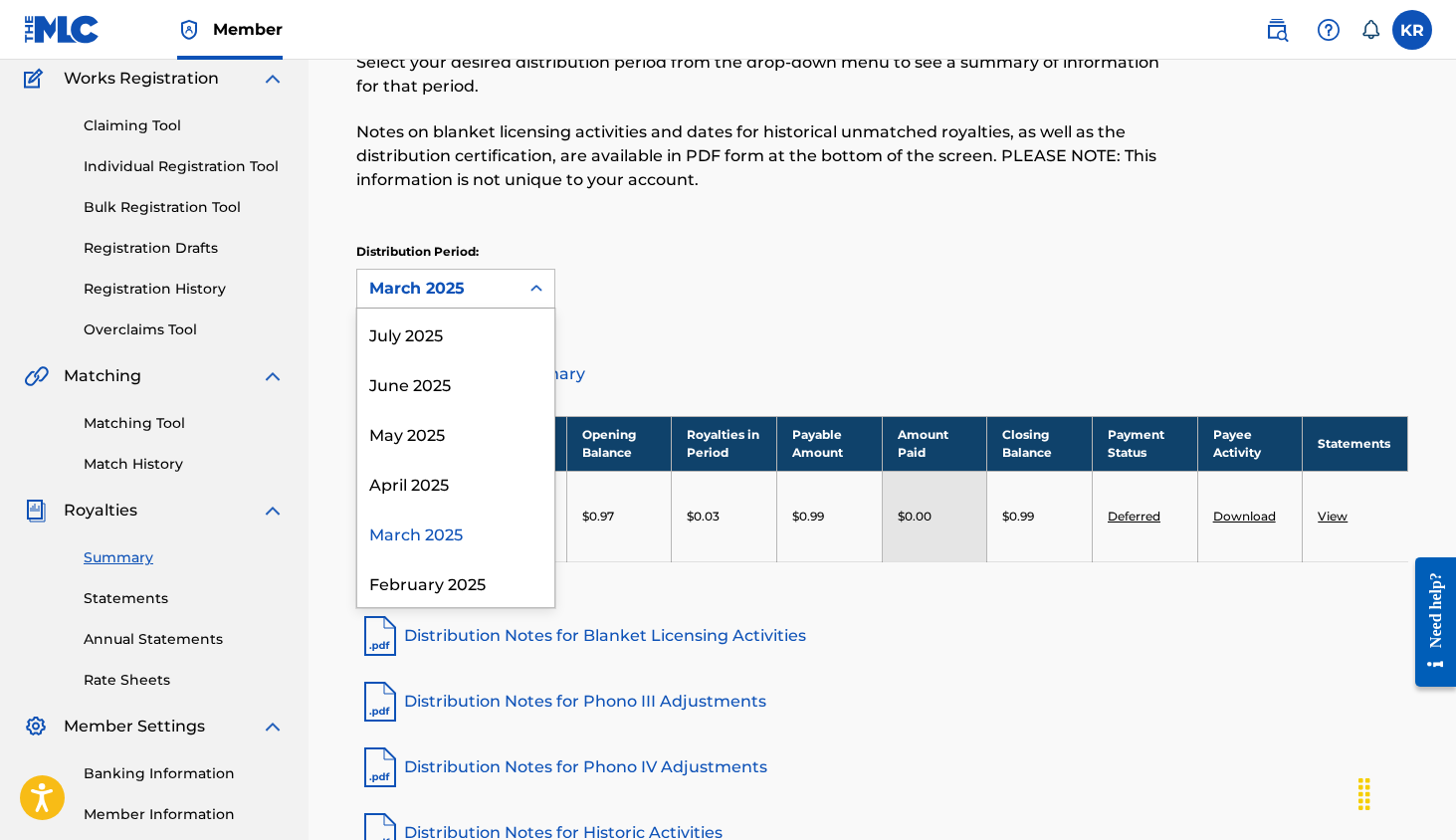 click on "March 2025" at bounding box center [438, 289] 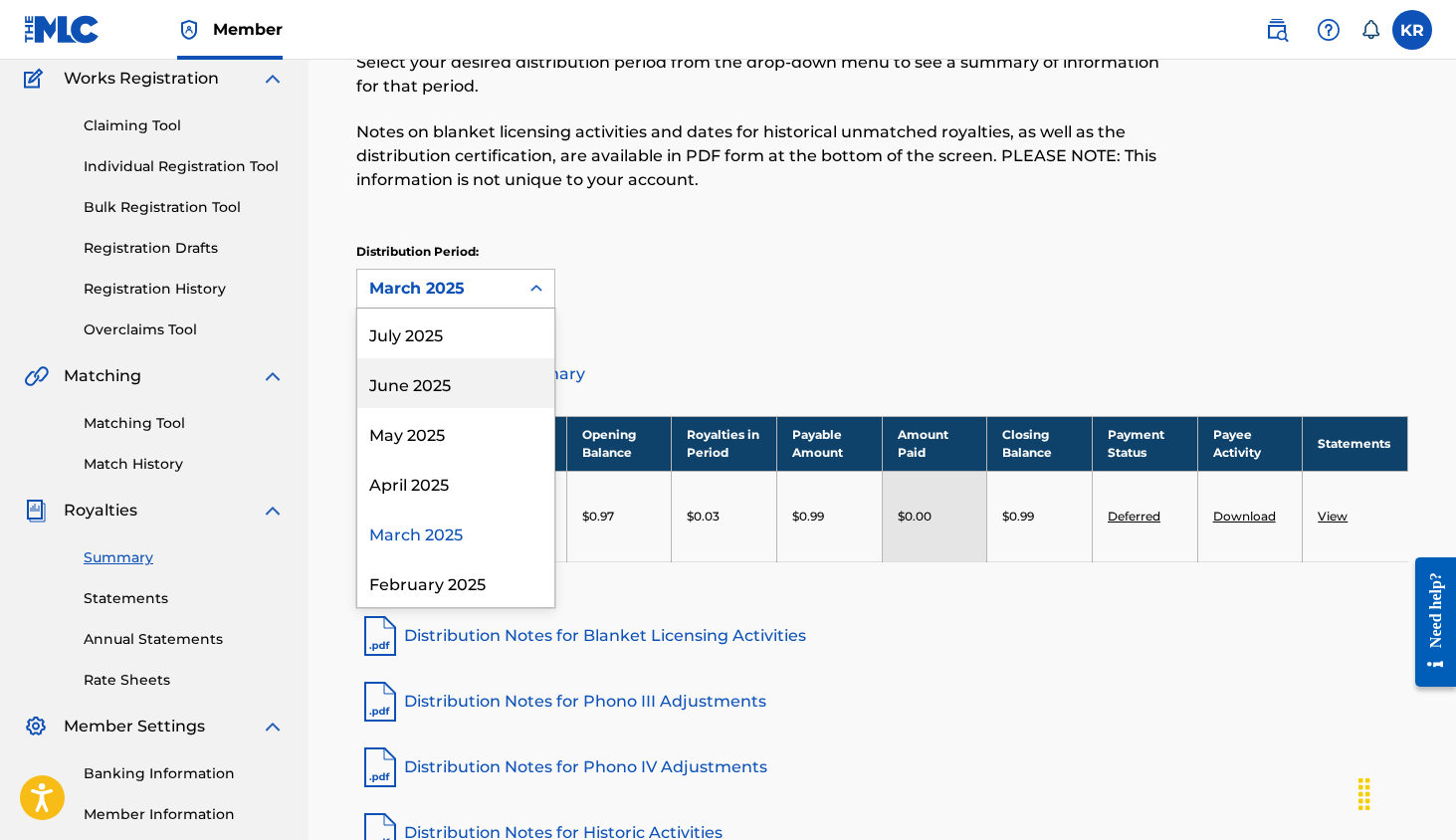 click on "June 2025" at bounding box center [456, 383] 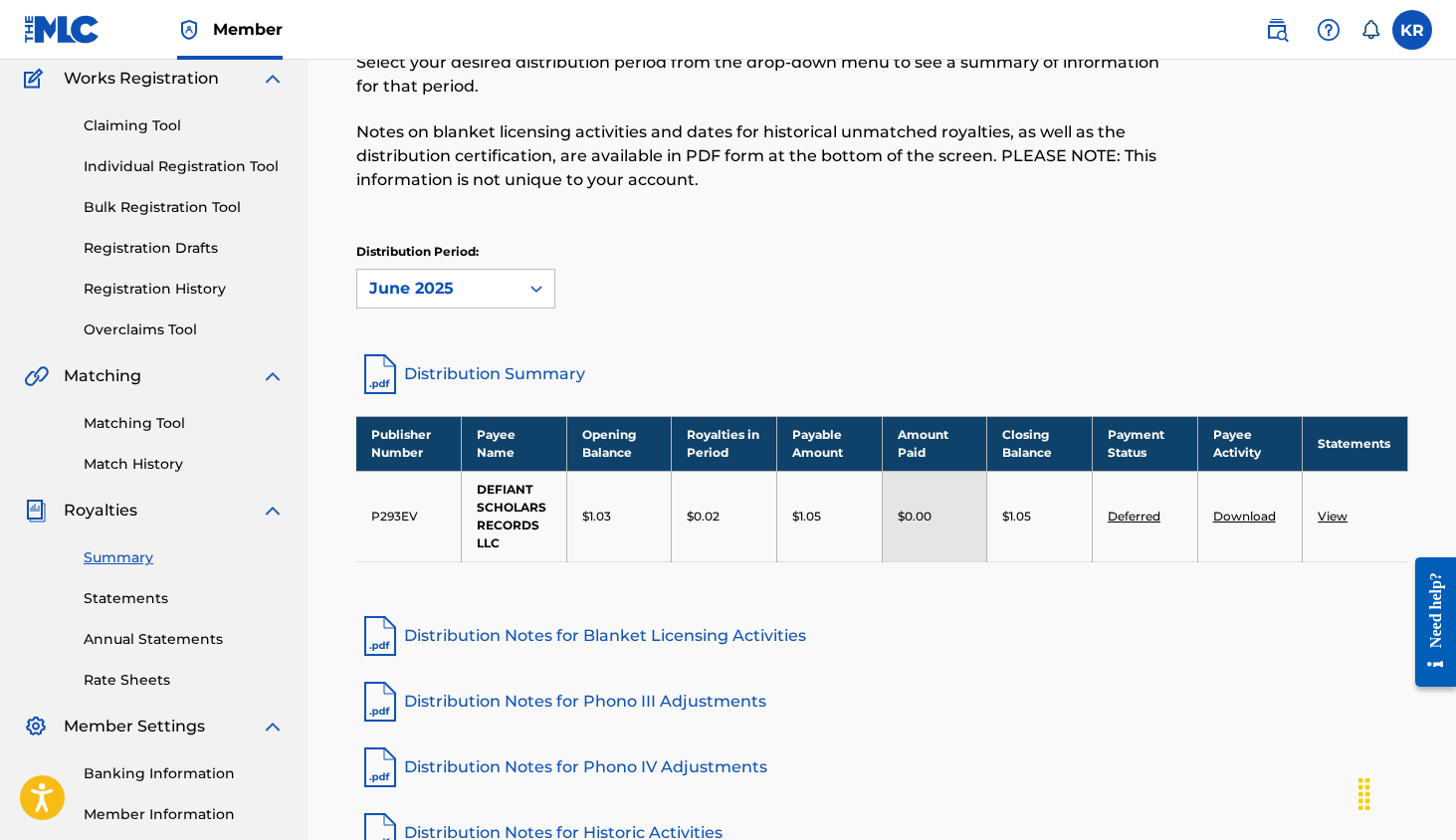click on "June 2025" at bounding box center (438, 289) 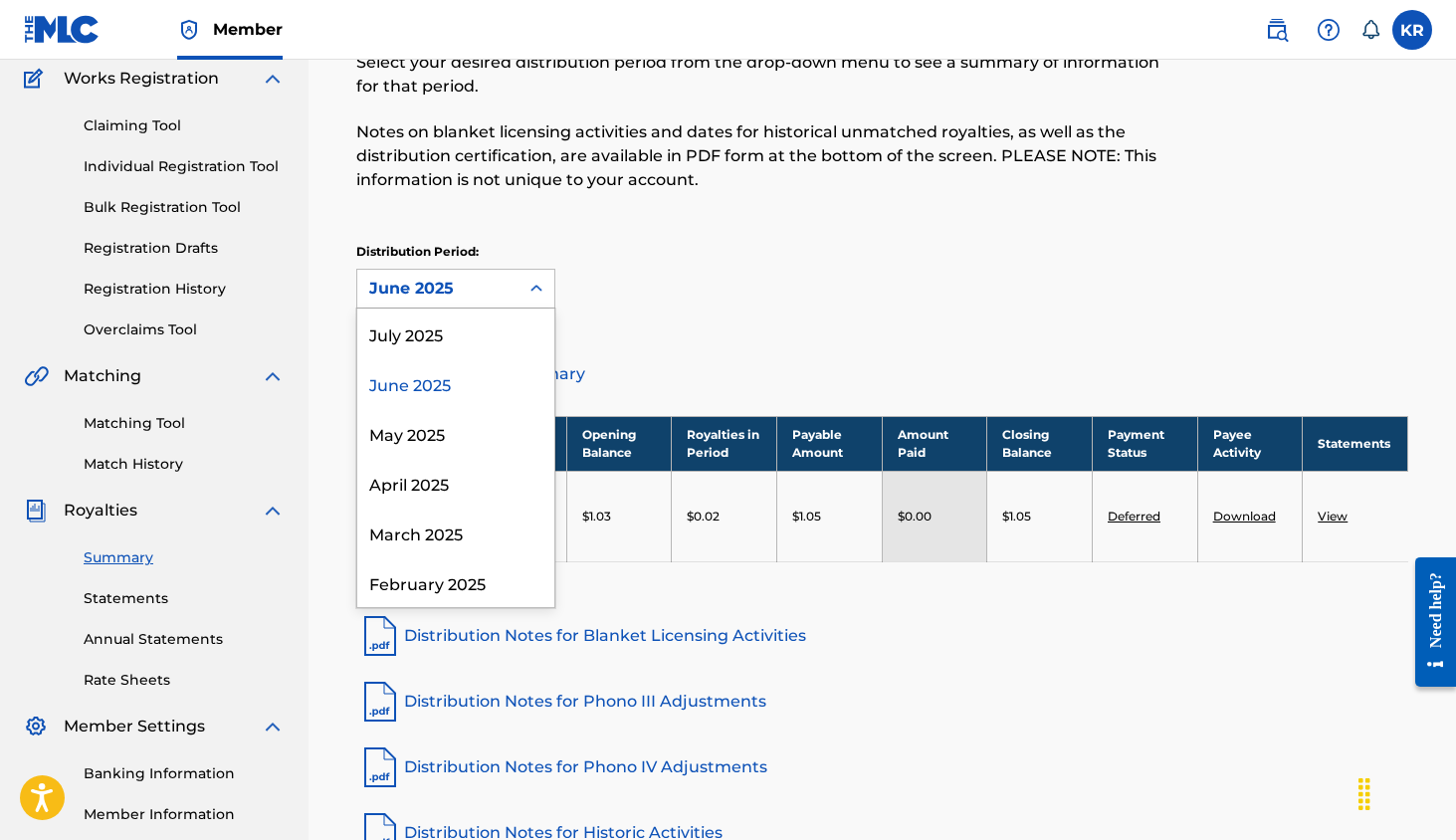 click on "June 2025" at bounding box center [456, 383] 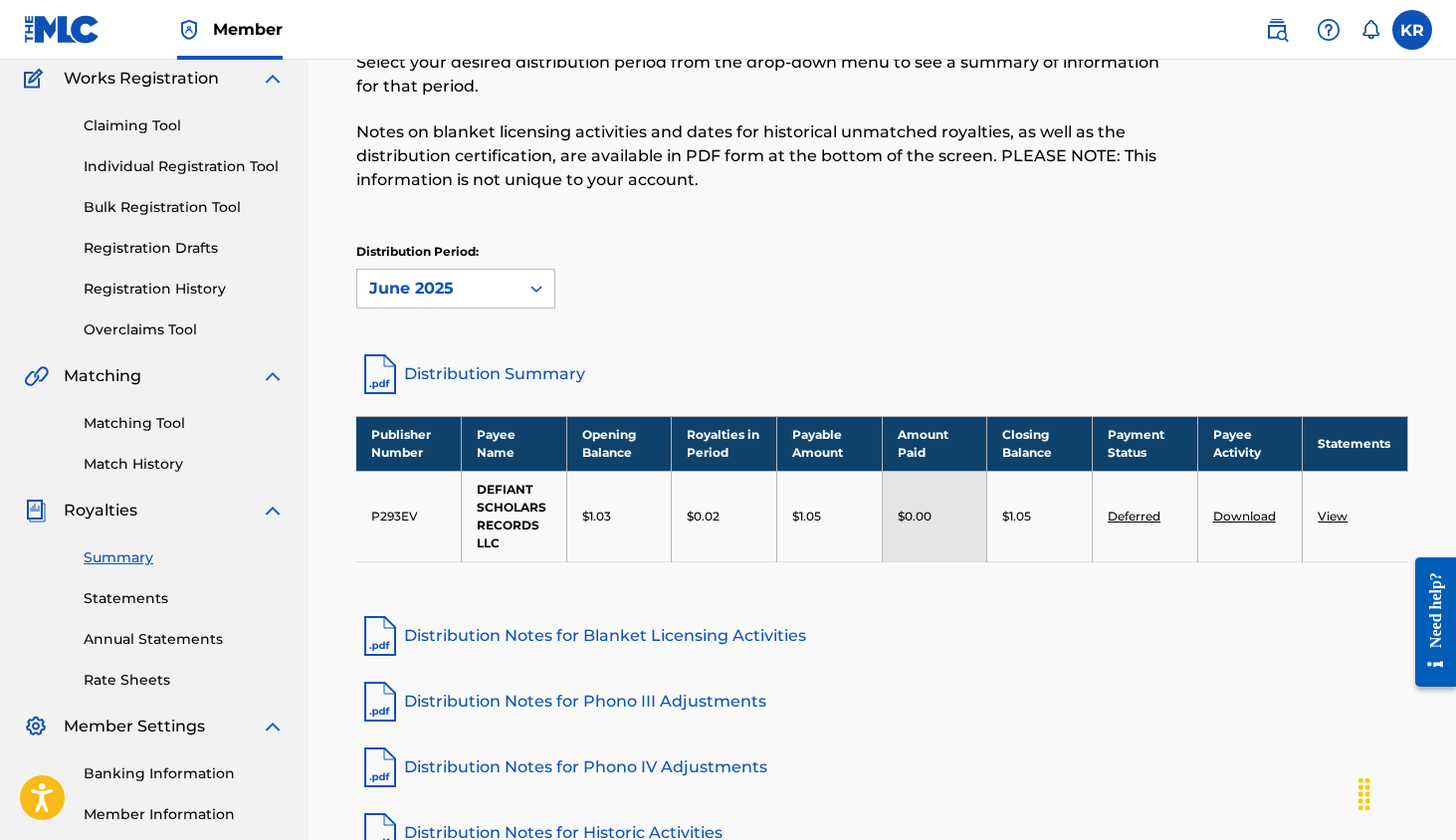 click on "June 2025" at bounding box center (438, 289) 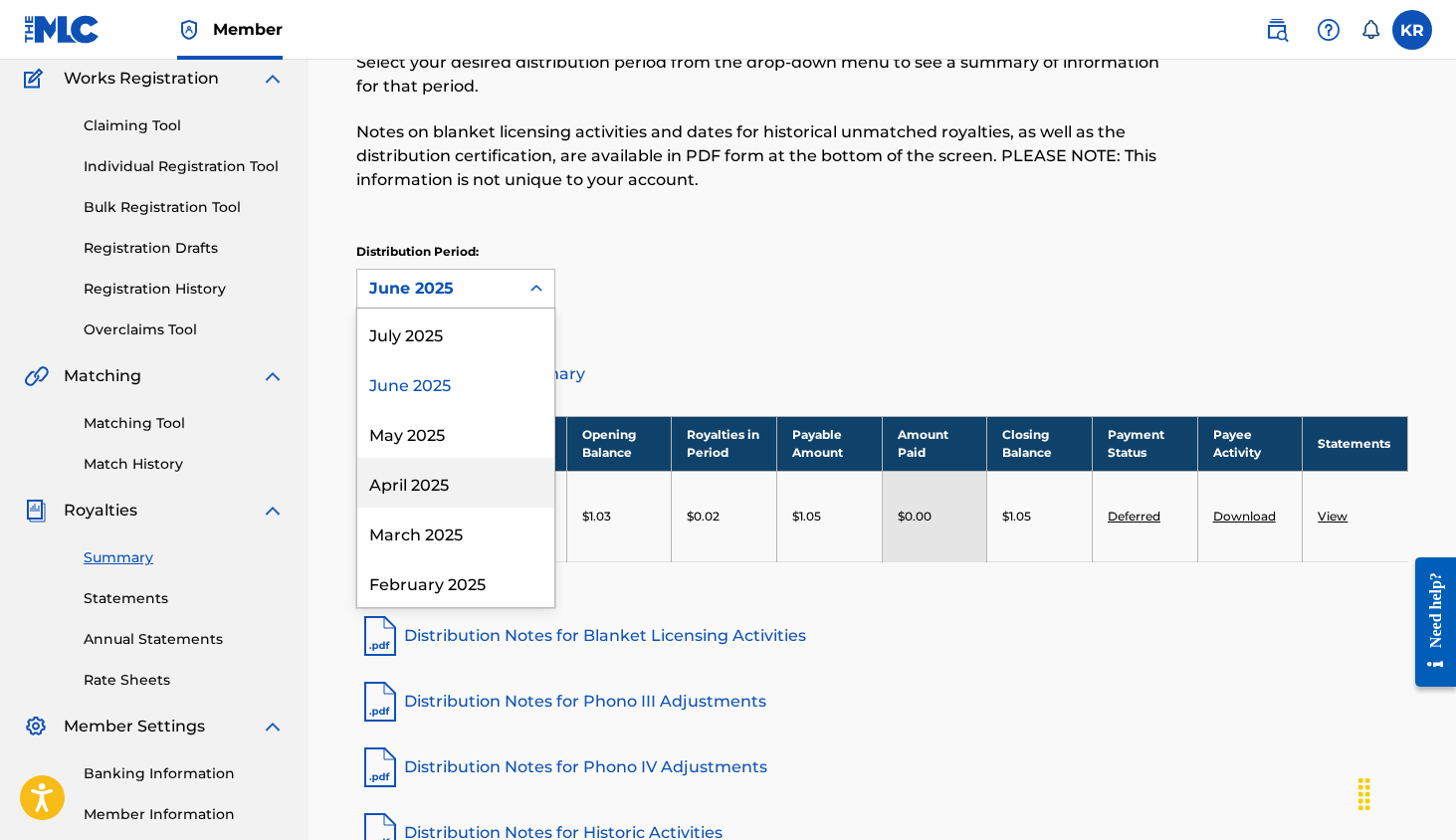 click on "April 2025" at bounding box center (456, 483) 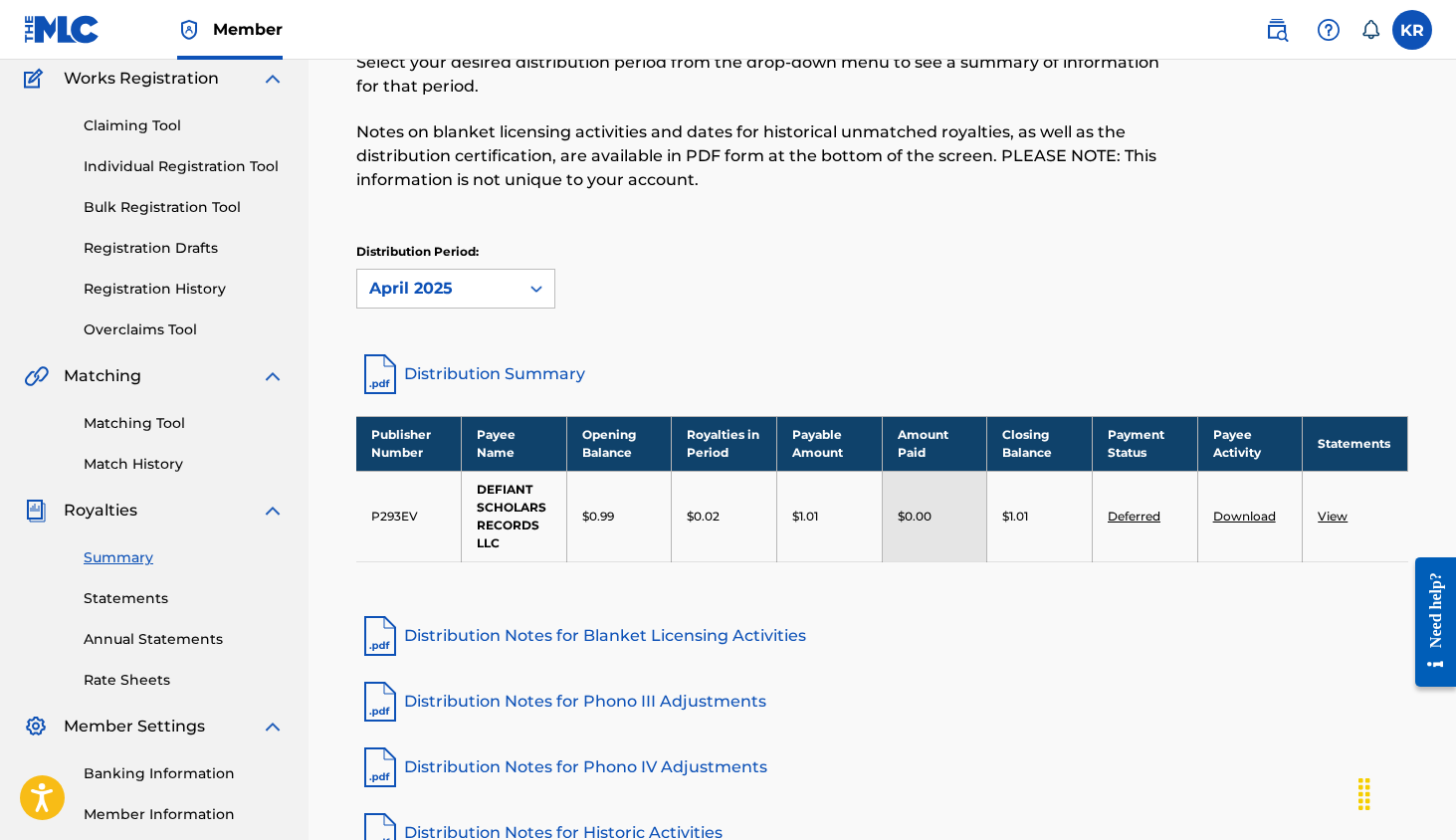 click on "April 2025" at bounding box center [438, 289] 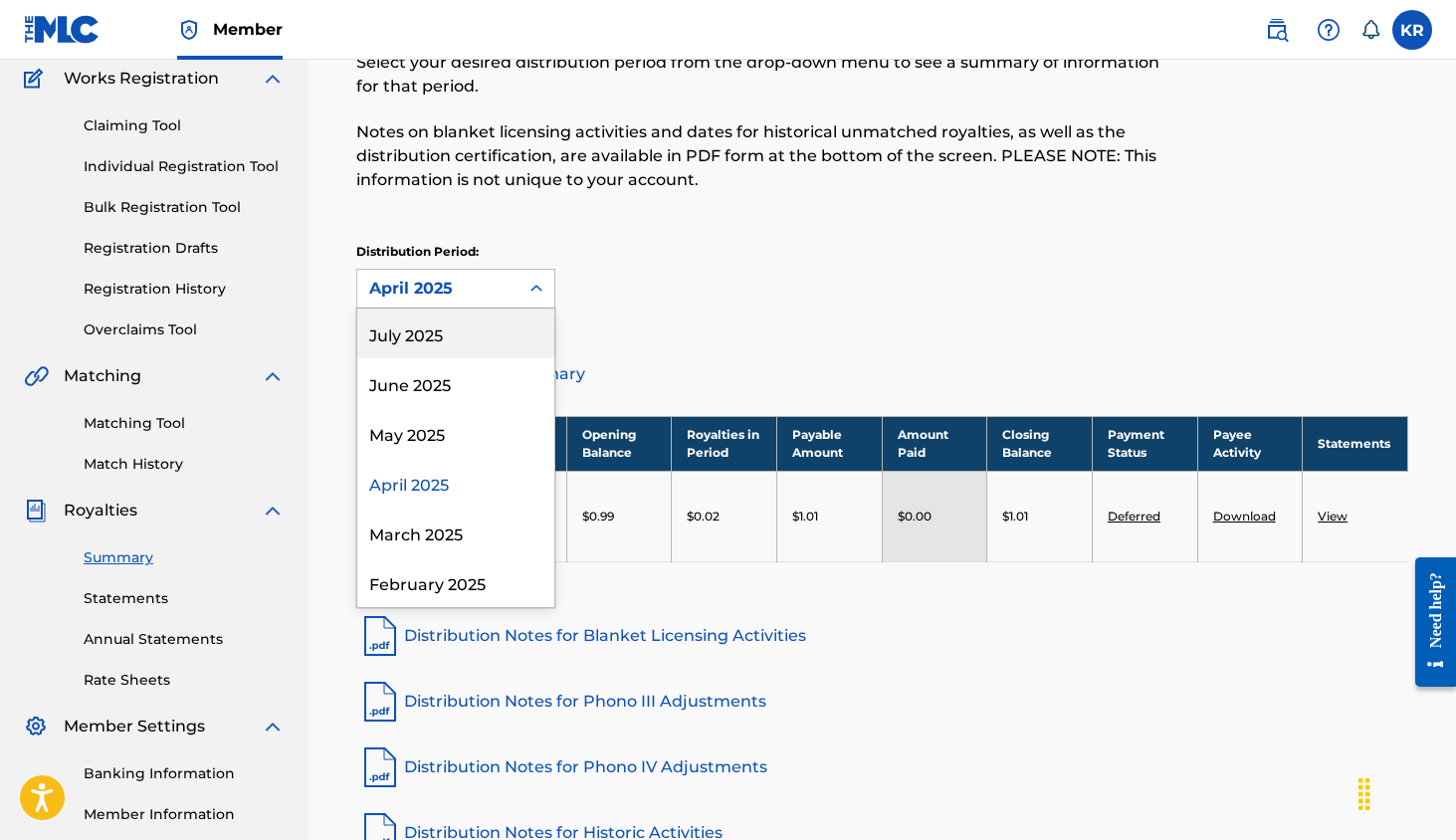 click on "July 2025" at bounding box center (456, 333) 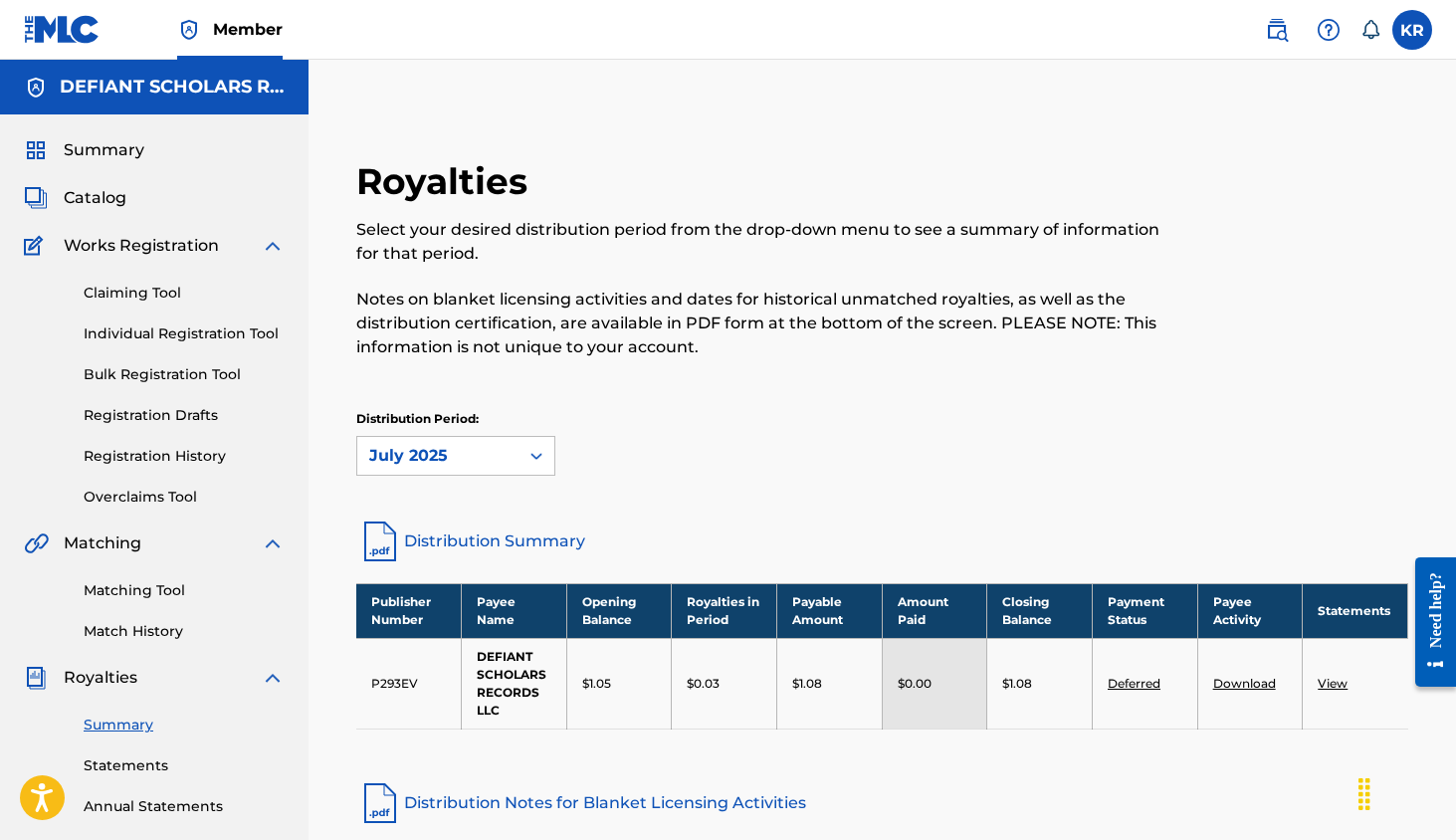 scroll, scrollTop: 0, scrollLeft: 0, axis: both 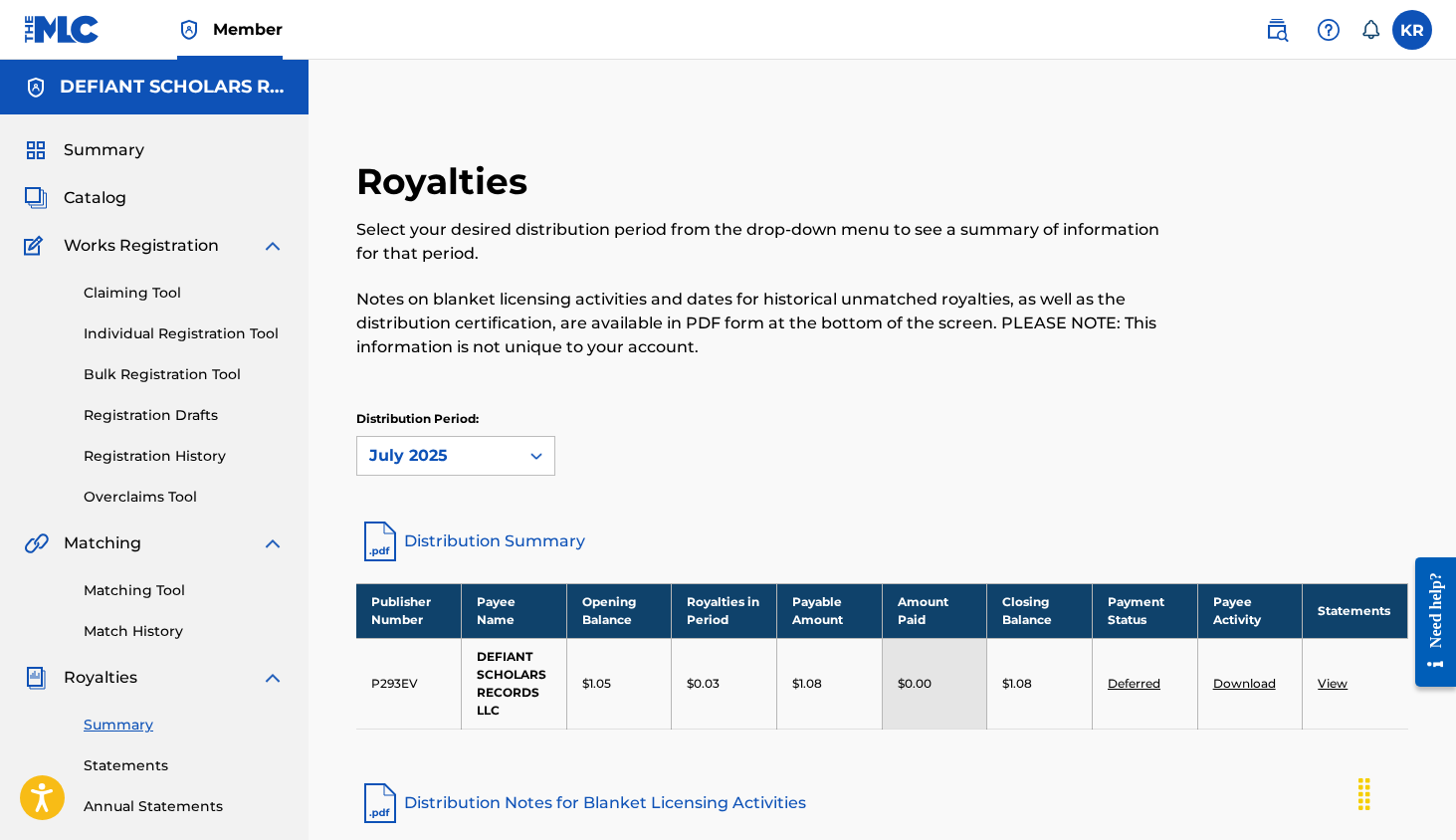 click on "July 2025" at bounding box center [438, 456] 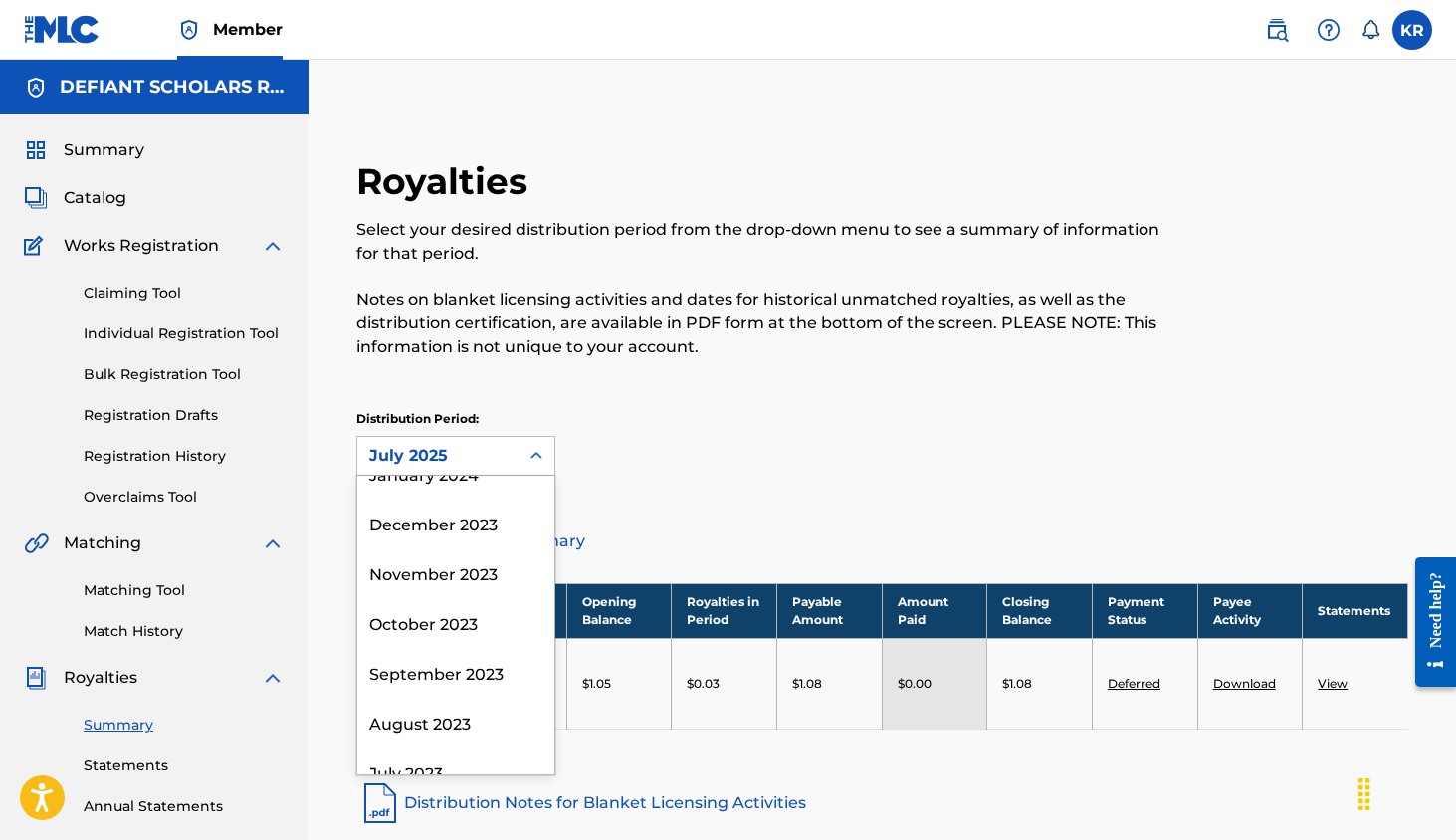 scroll, scrollTop: 1081, scrollLeft: 0, axis: vertical 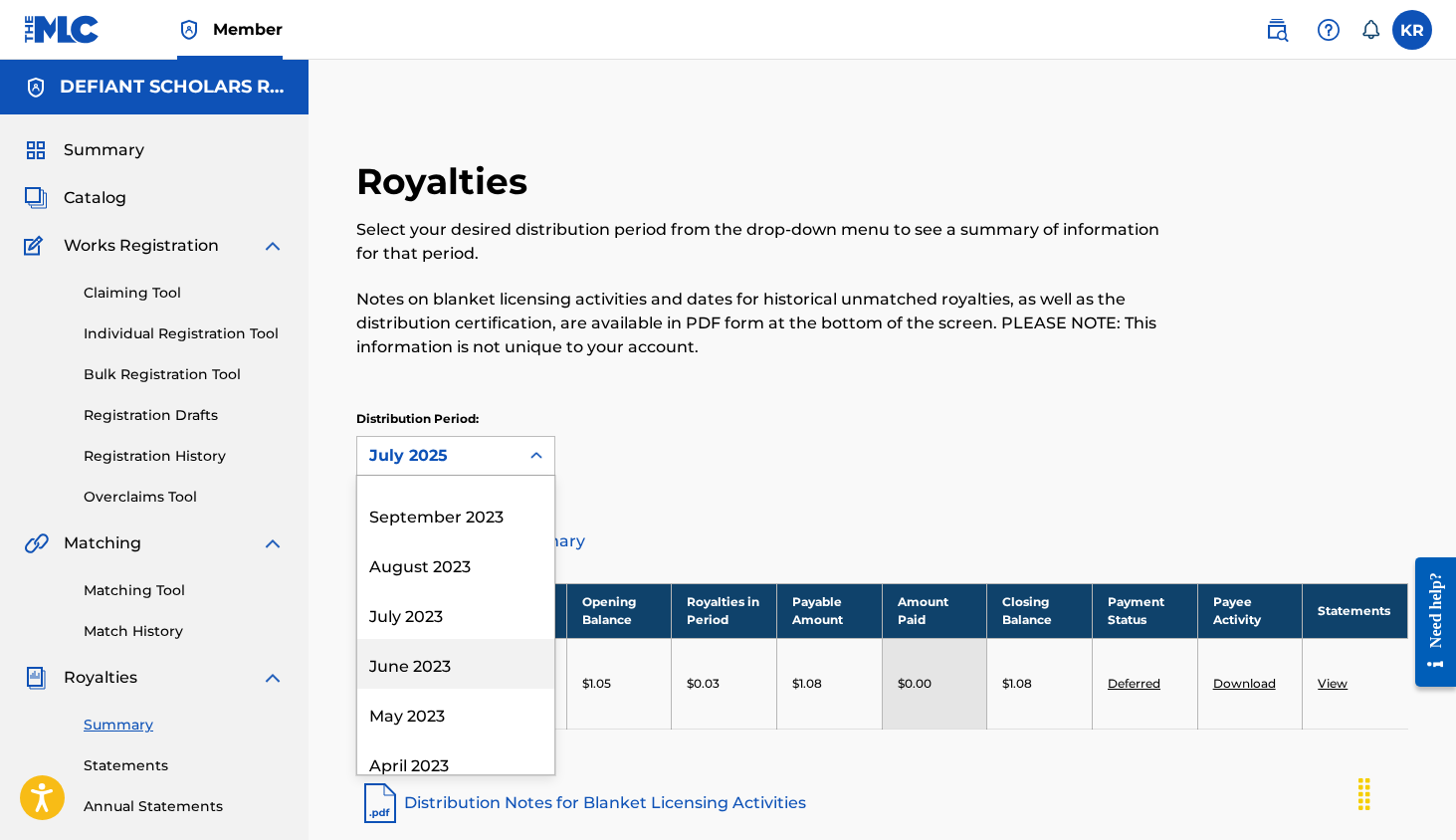 click on "June 2023" at bounding box center [456, 664] 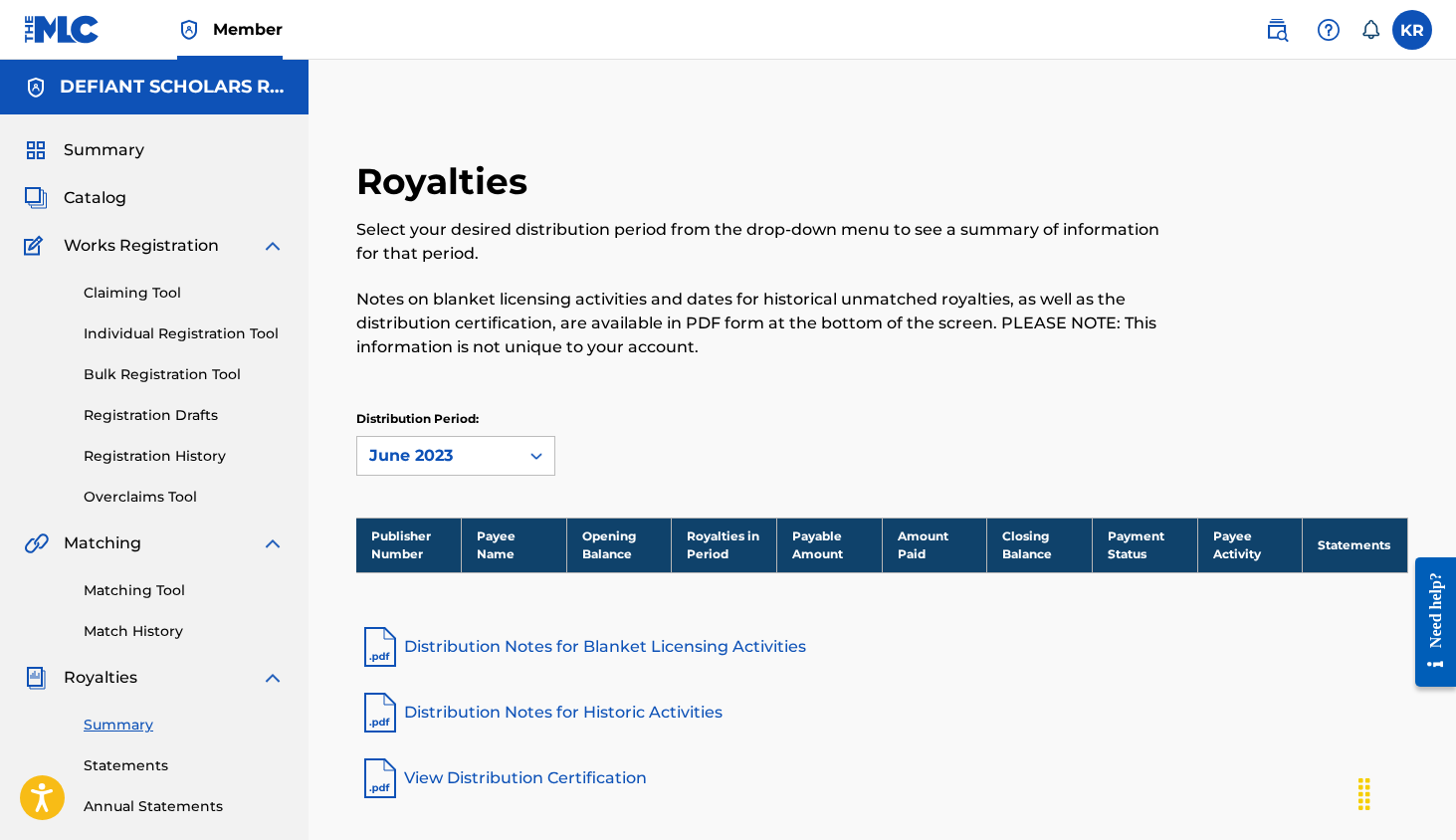 click on "June 2023" at bounding box center (438, 456) 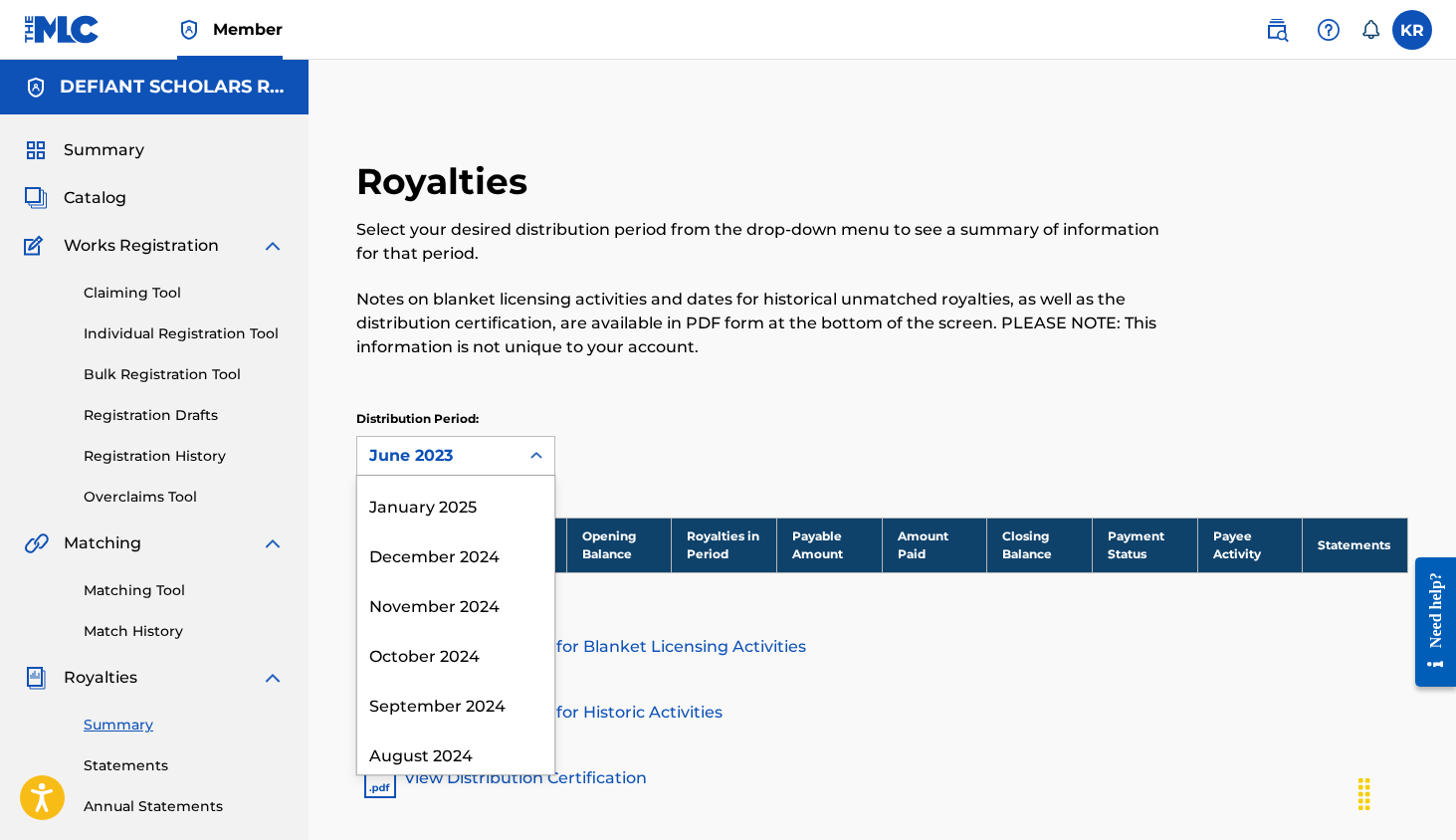 scroll, scrollTop: 364, scrollLeft: 0, axis: vertical 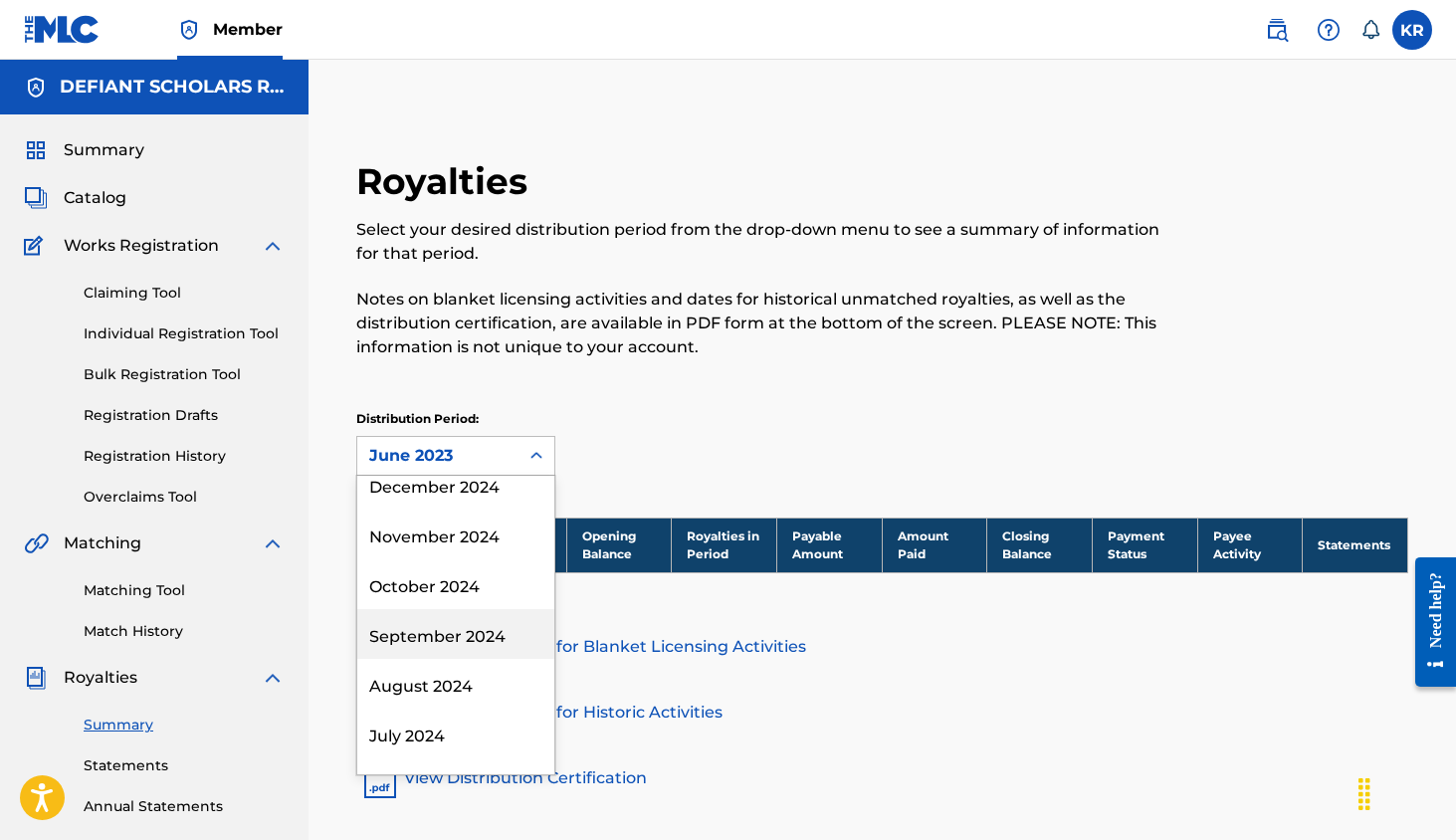 click on "September 2024" at bounding box center [456, 634] 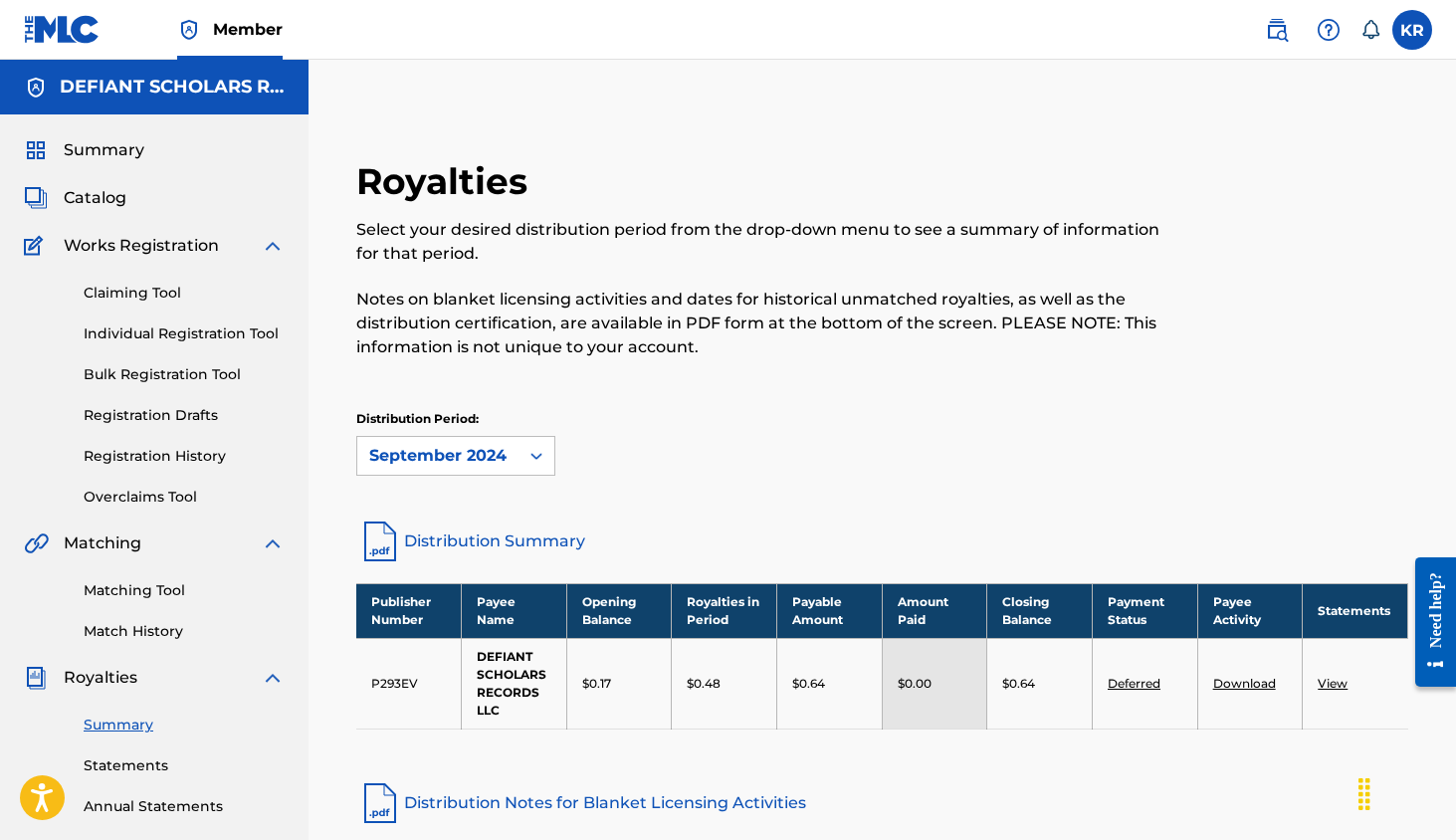 click on "September 2024" at bounding box center (438, 456) 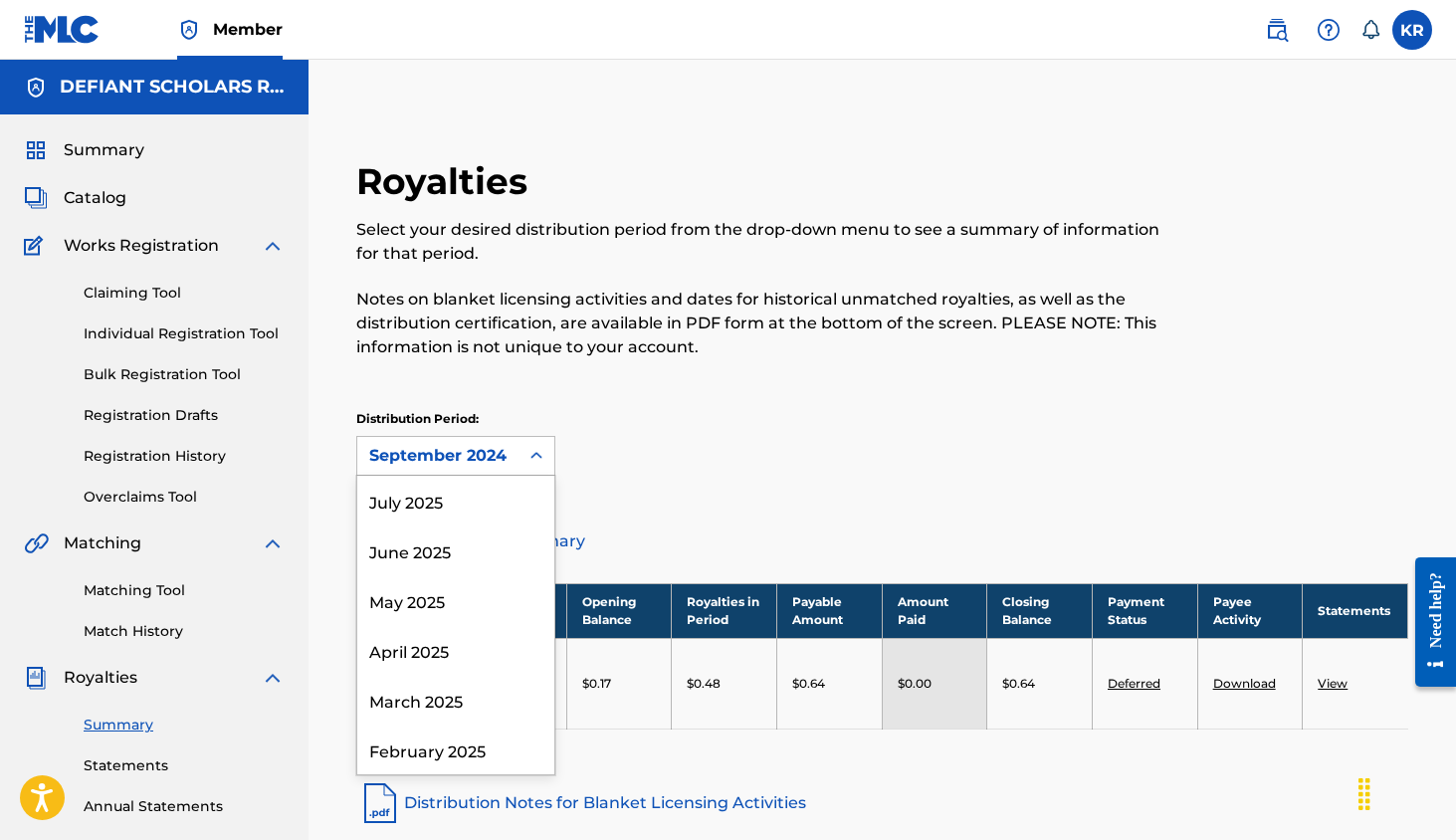 scroll, scrollTop: 265, scrollLeft: 0, axis: vertical 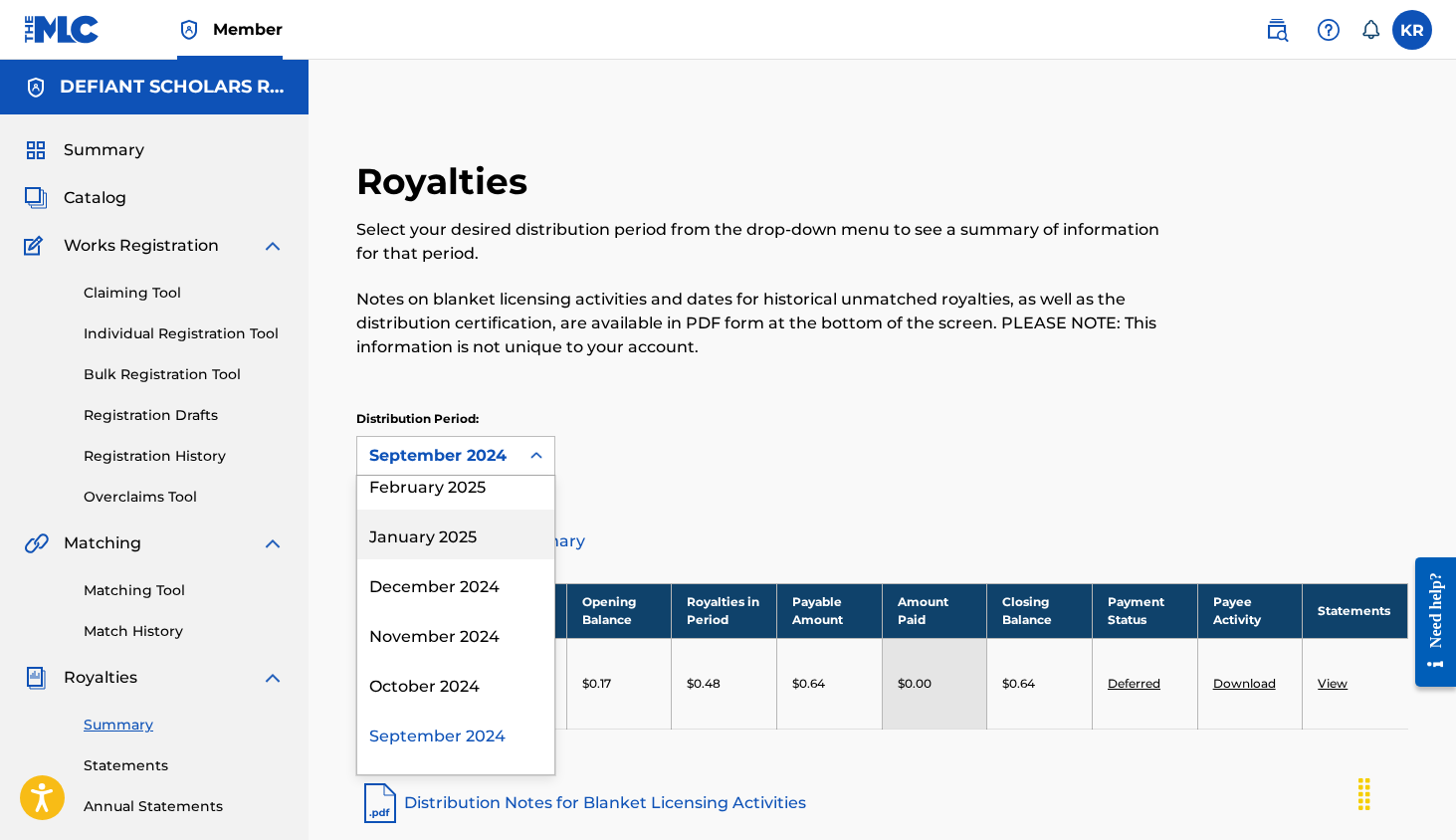 click on "January 2025" at bounding box center [456, 534] 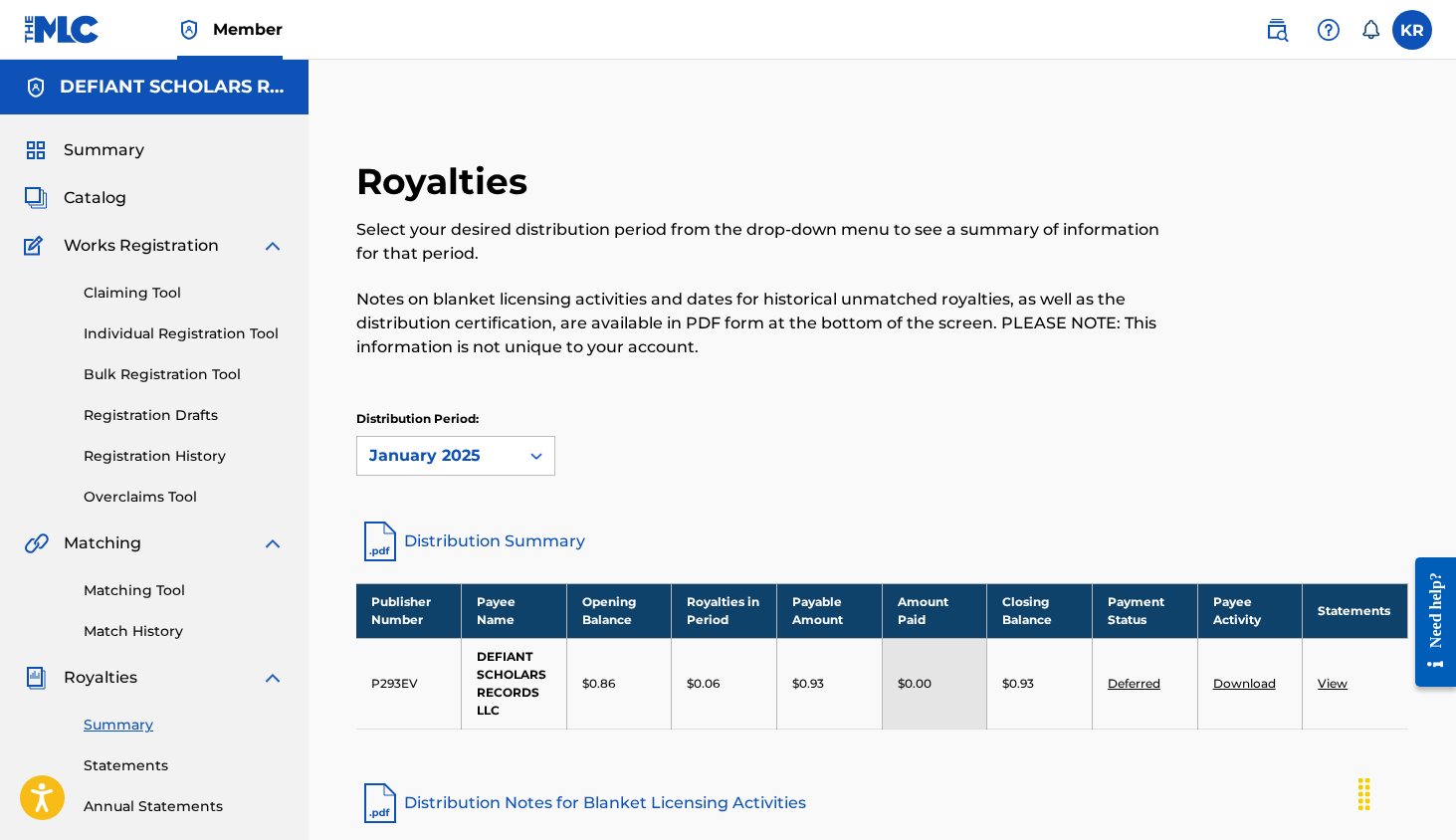 click on "Distribution Period: option January 2025, selected. January 2025" at bounding box center [882, 452] 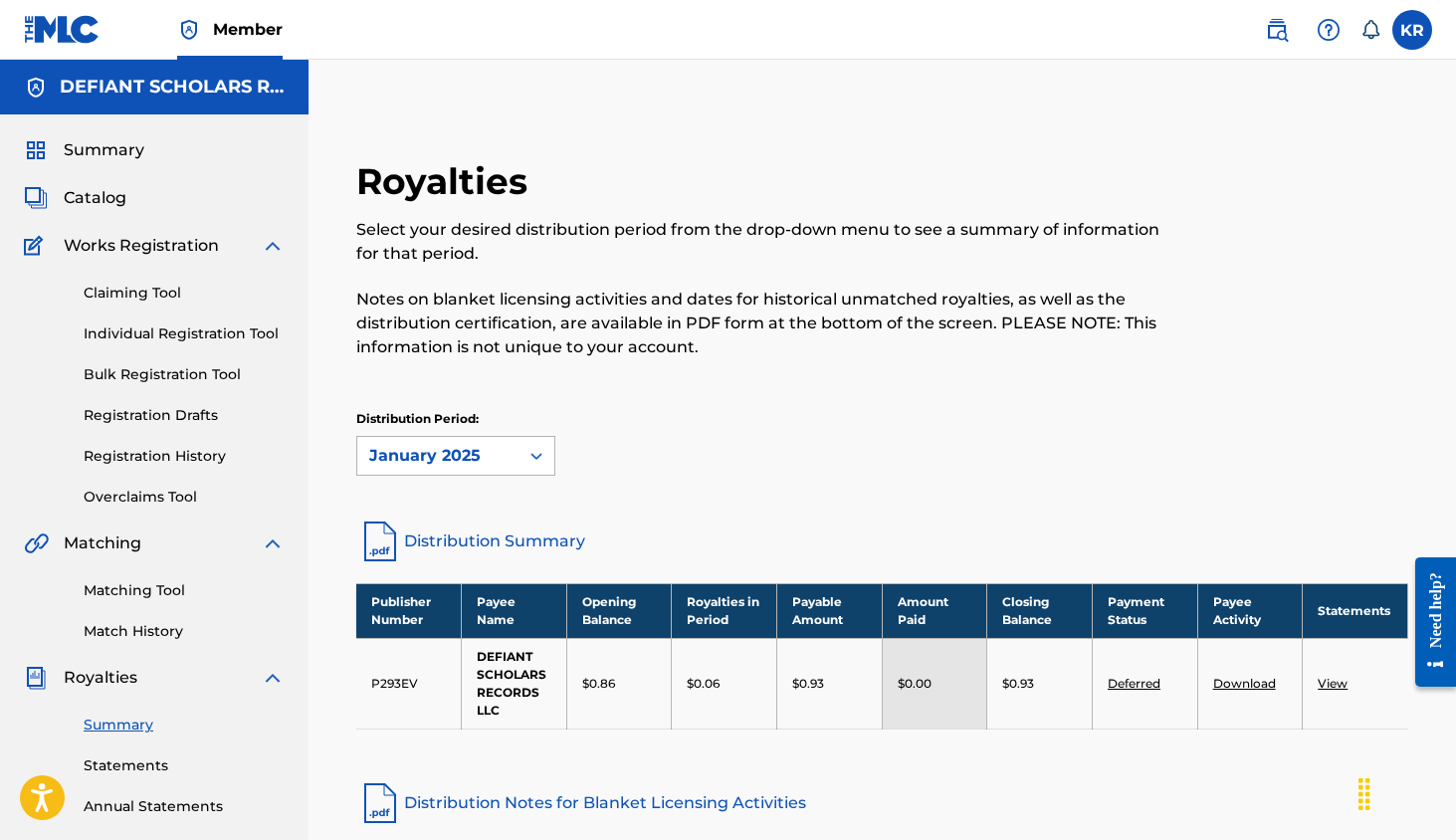 click on "January 2025" at bounding box center [438, 456] 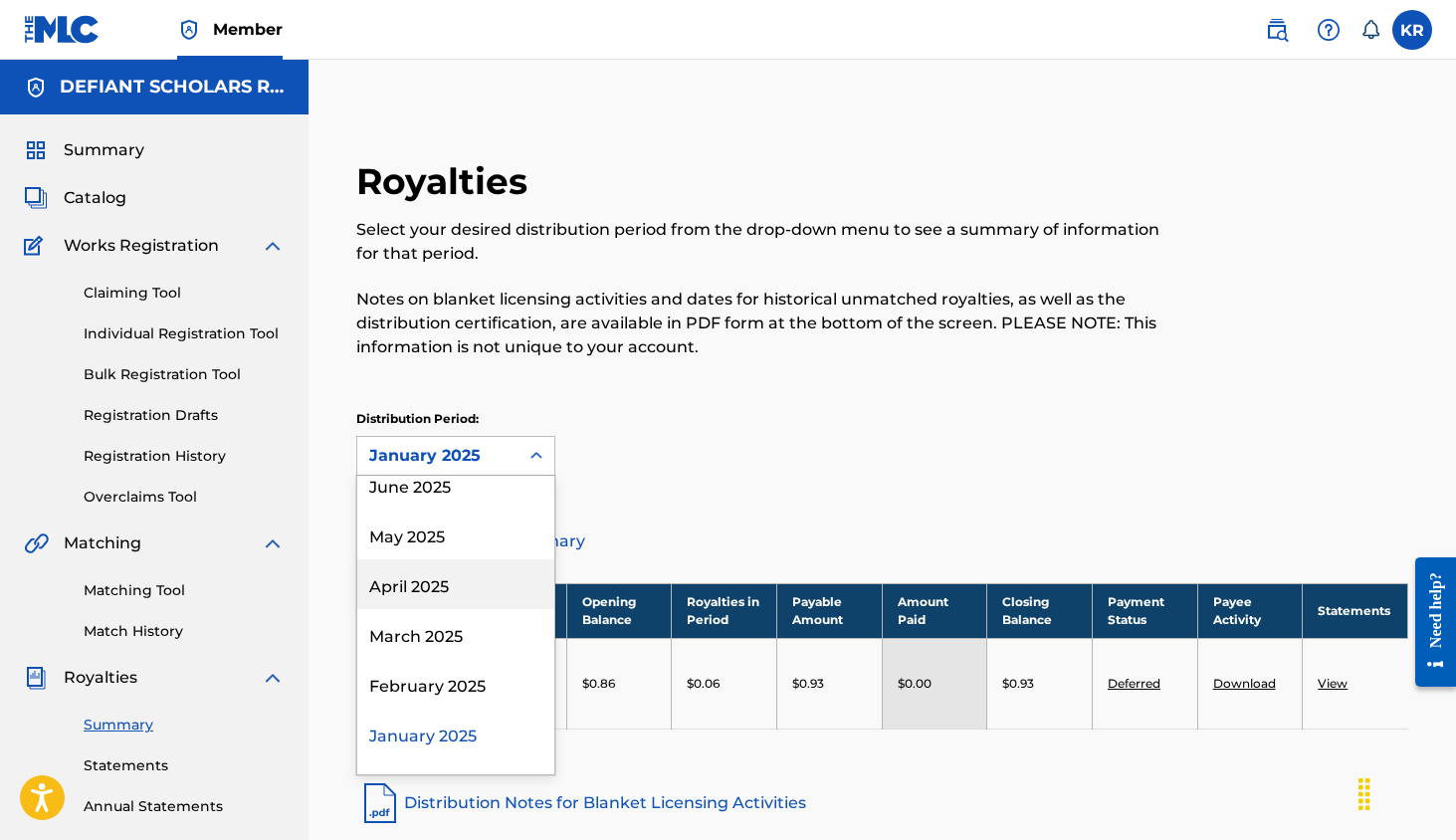 scroll, scrollTop: 0, scrollLeft: 0, axis: both 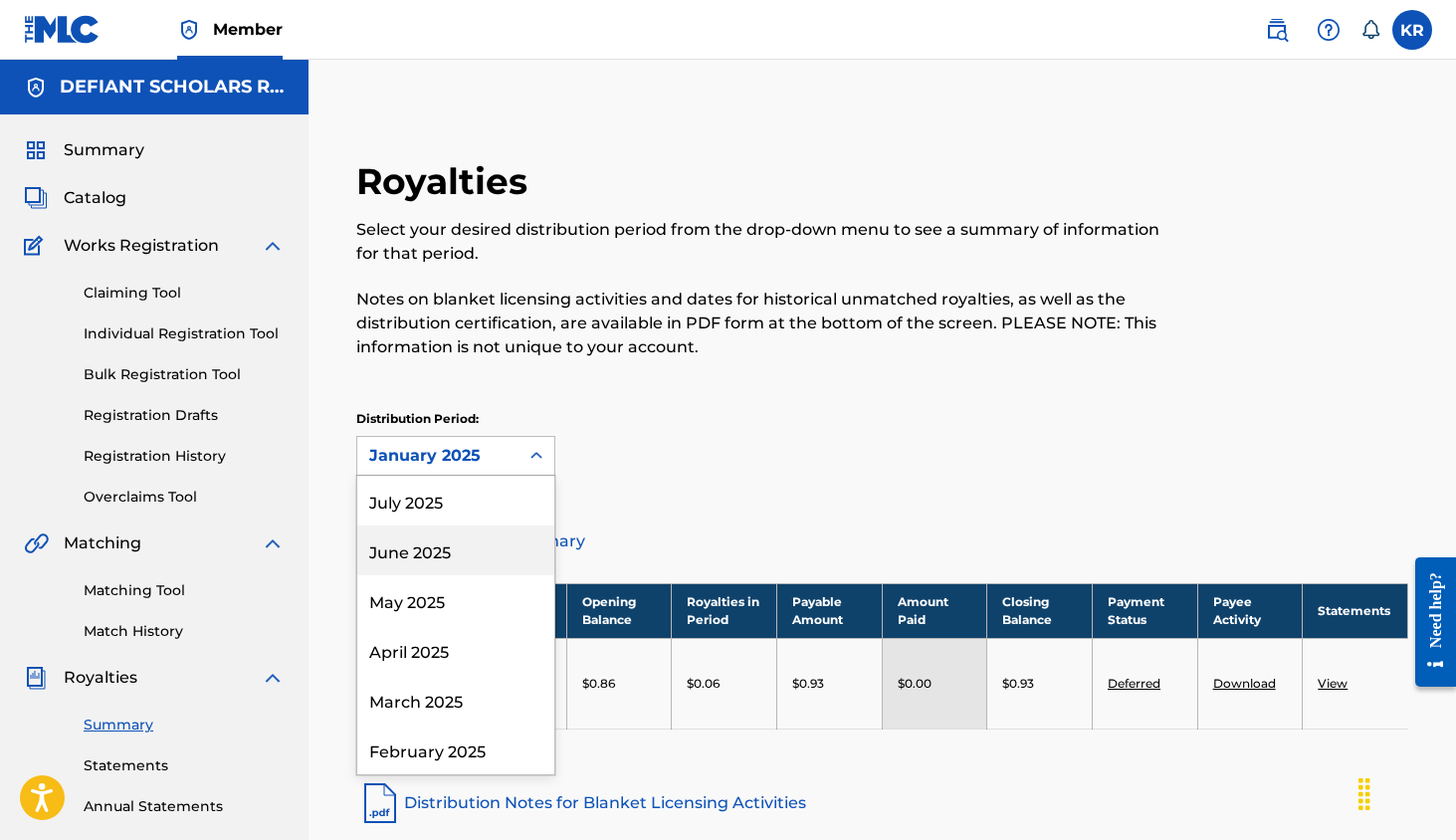 click on "June 2025" at bounding box center (456, 550) 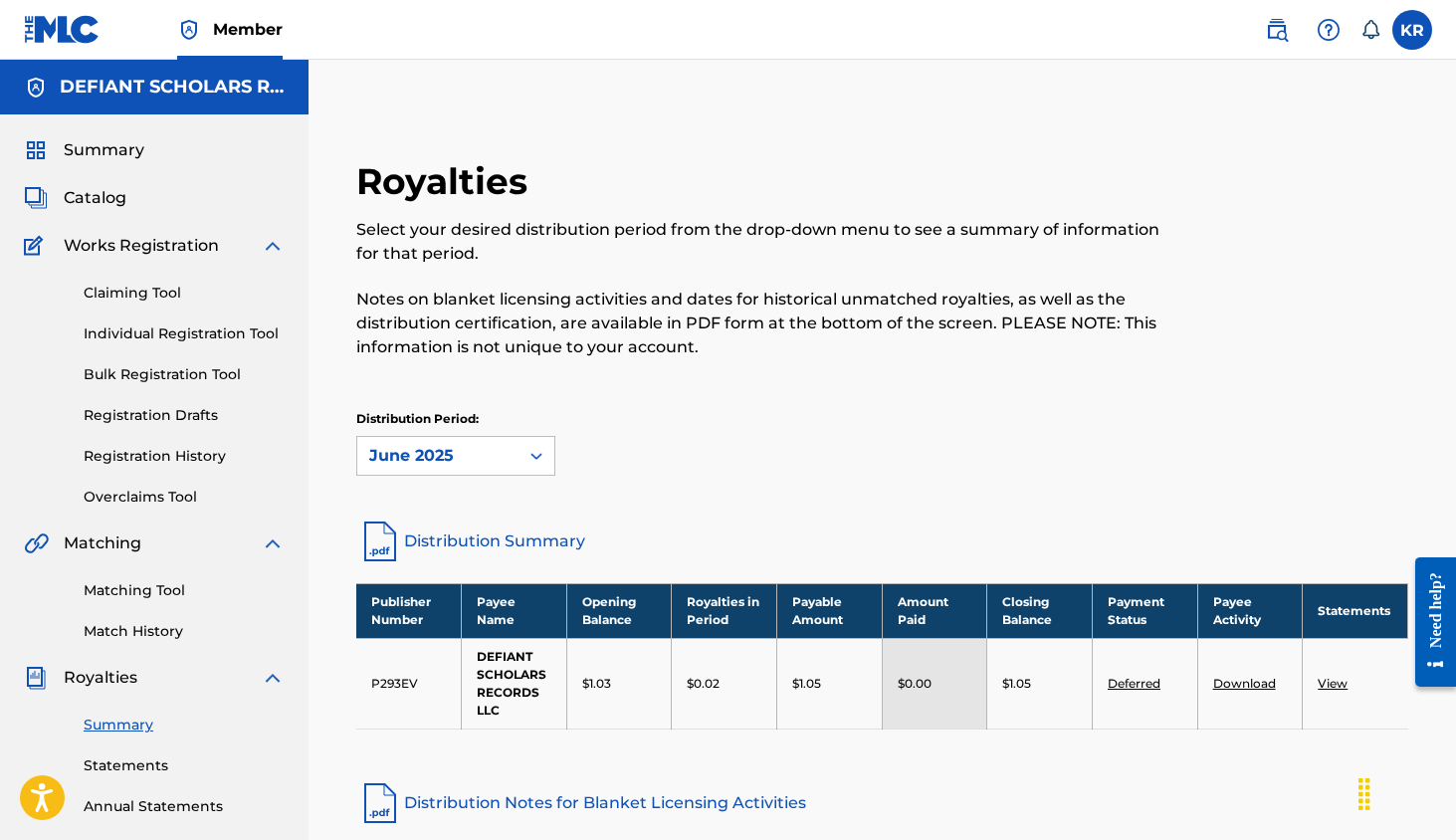 click on "June 2025" at bounding box center [438, 456] 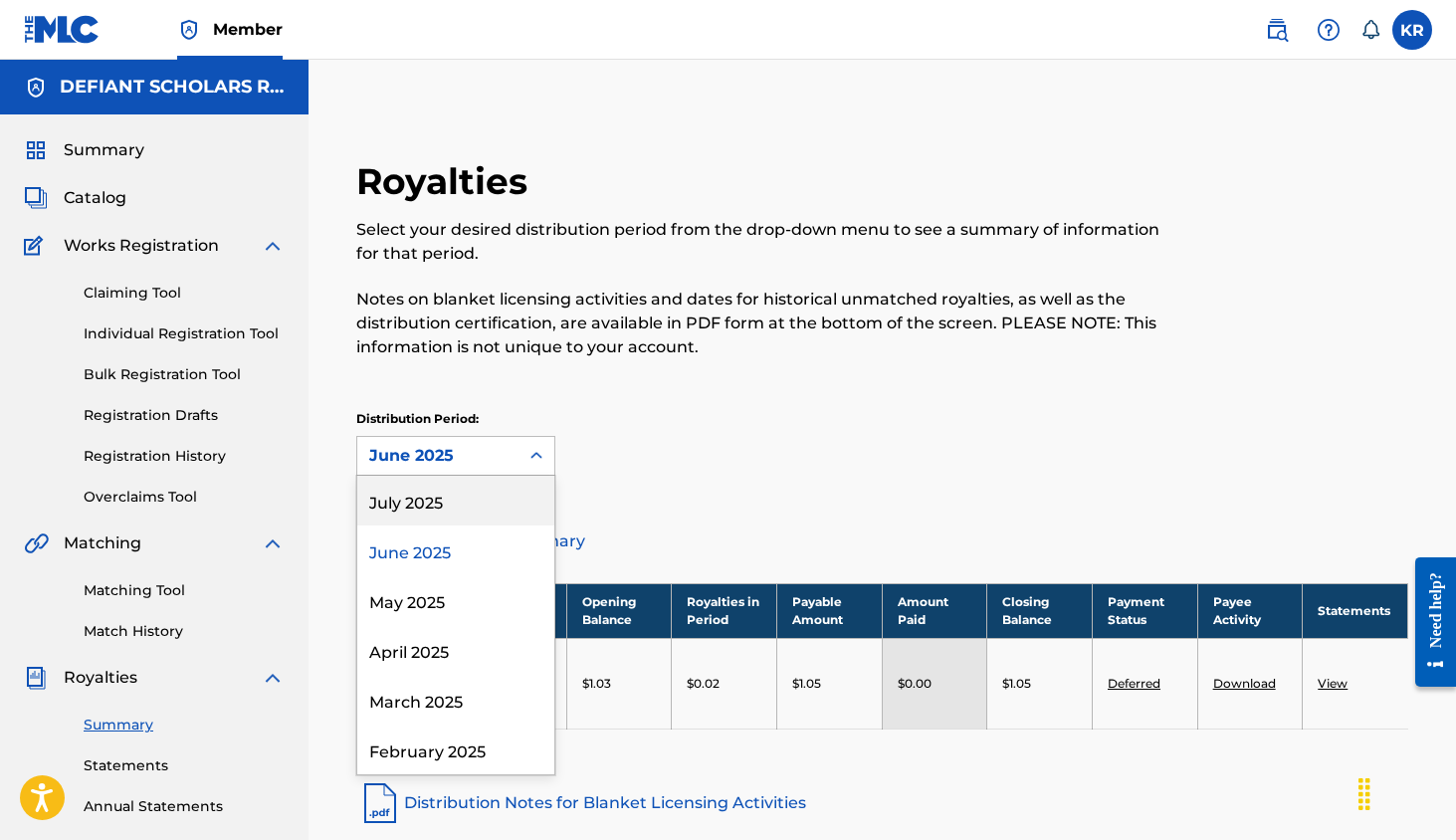click on "July 2025" at bounding box center [456, 501] 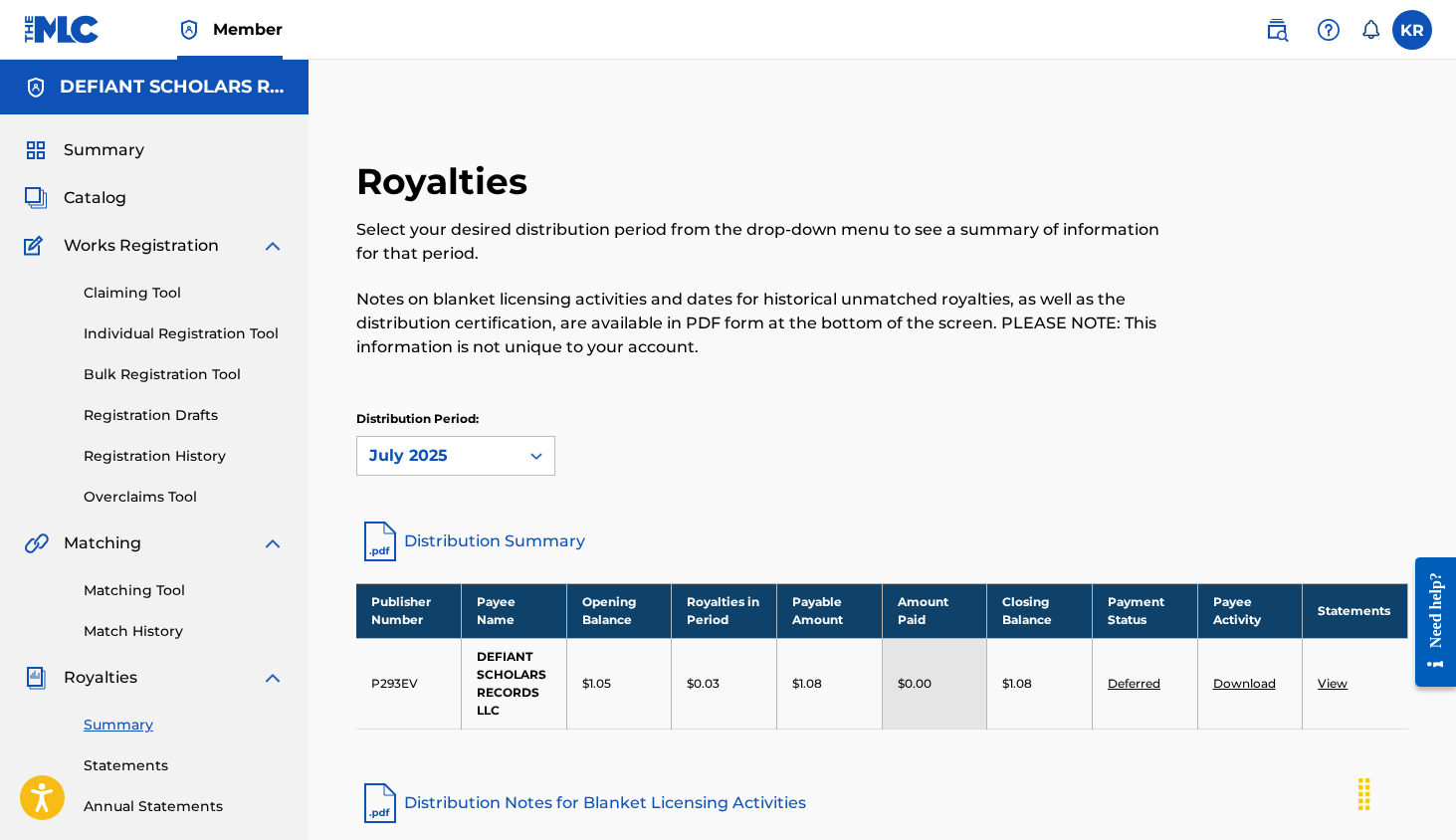 click on "Individual Registration Tool" at bounding box center [184, 333] 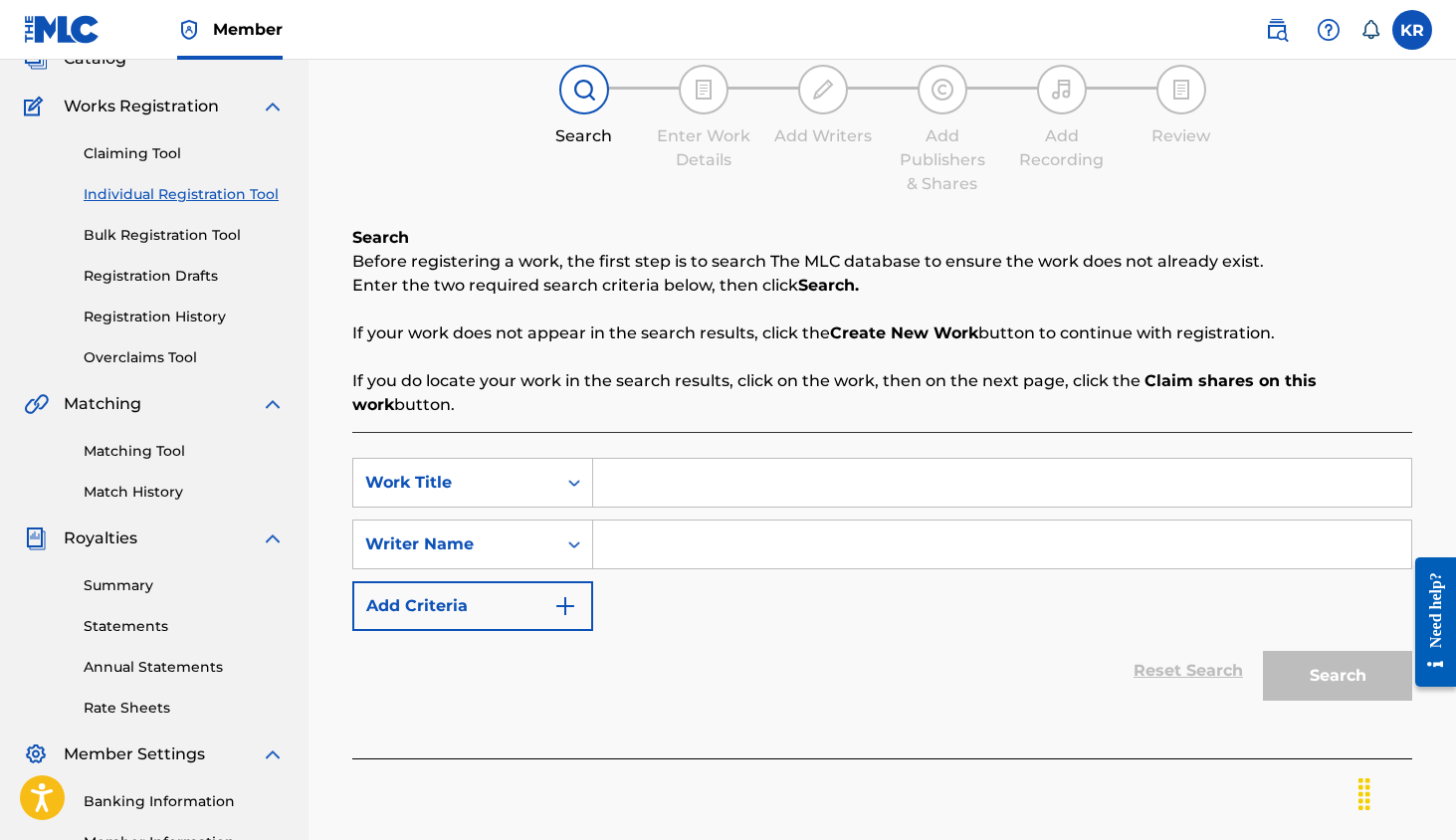 scroll, scrollTop: 140, scrollLeft: 0, axis: vertical 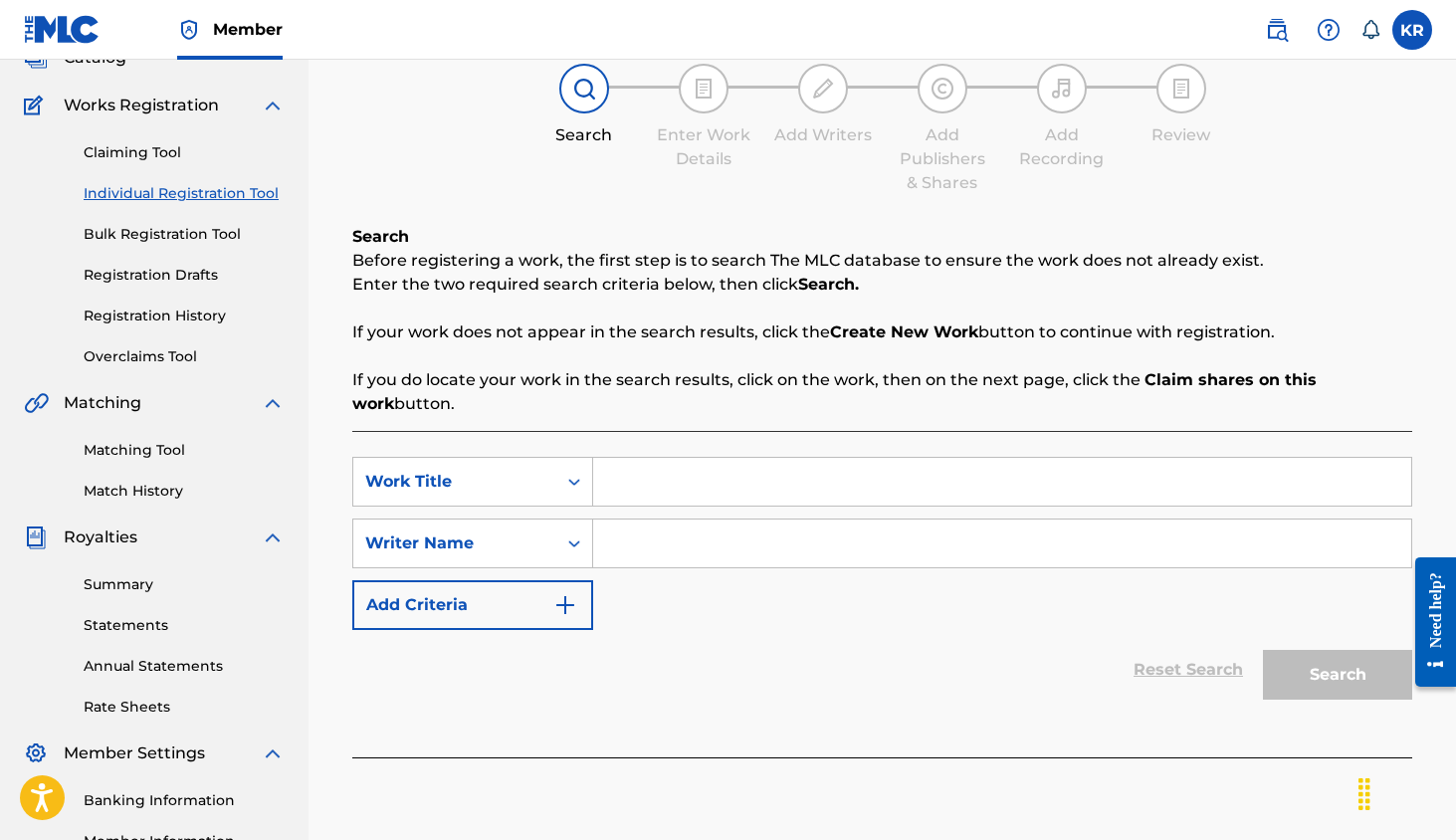 click at bounding box center (1002, 482) 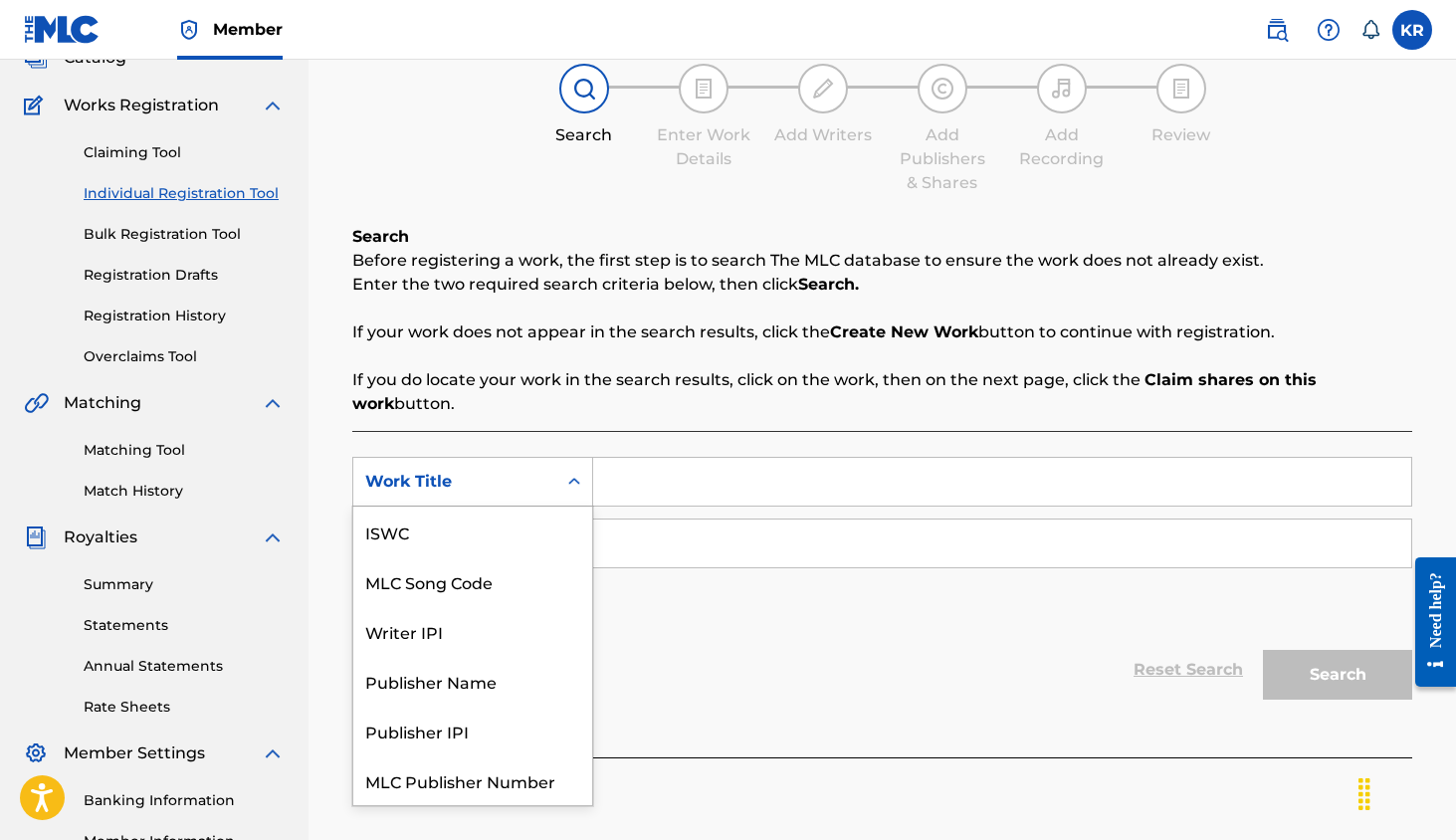 click 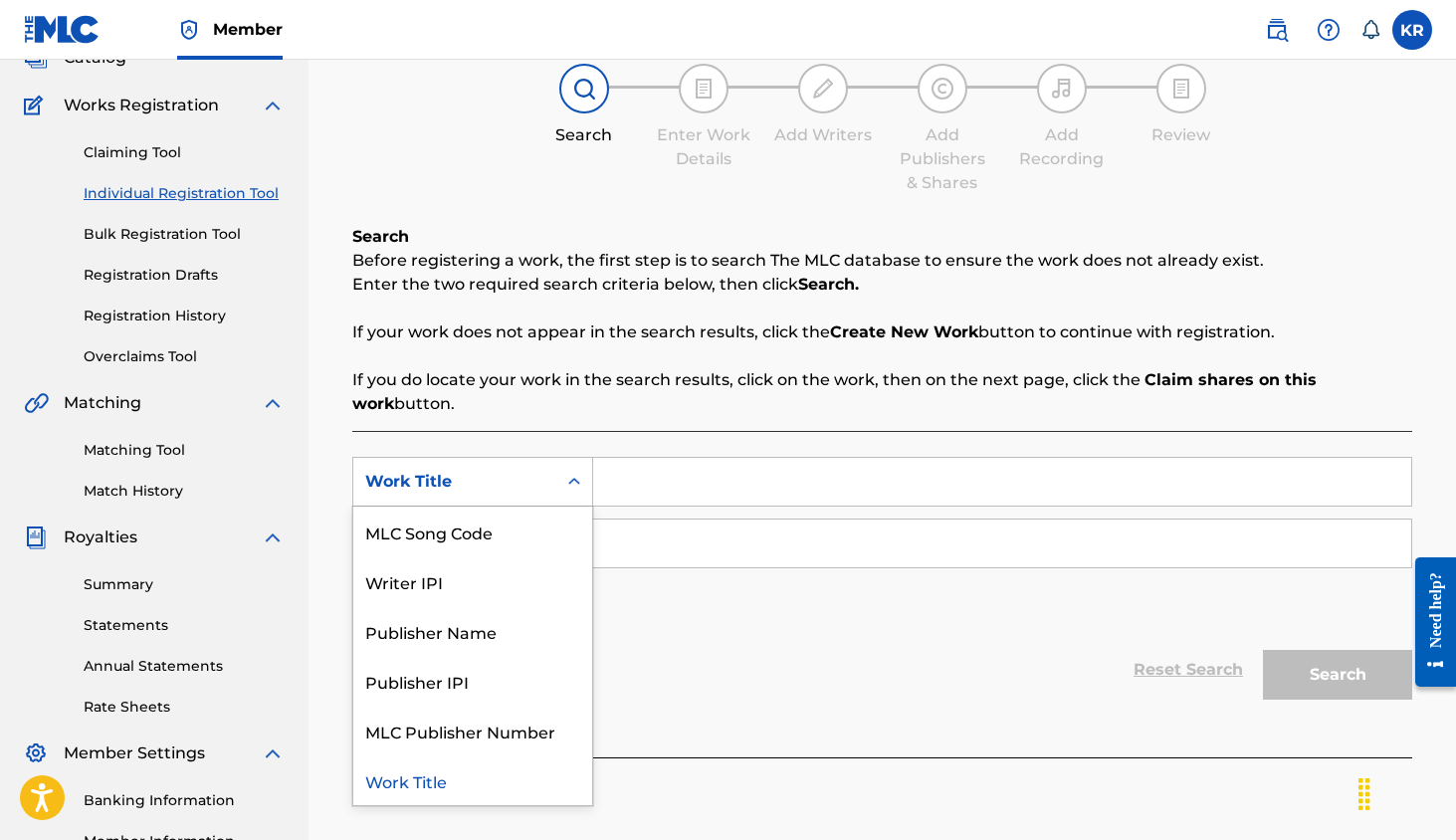 click at bounding box center [1002, 482] 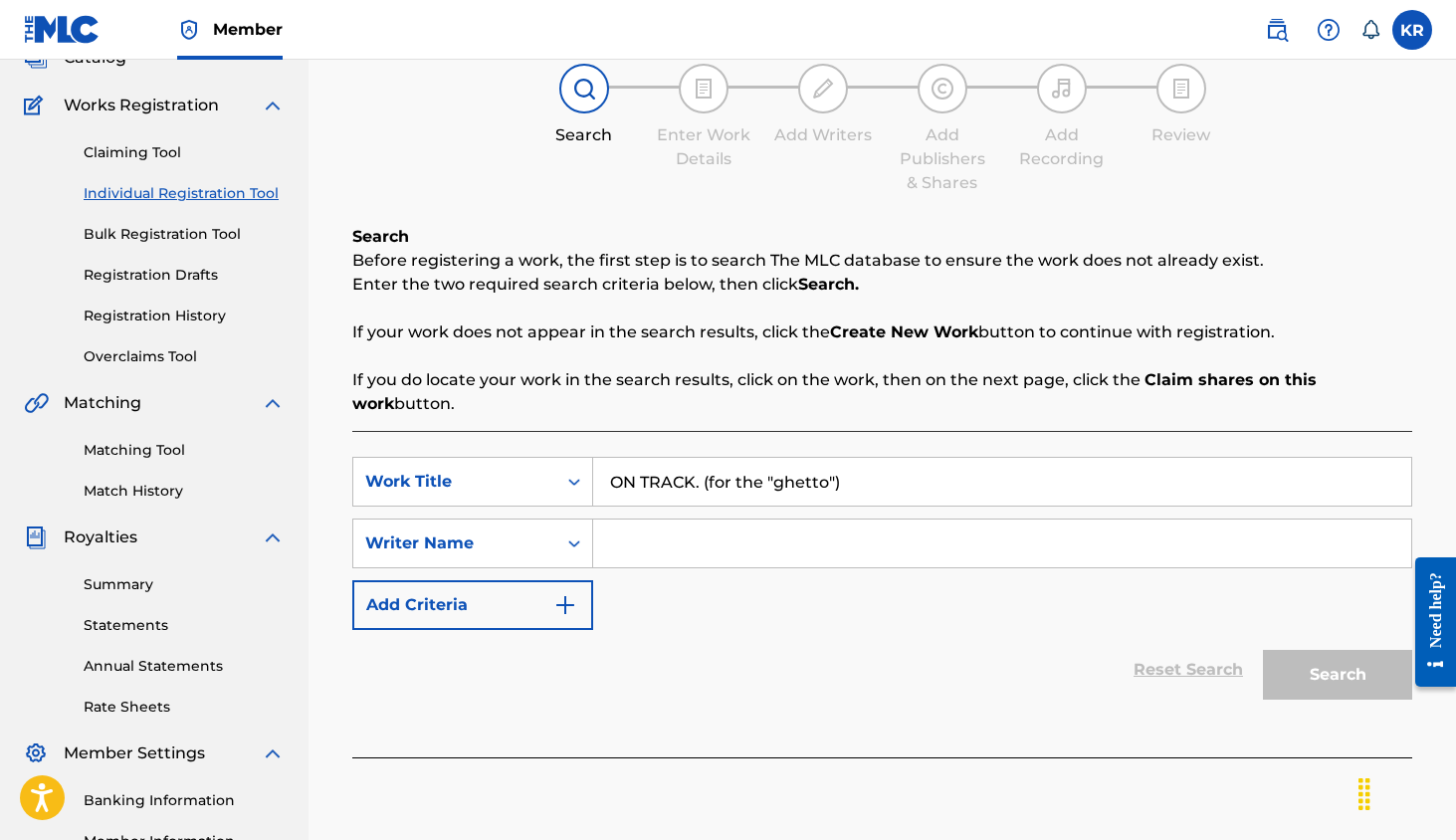 type on "ON TRACK. (for the "ghetto")" 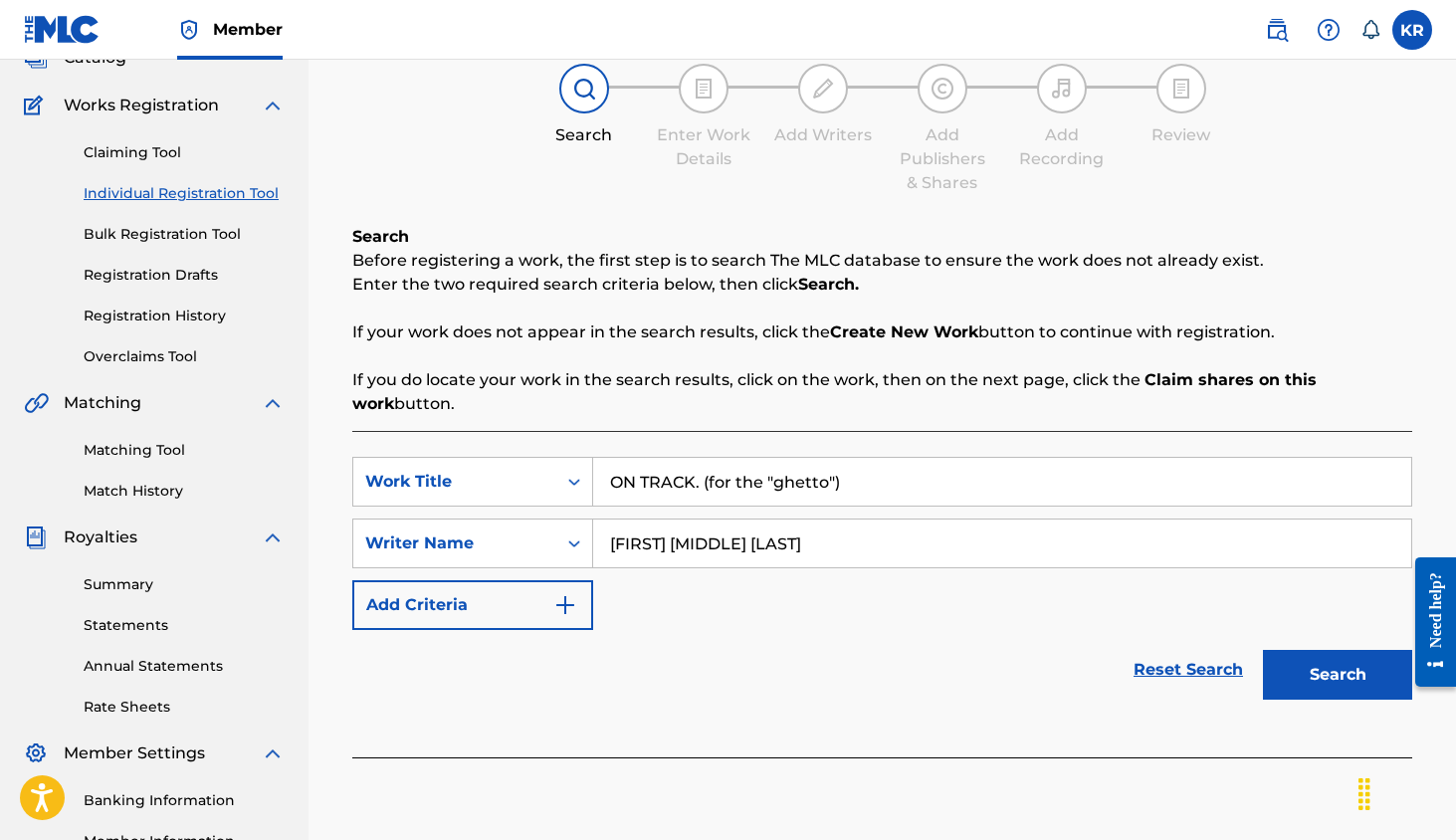type on "[FIRST] [INITIAL]. [LAST]" 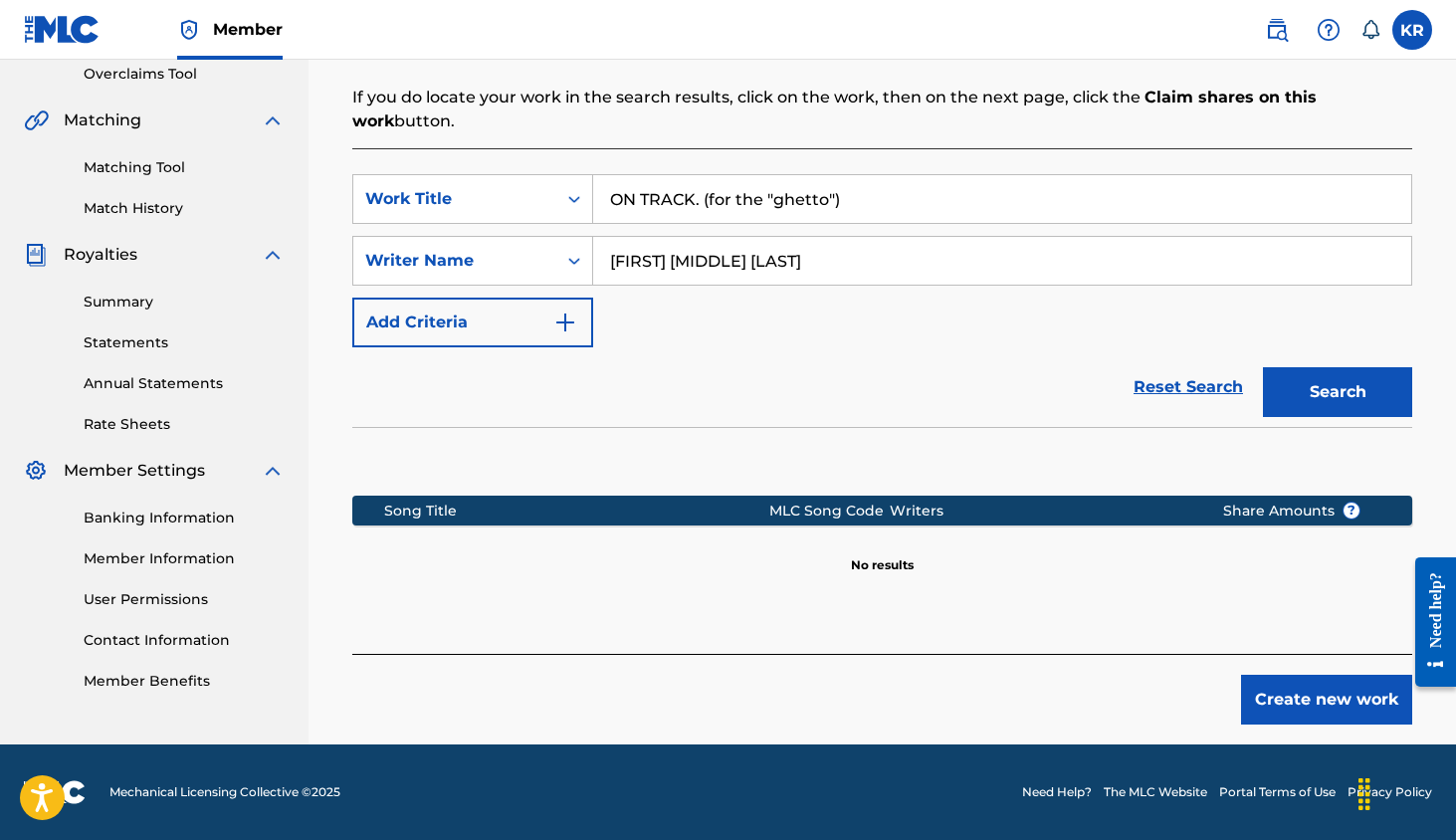 scroll, scrollTop: 423, scrollLeft: 0, axis: vertical 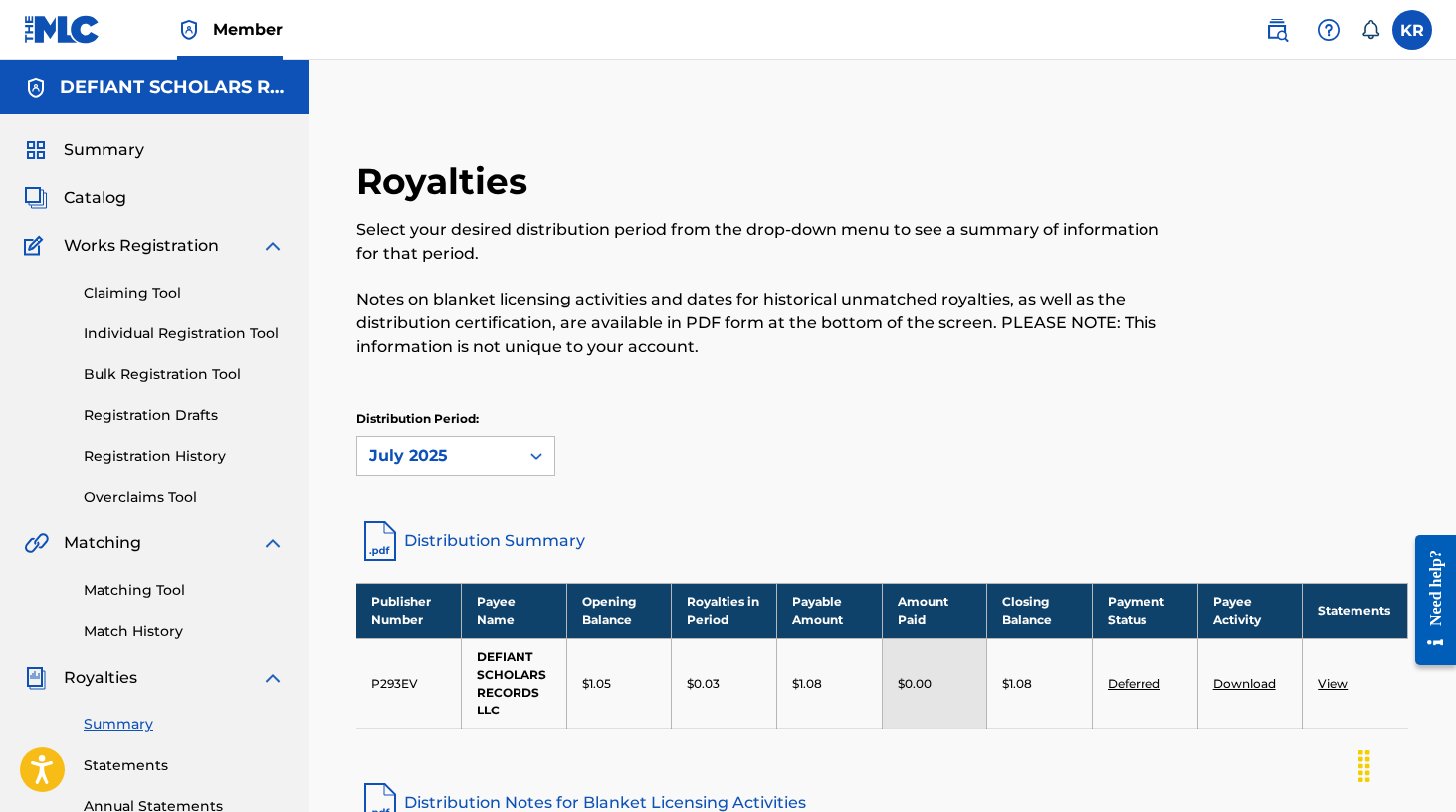click on "Individual Registration Tool" at bounding box center (184, 333) 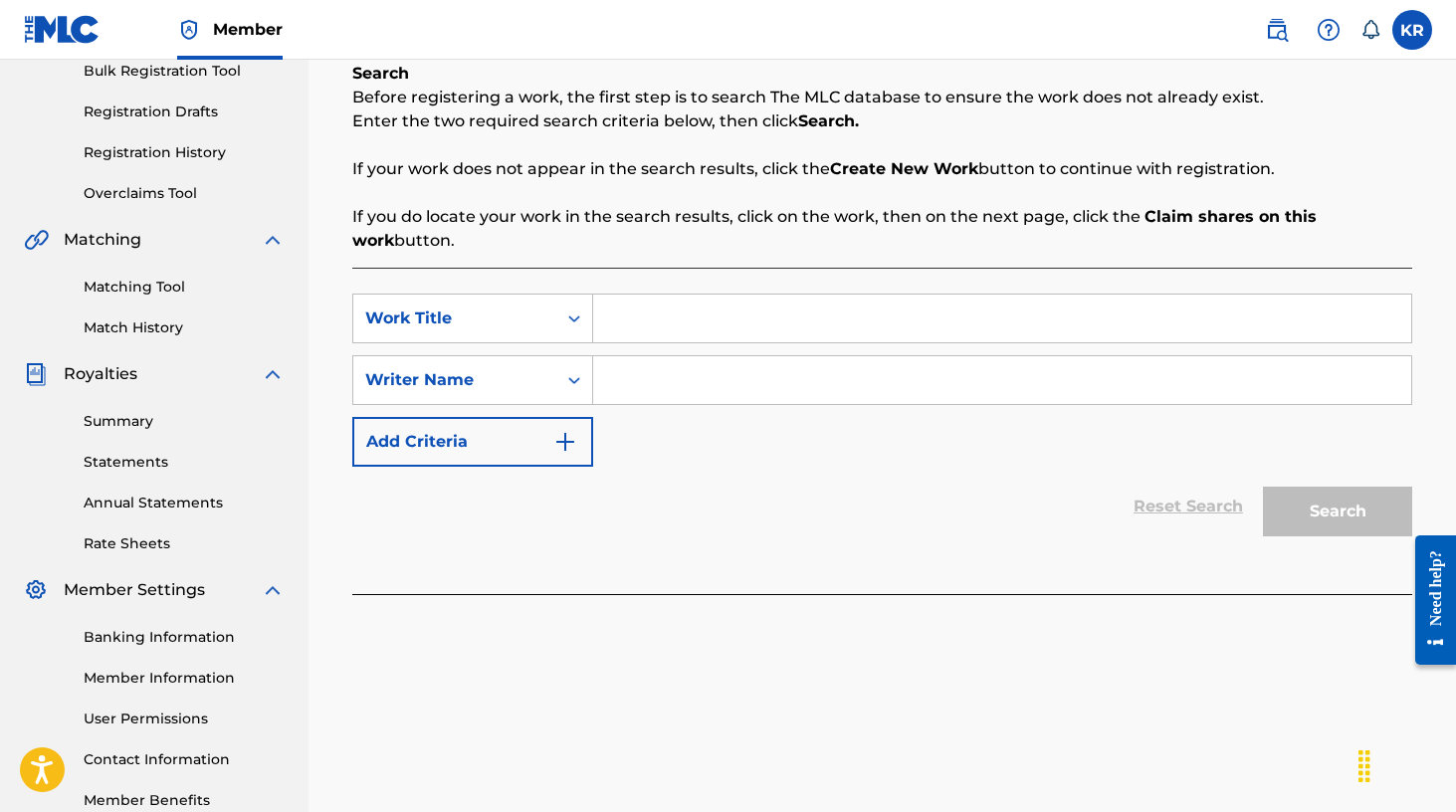 scroll, scrollTop: 330, scrollLeft: 0, axis: vertical 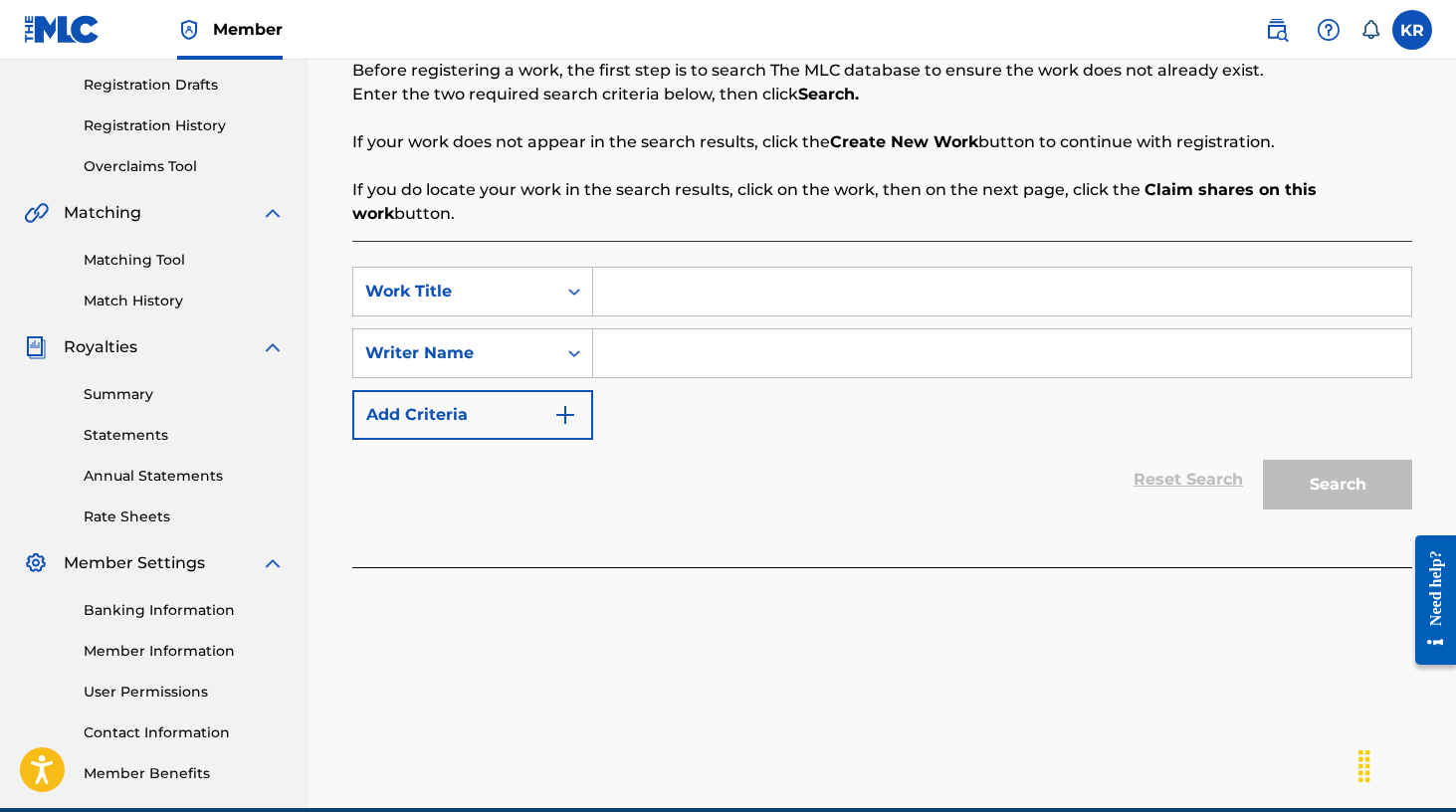 click at bounding box center [1002, 292] 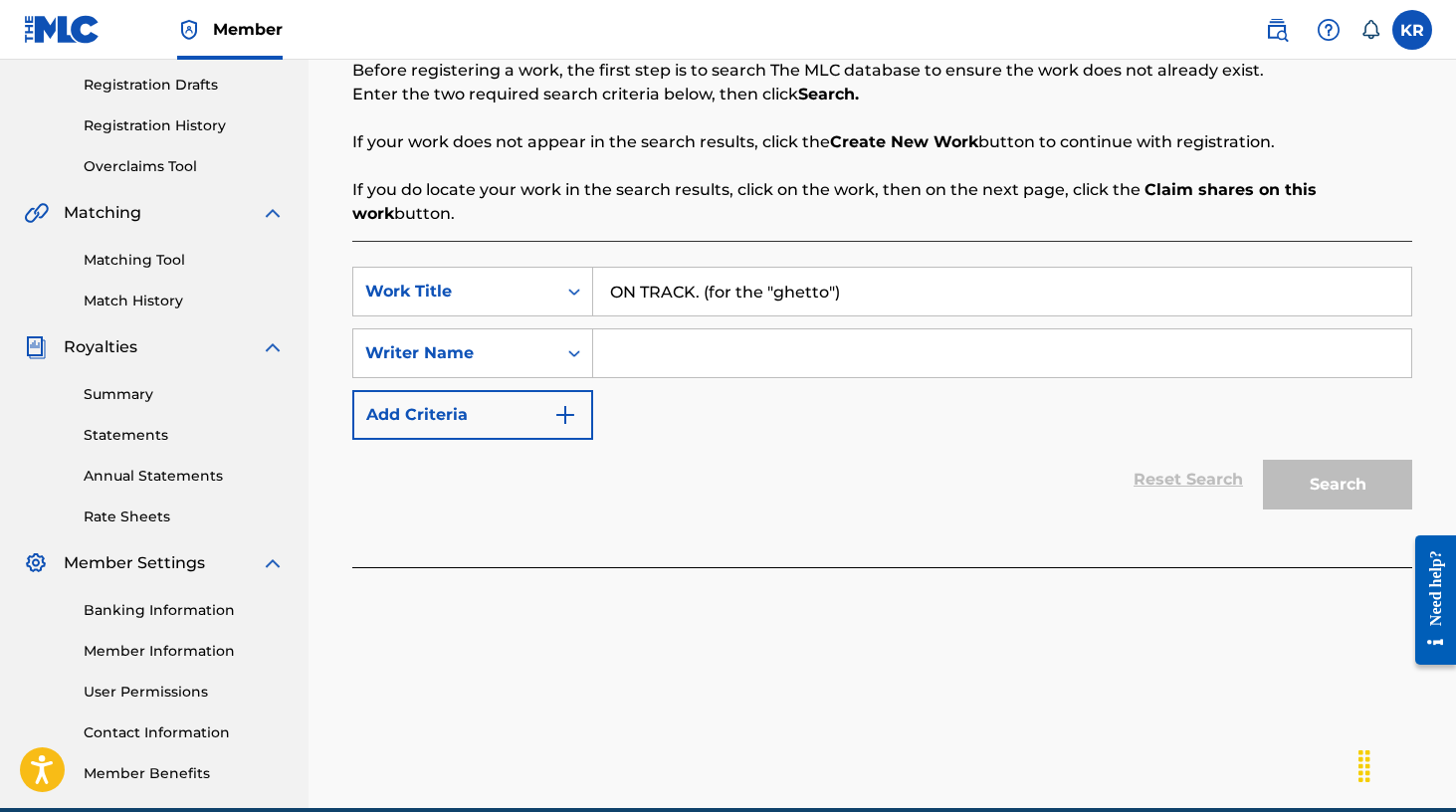 type on "ON TRACK. (for the "ghetto")" 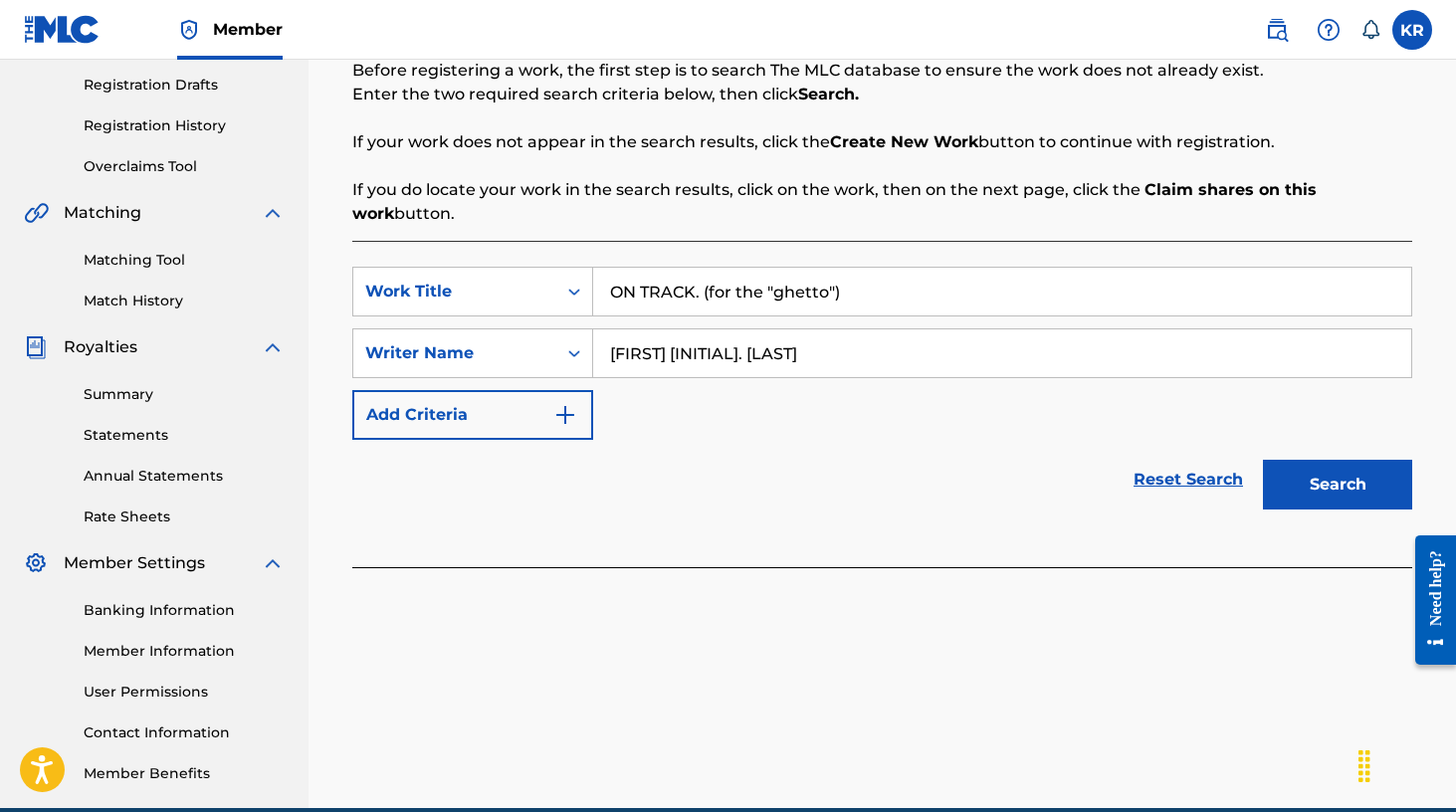 type on "[FIRST] [INITIAL]. [LAST]" 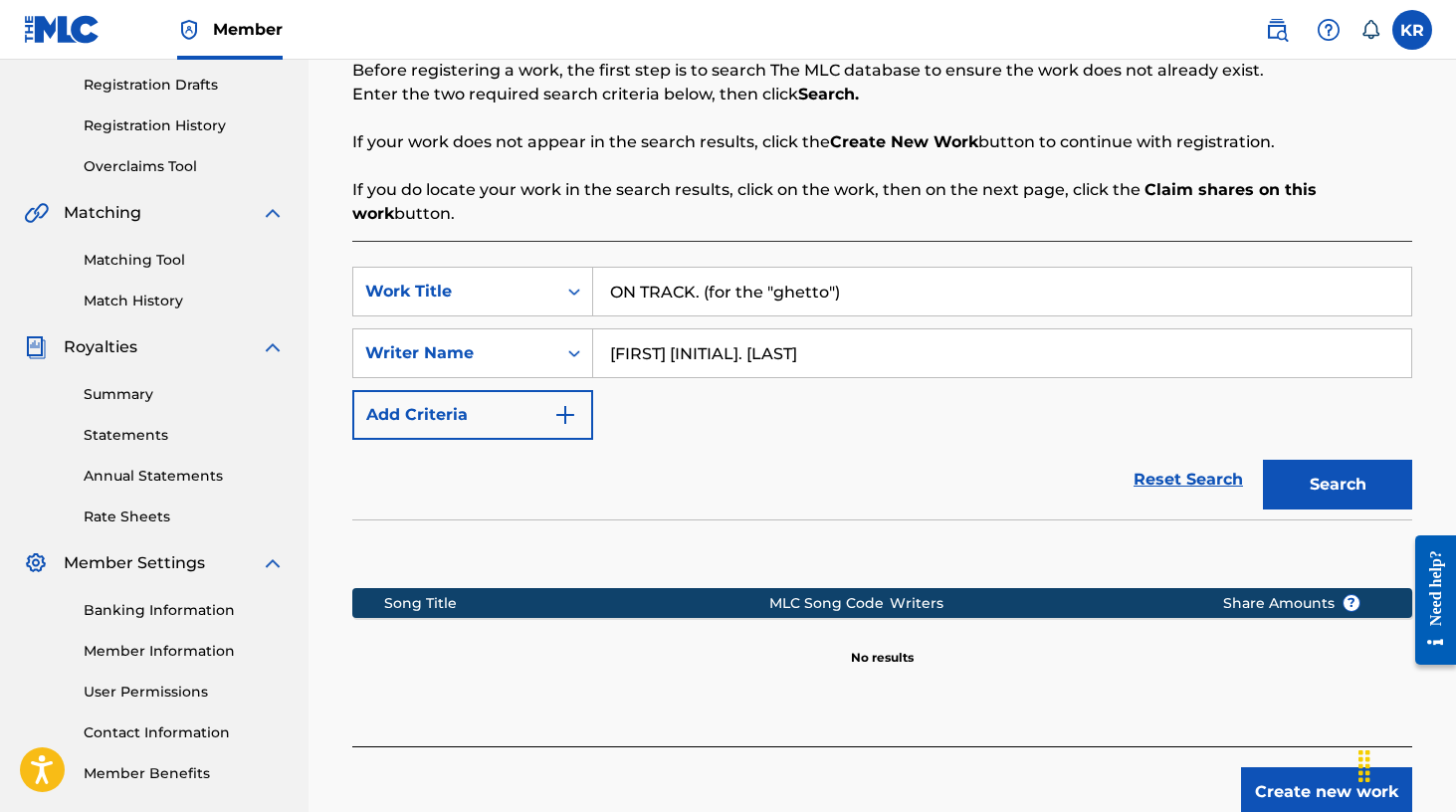 click on "Create new work" at bounding box center (1327, 792) 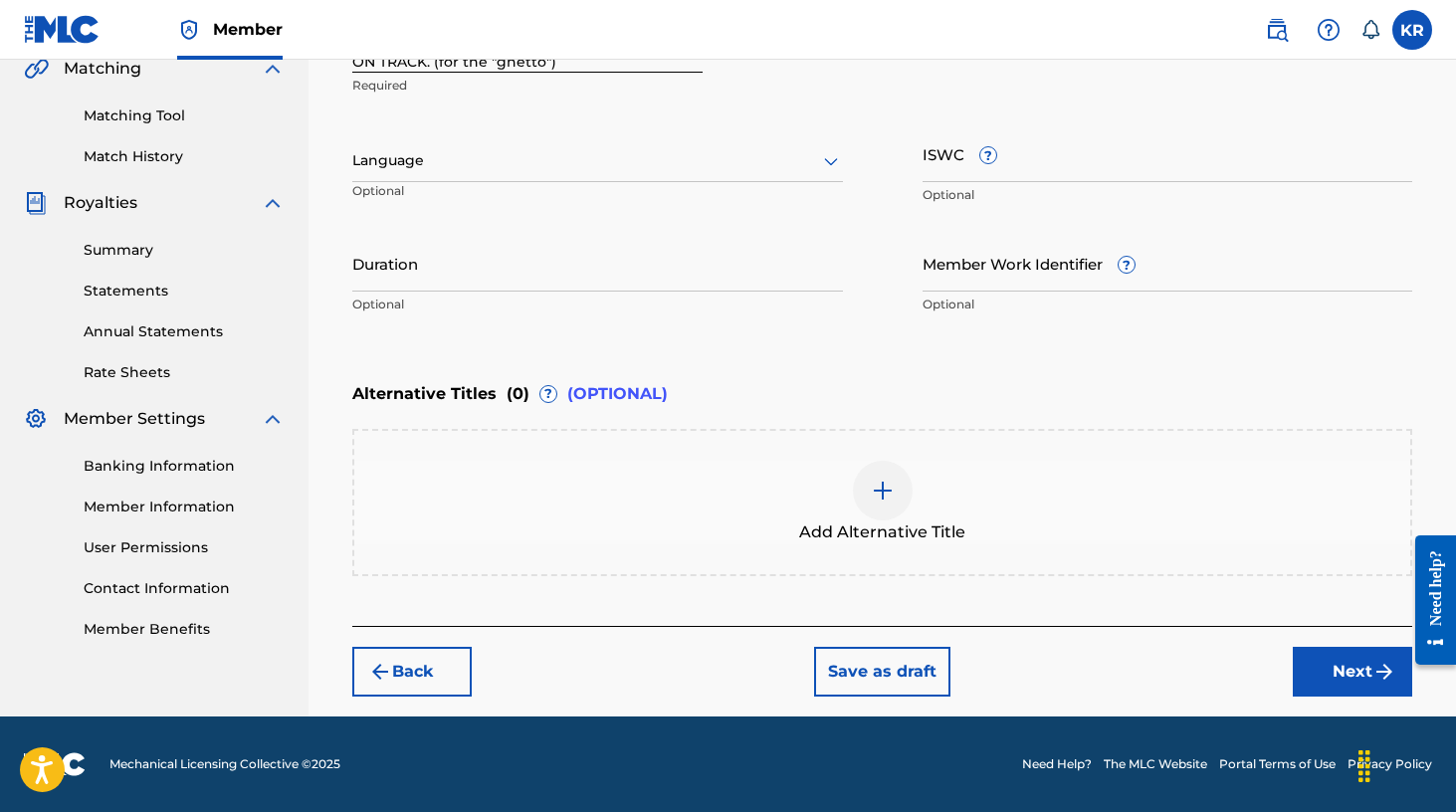 scroll, scrollTop: 475, scrollLeft: 0, axis: vertical 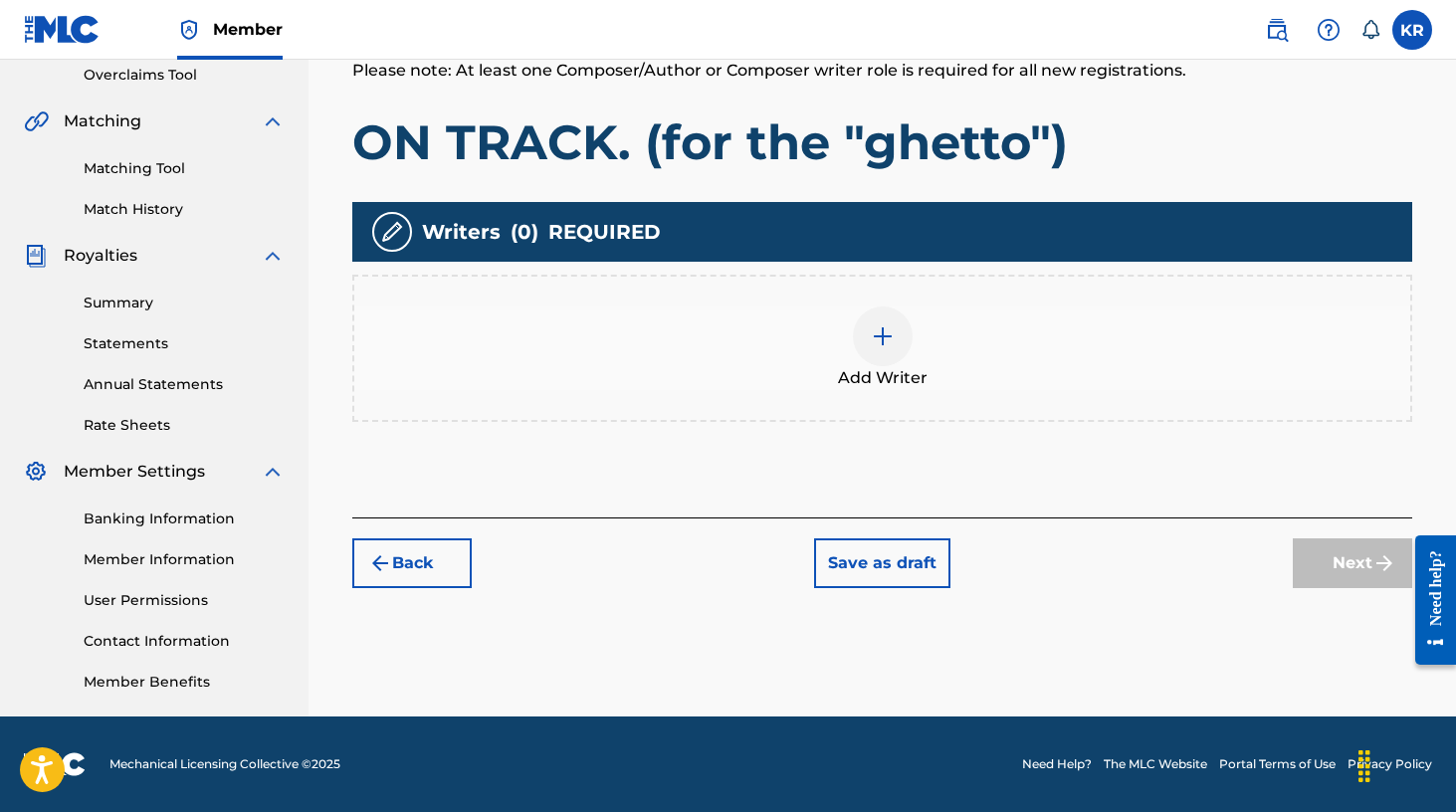 click at bounding box center [883, 336] 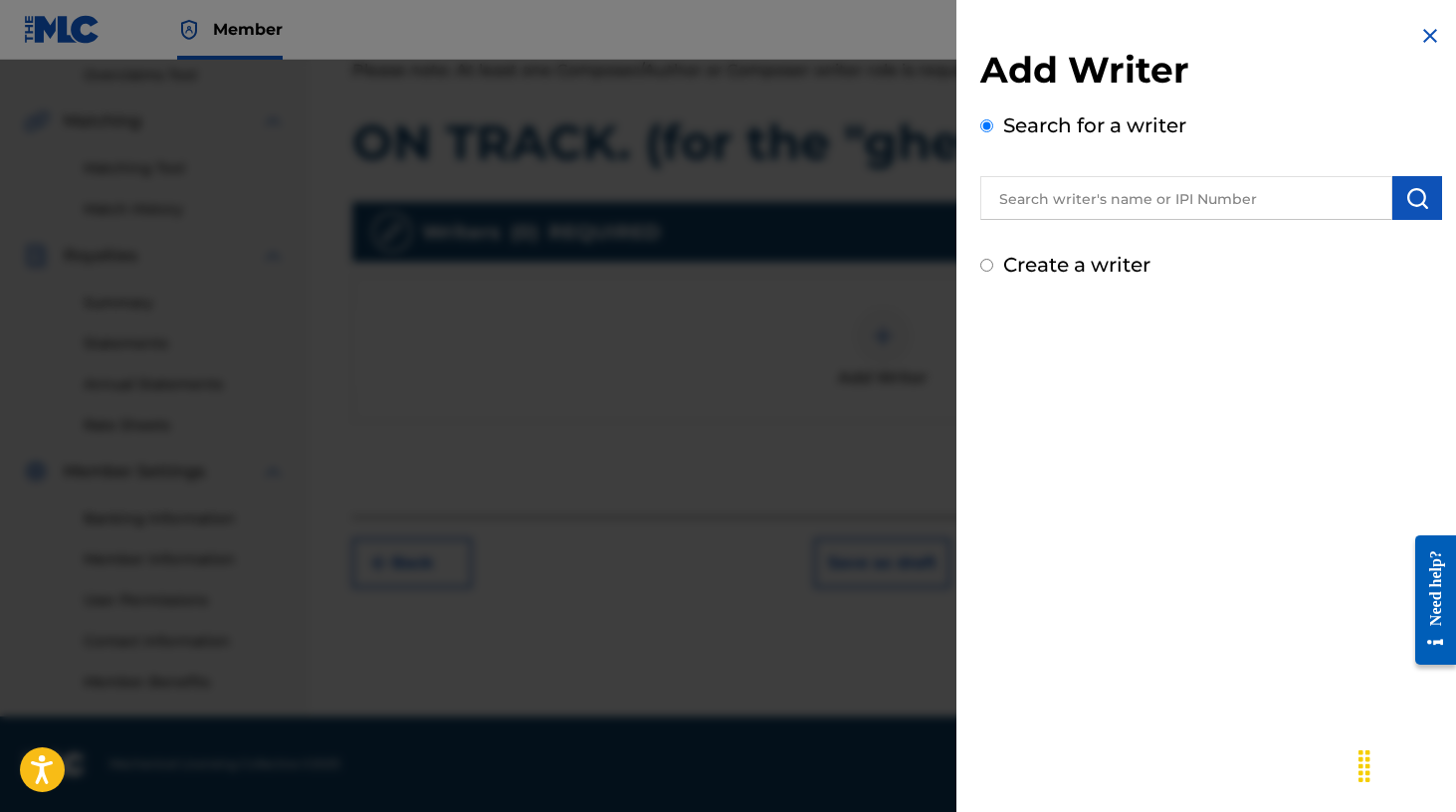 click at bounding box center [1186, 198] 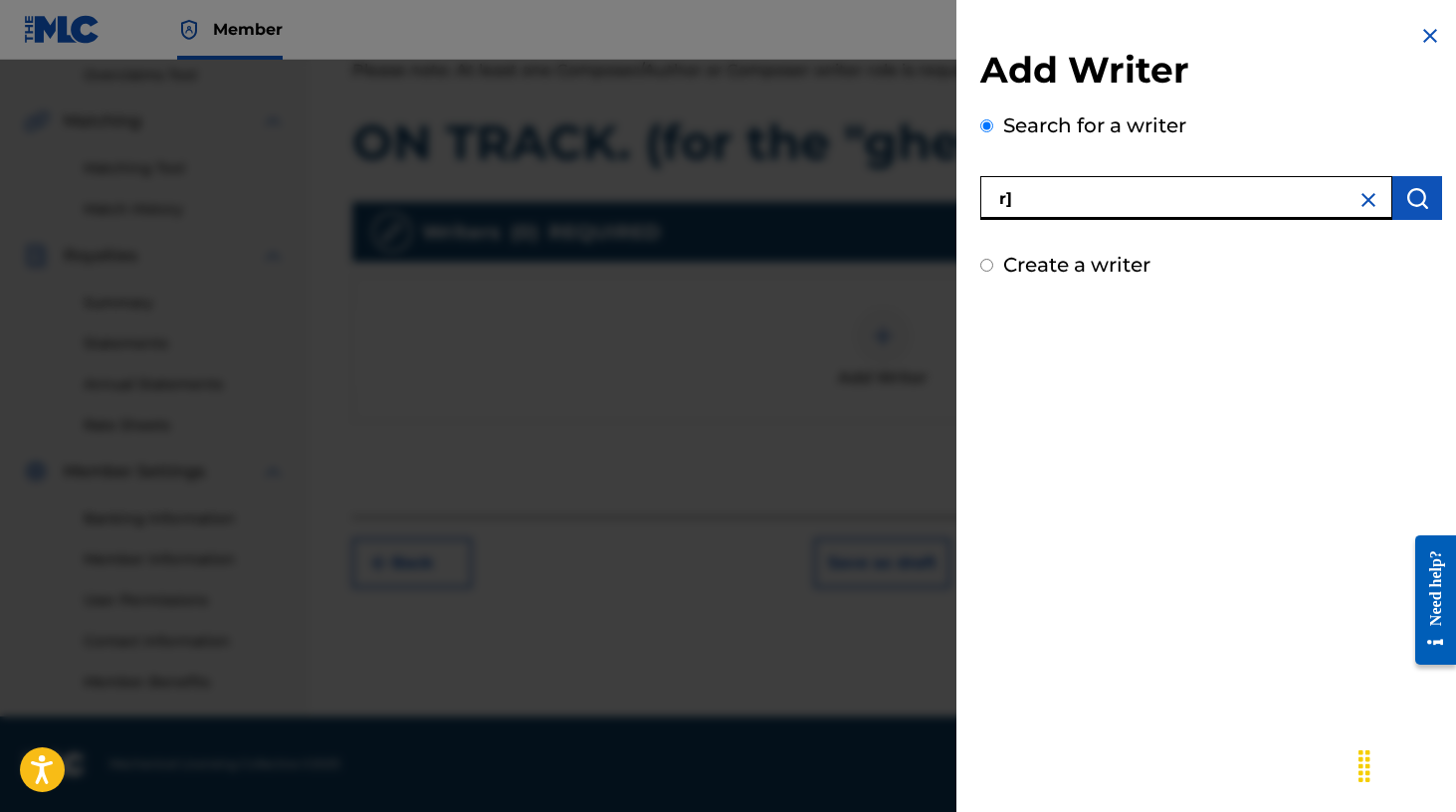 type on "r" 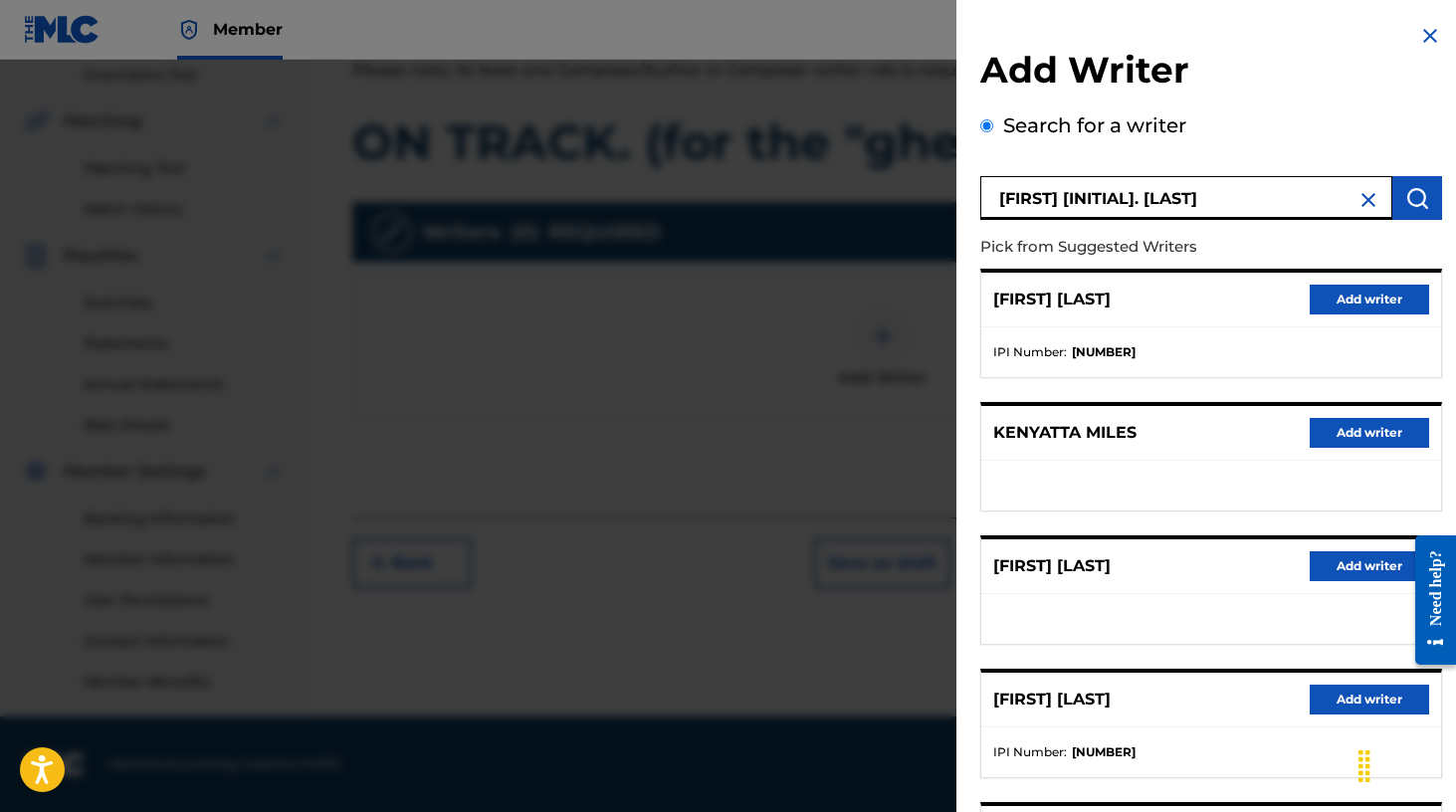 type on "[FIRST] [INITIAL]. [LAST]" 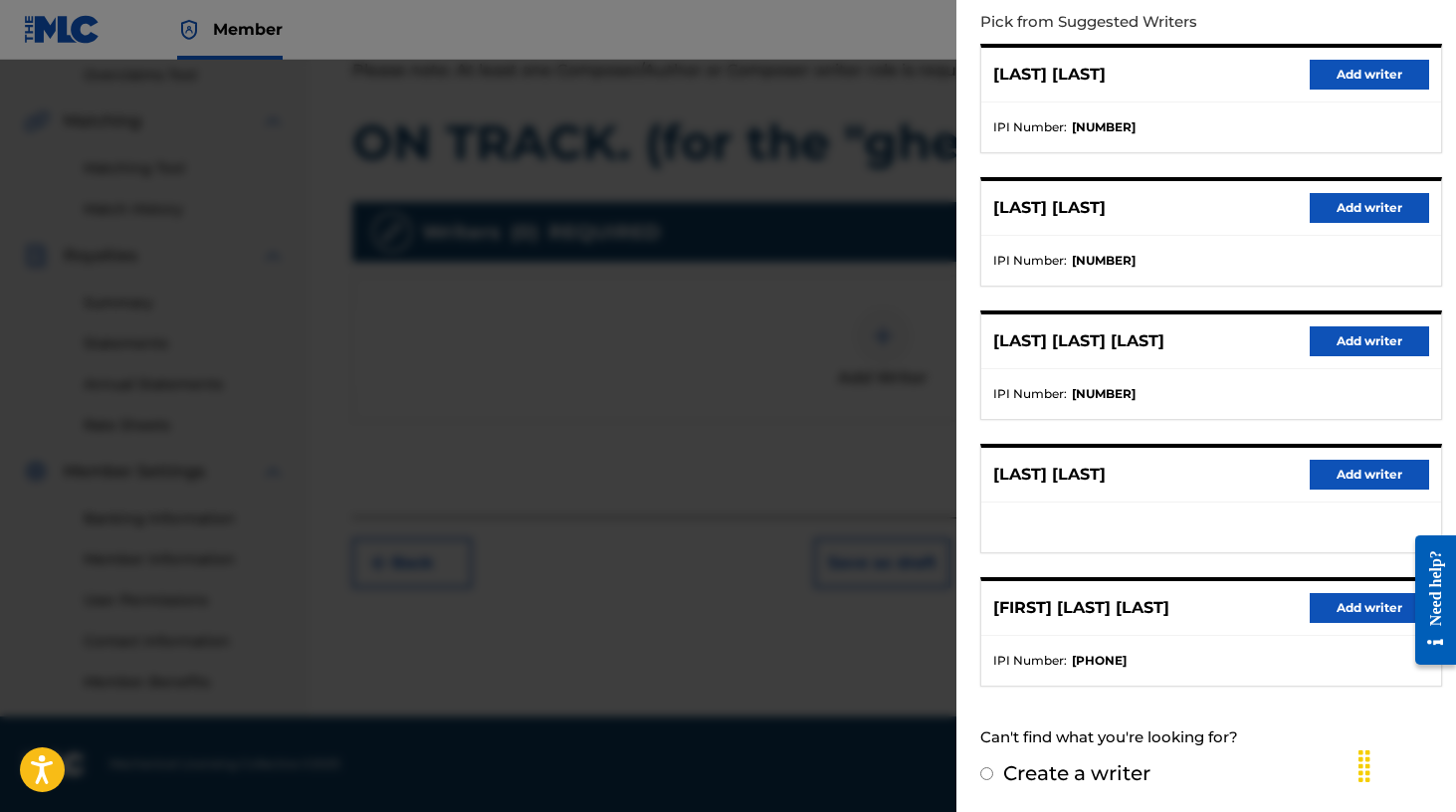 scroll, scrollTop: 224, scrollLeft: 0, axis: vertical 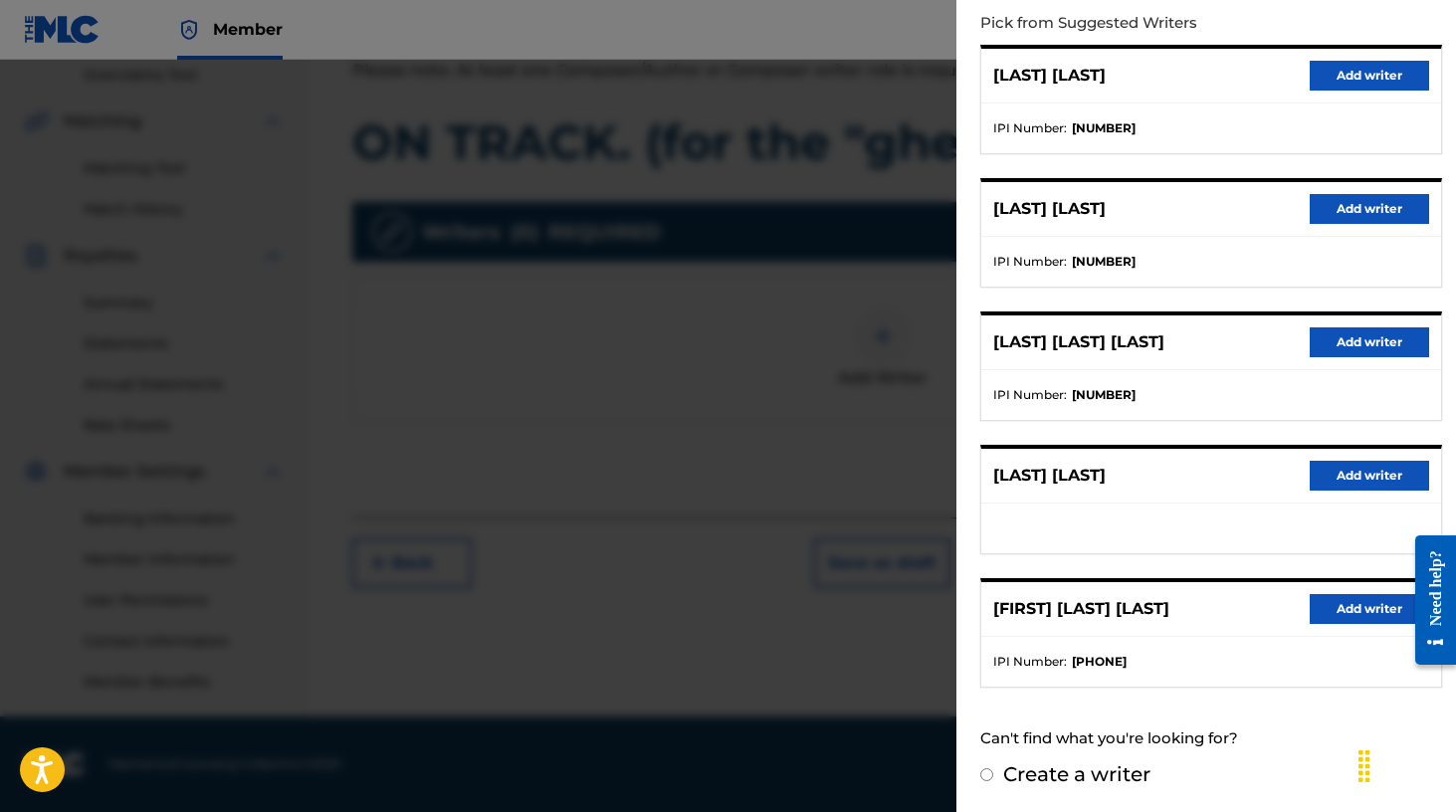 click on "Add writer" at bounding box center [1369, 609] 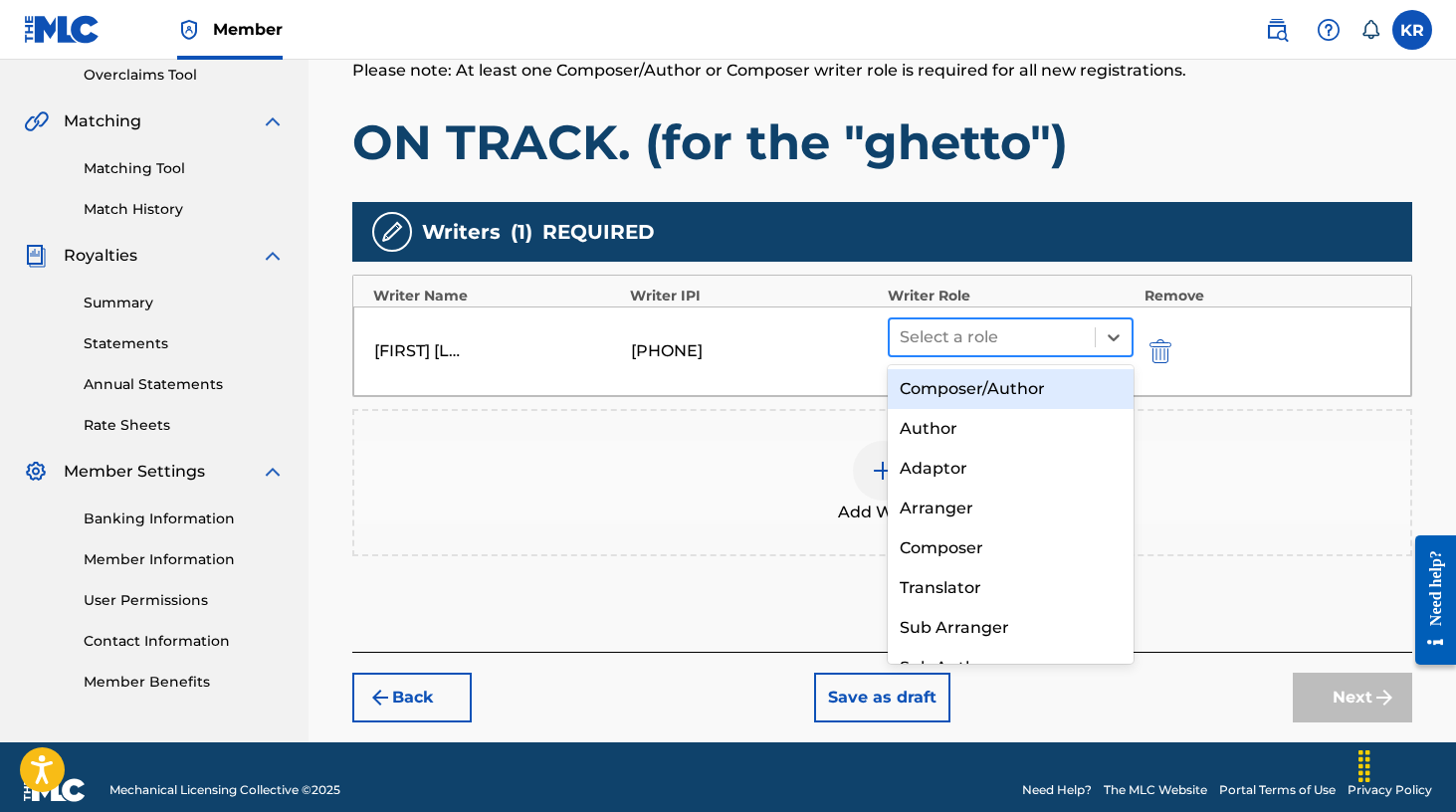 click at bounding box center [992, 337] 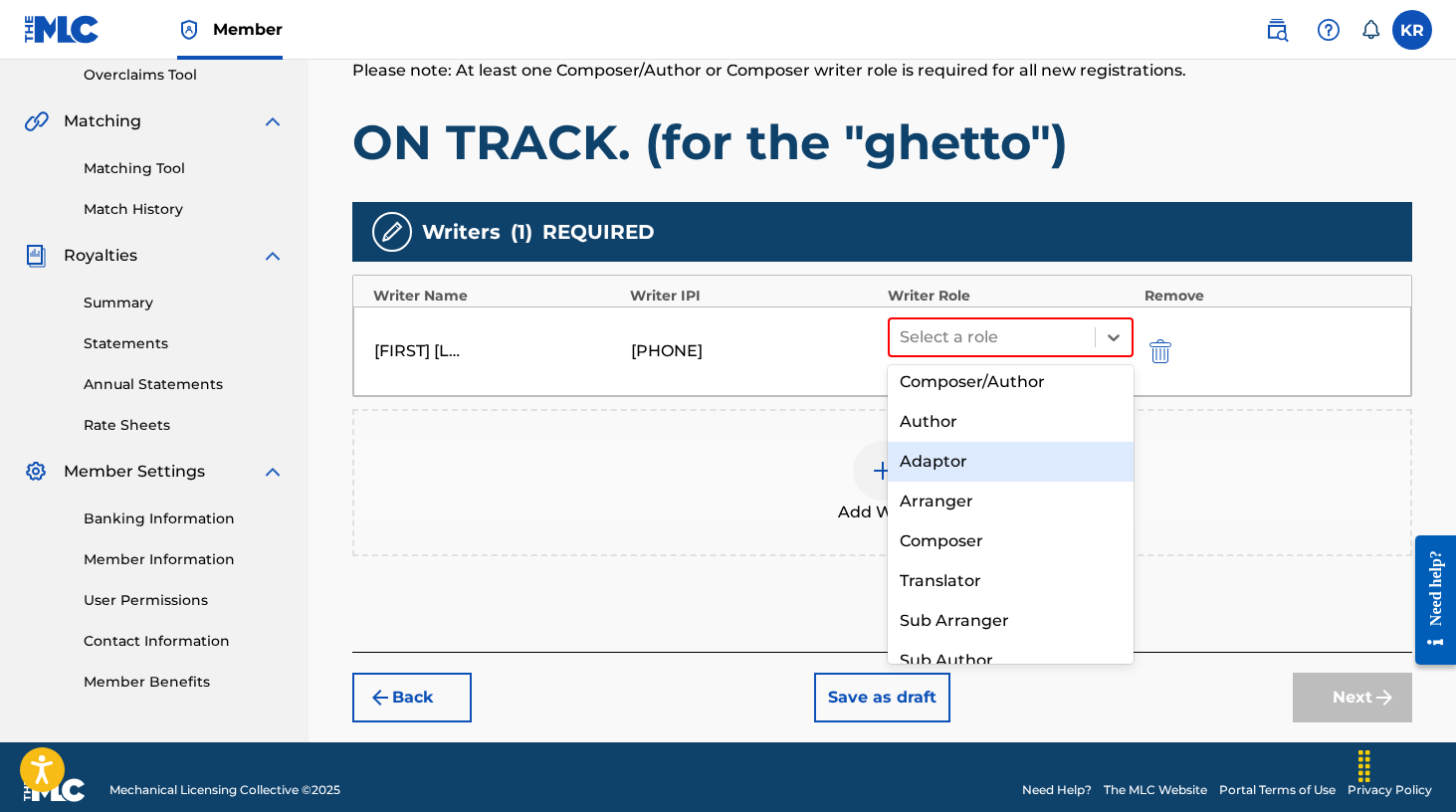 scroll, scrollTop: 10, scrollLeft: 0, axis: vertical 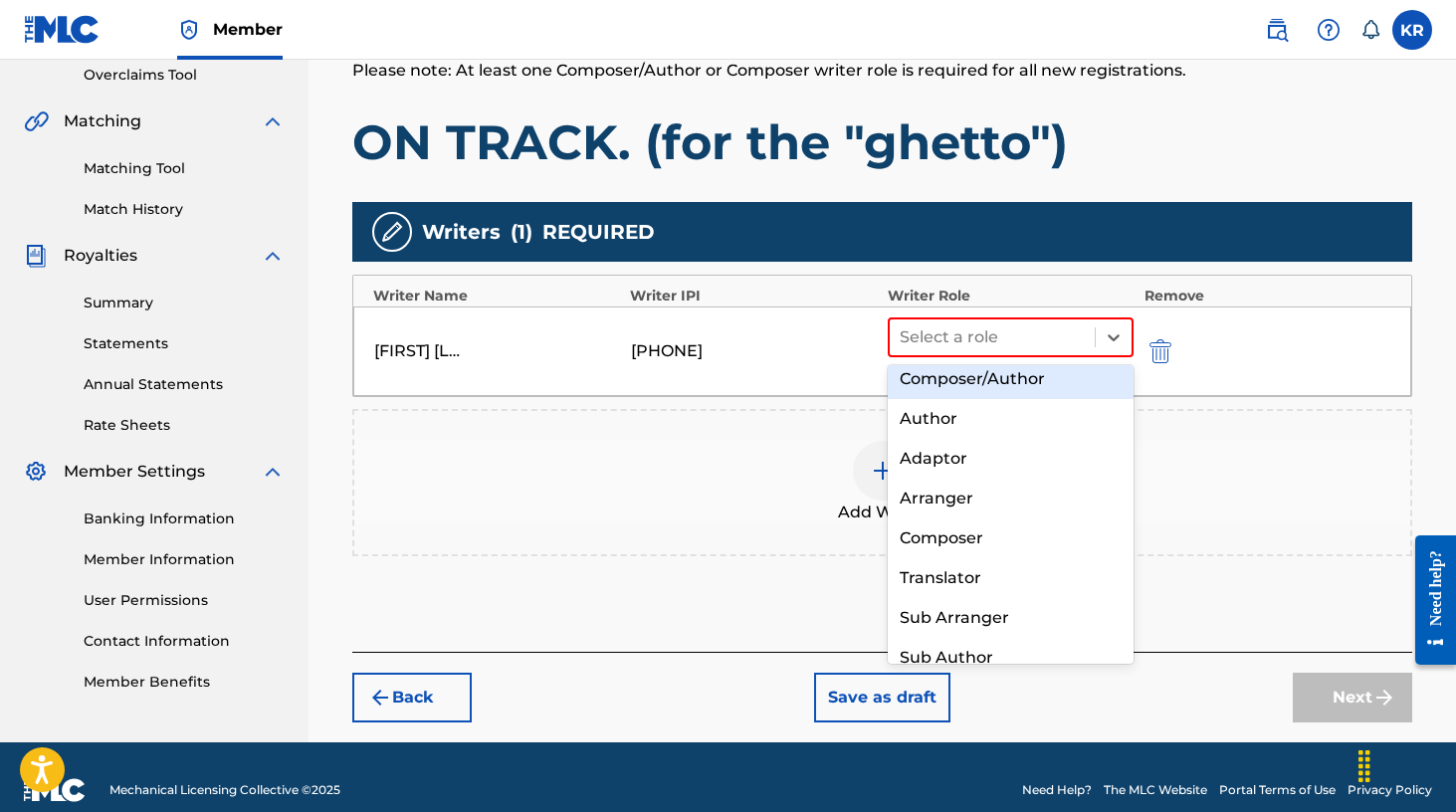 click on "Composer/Author" at bounding box center [1011, 379] 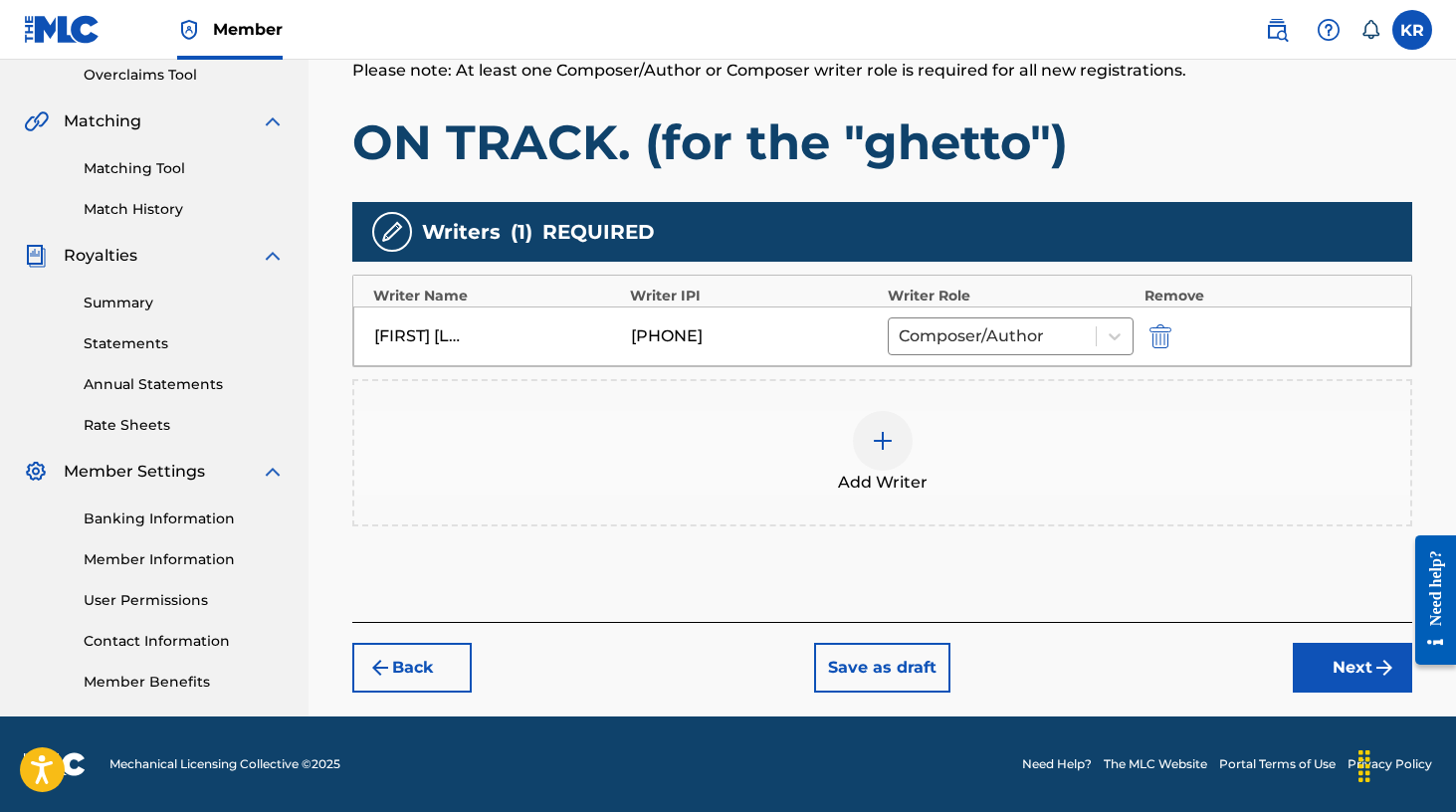 click on "Next" at bounding box center (1352, 668) 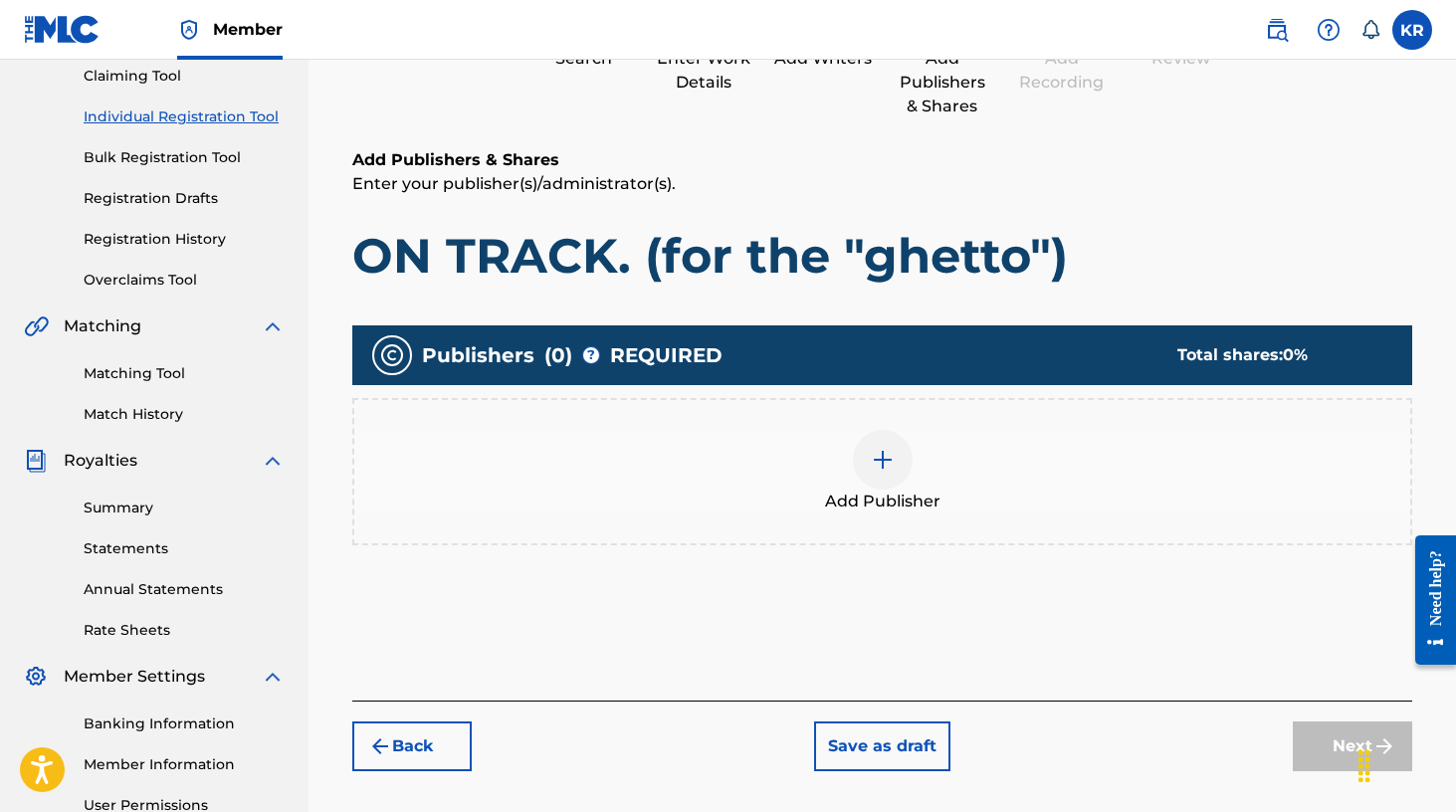 scroll, scrollTop: 294, scrollLeft: 0, axis: vertical 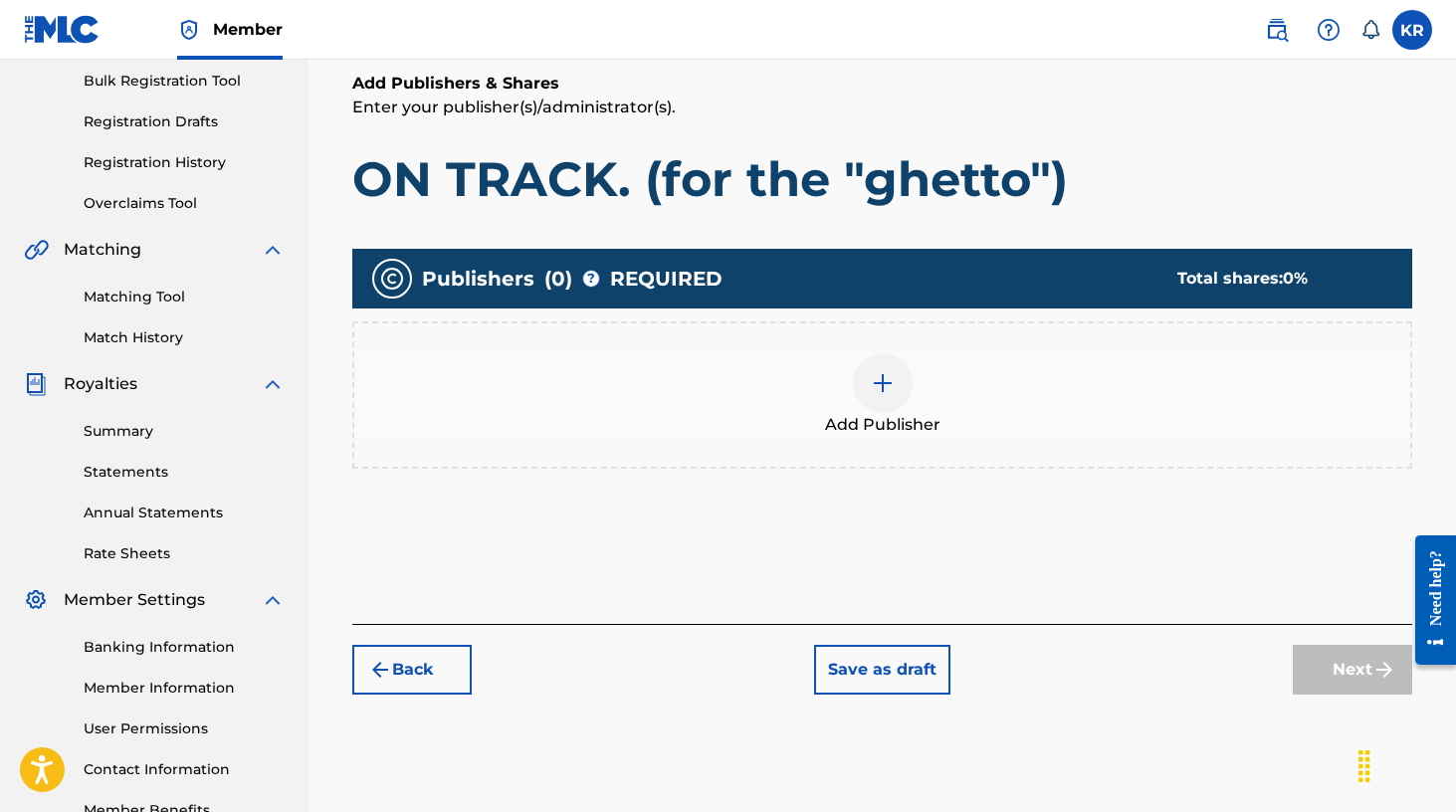 click at bounding box center [883, 383] 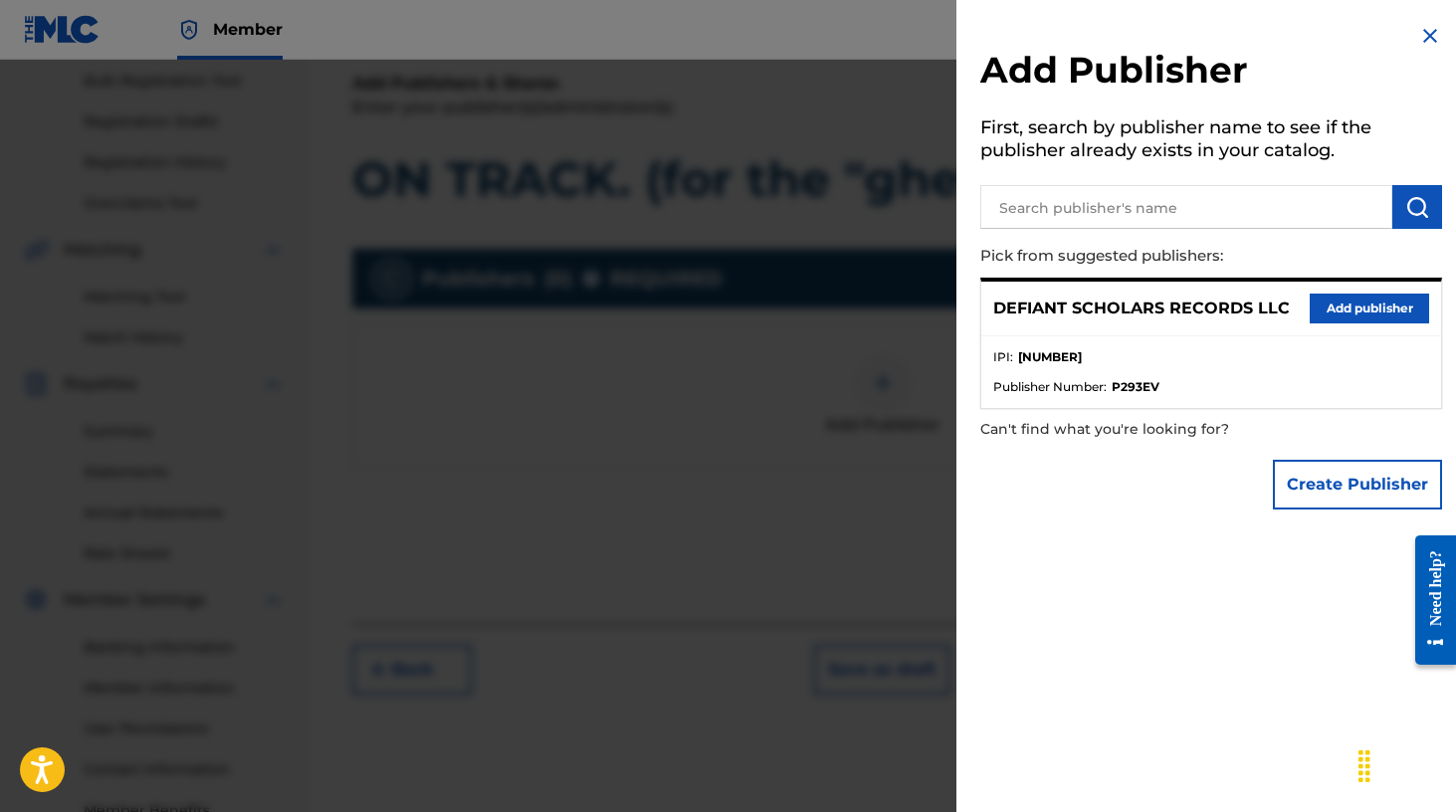 click on "Add publisher" at bounding box center (1369, 308) 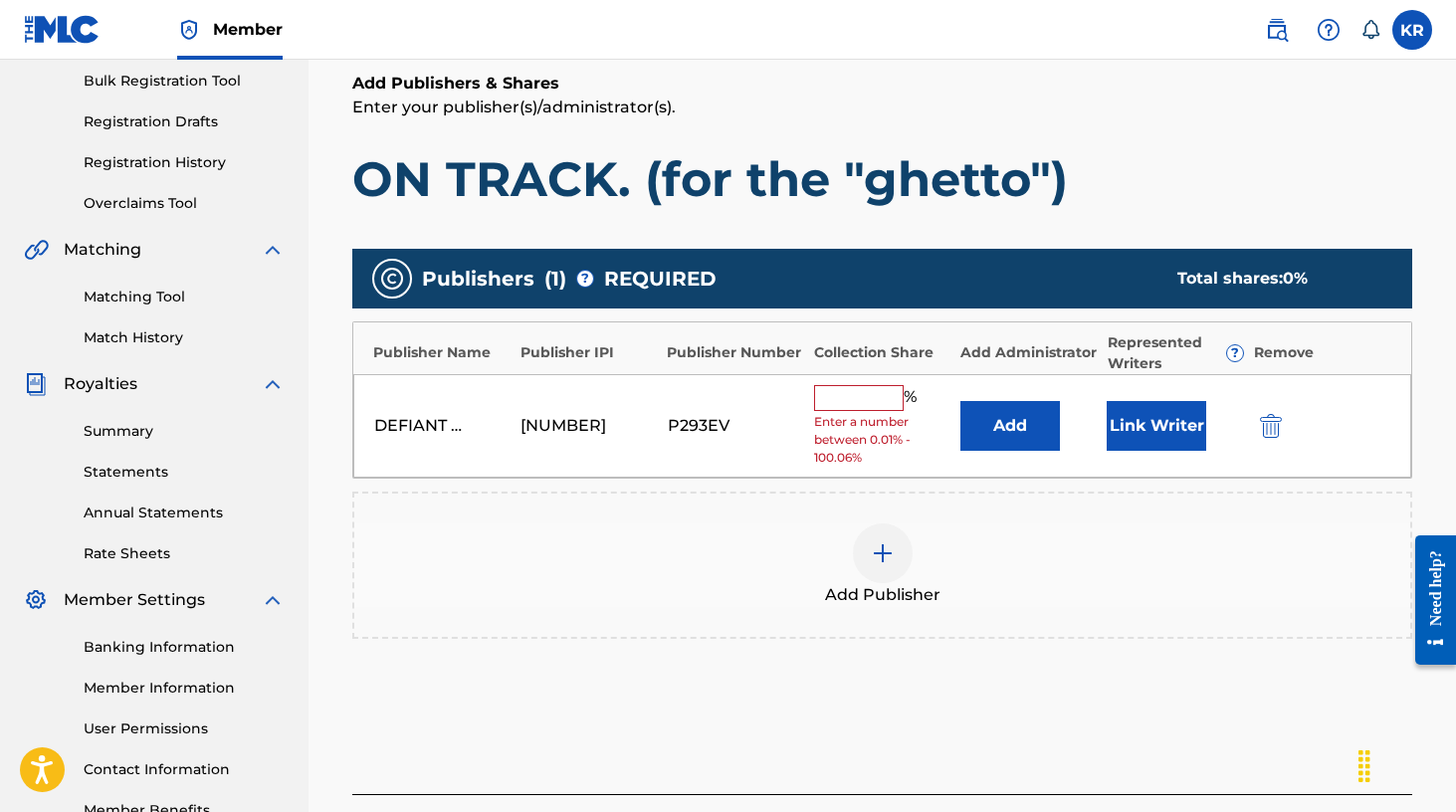 click at bounding box center [859, 398] 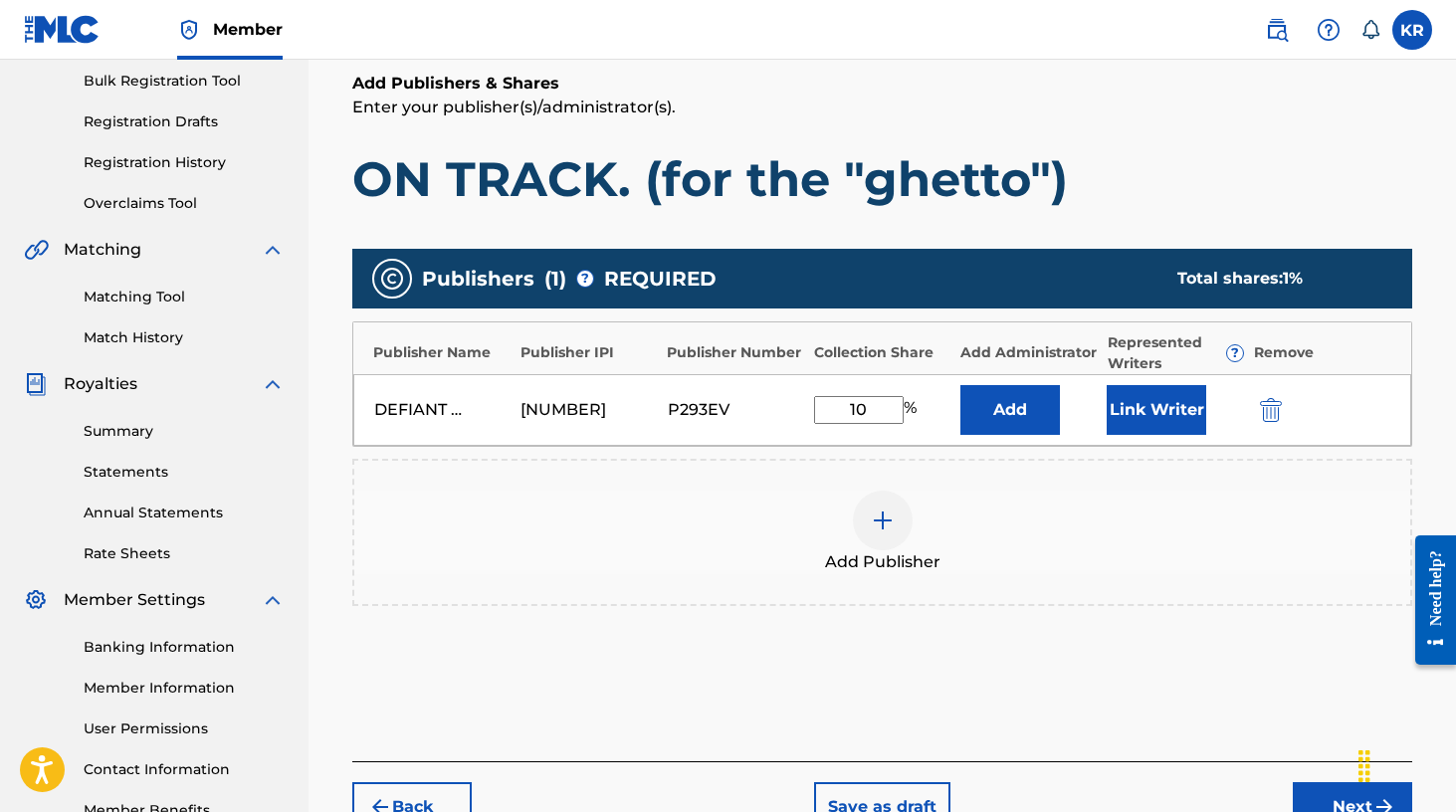 type on "100" 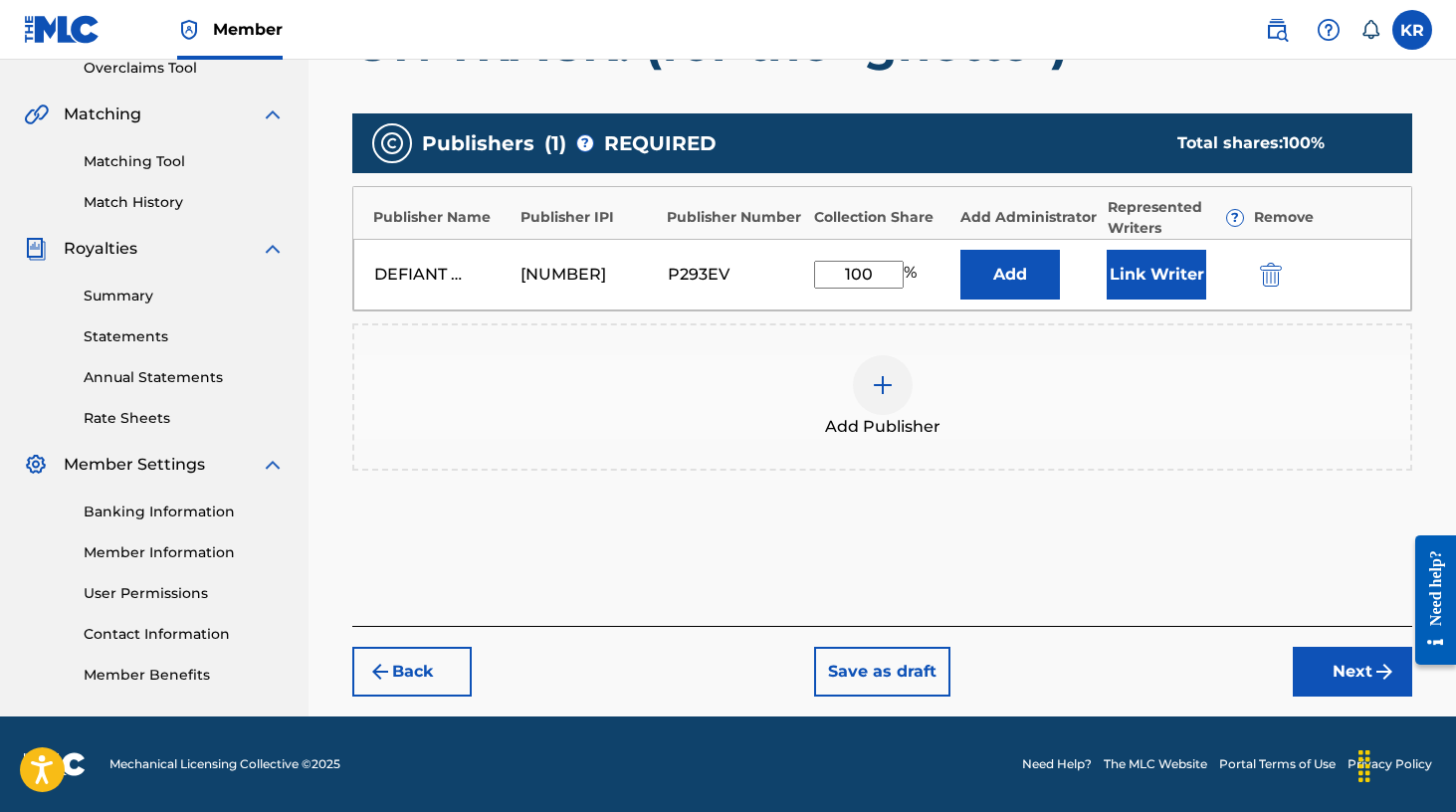 click on "Next" at bounding box center (1352, 672) 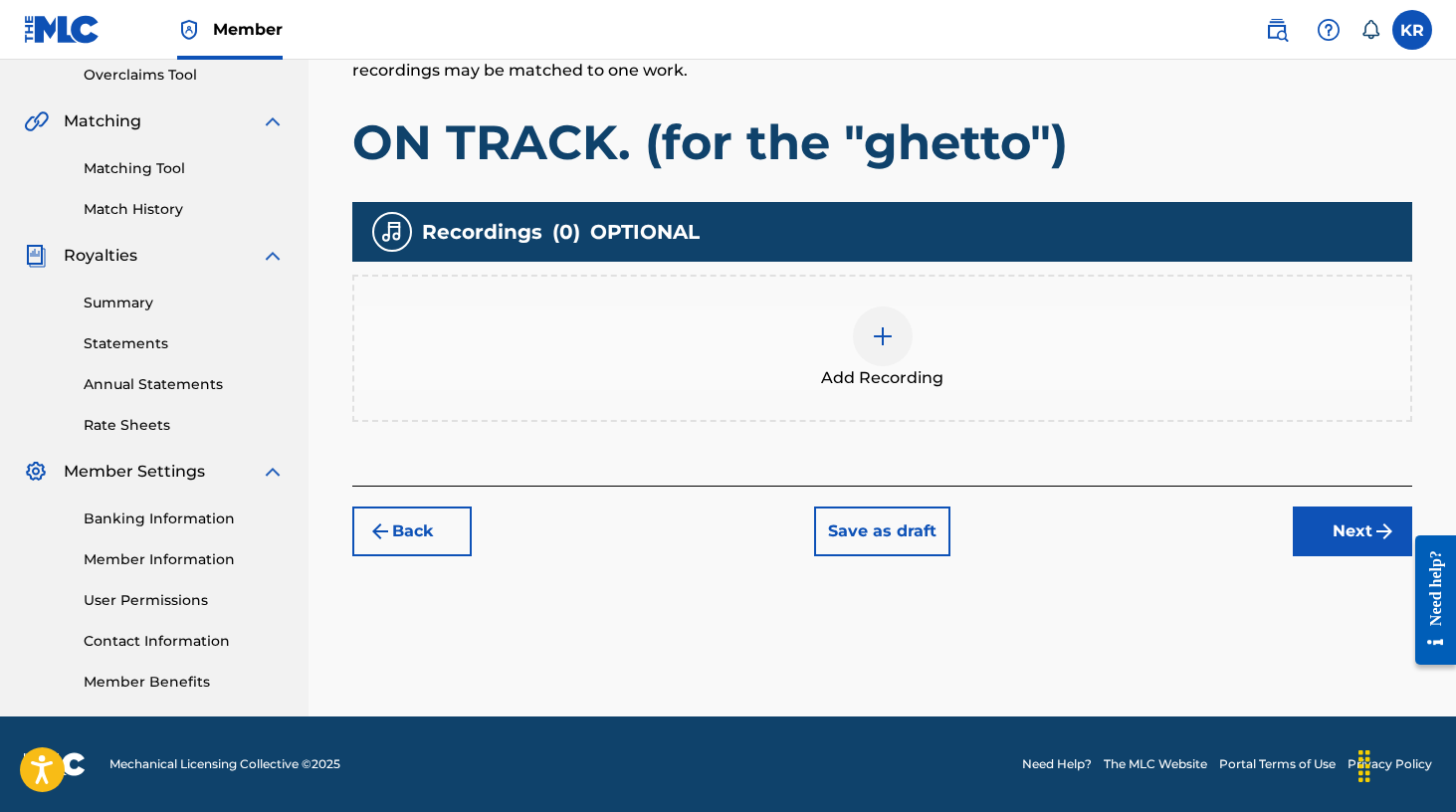 scroll, scrollTop: 422, scrollLeft: 0, axis: vertical 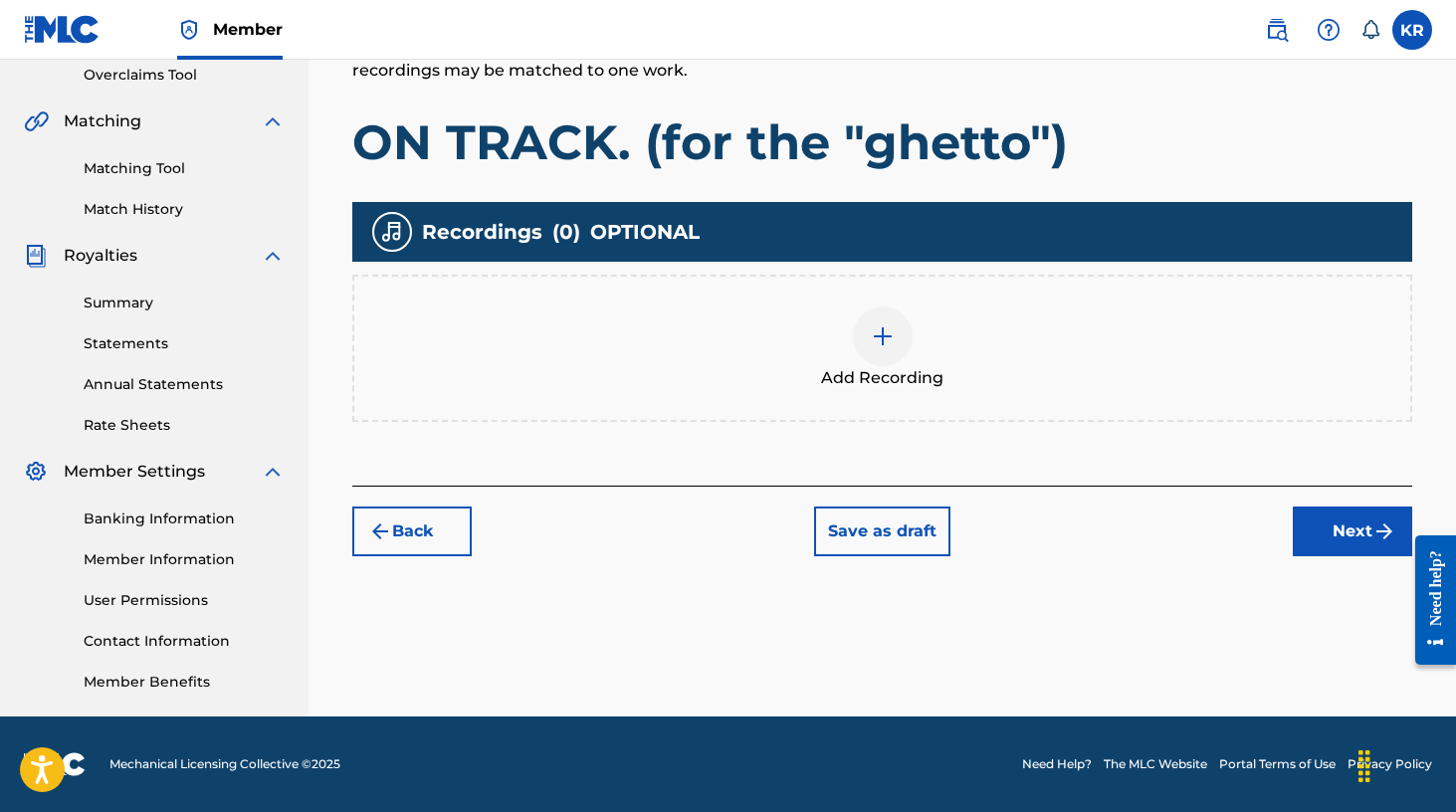 click at bounding box center (883, 336) 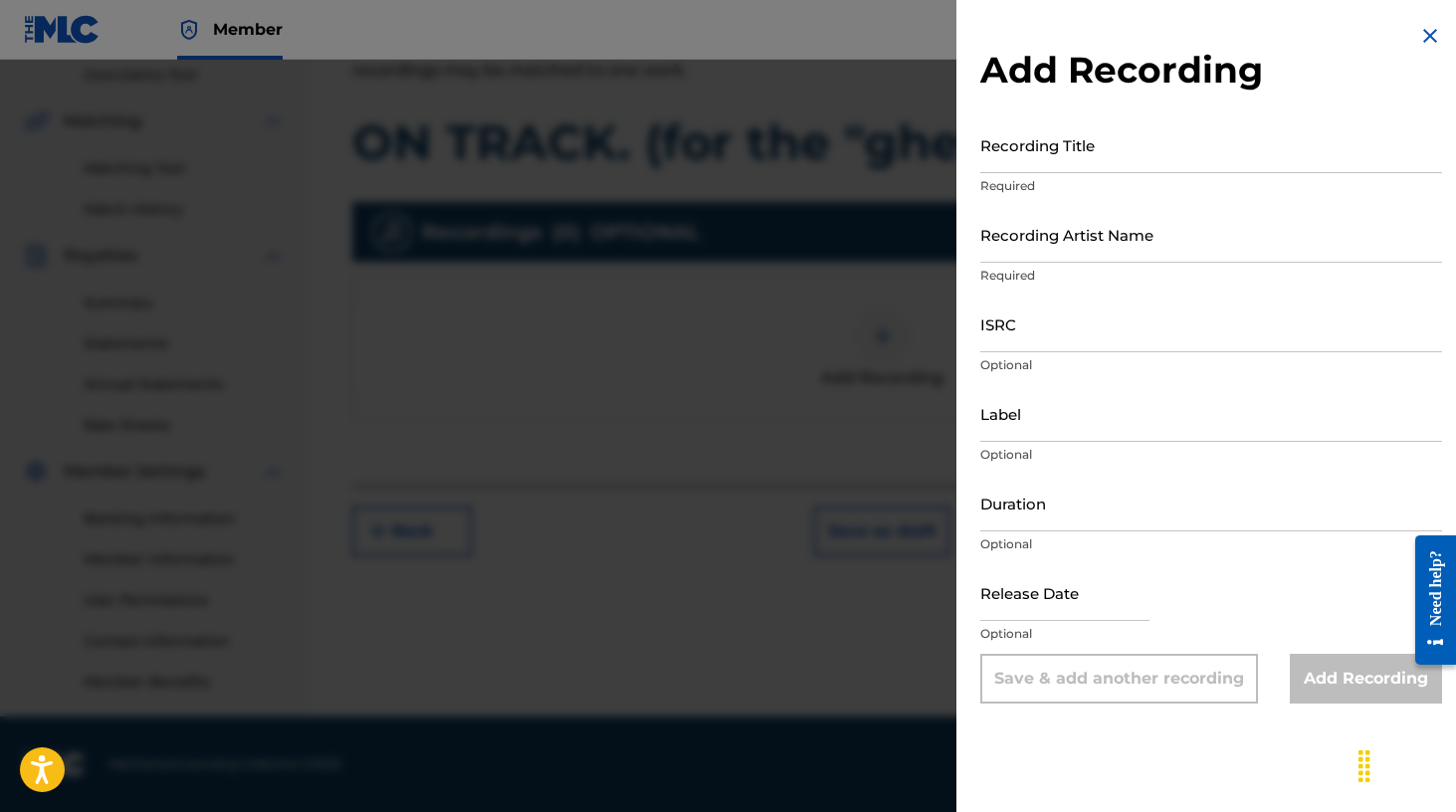 click on "Recording Title" at bounding box center [1211, 144] 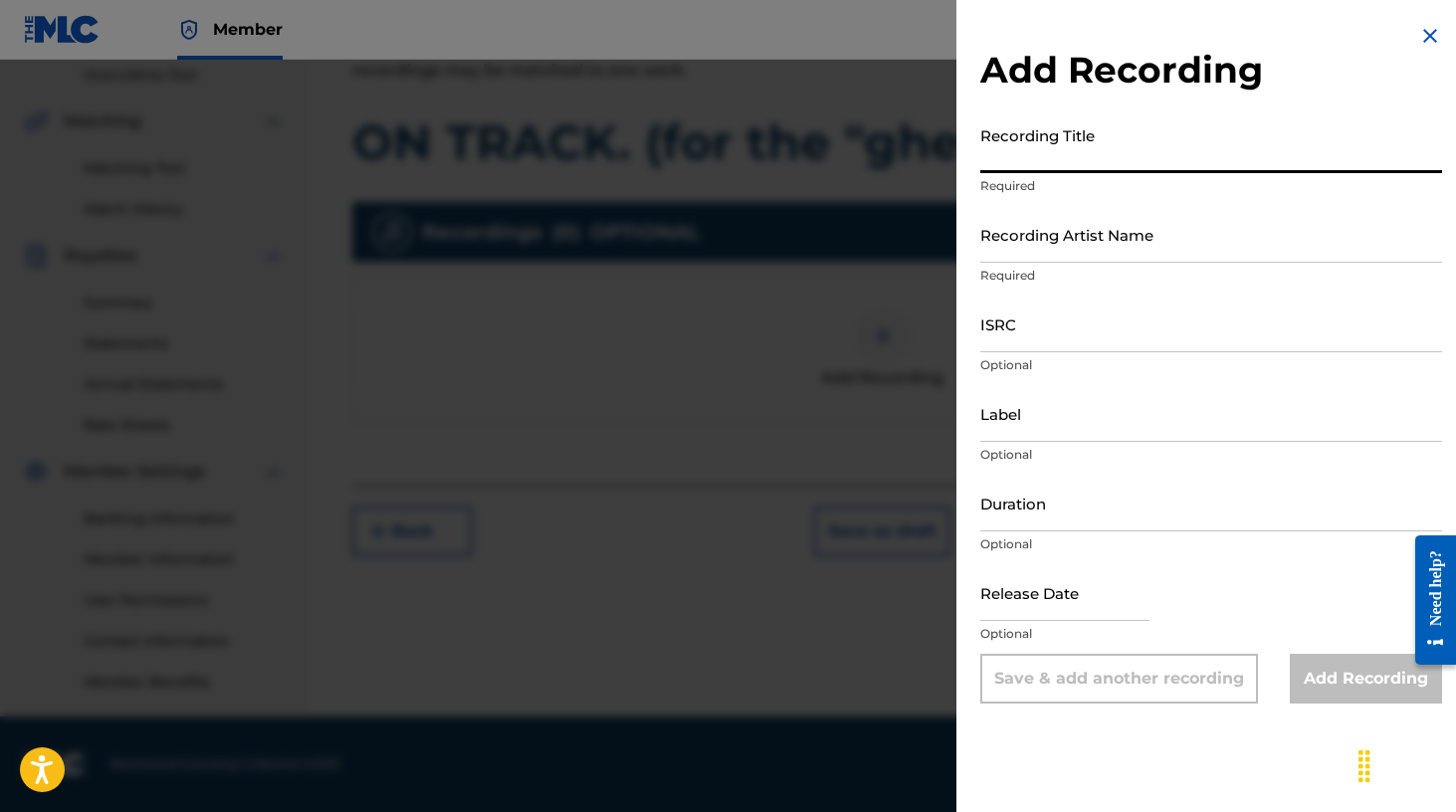 scroll, scrollTop: 422, scrollLeft: 0, axis: vertical 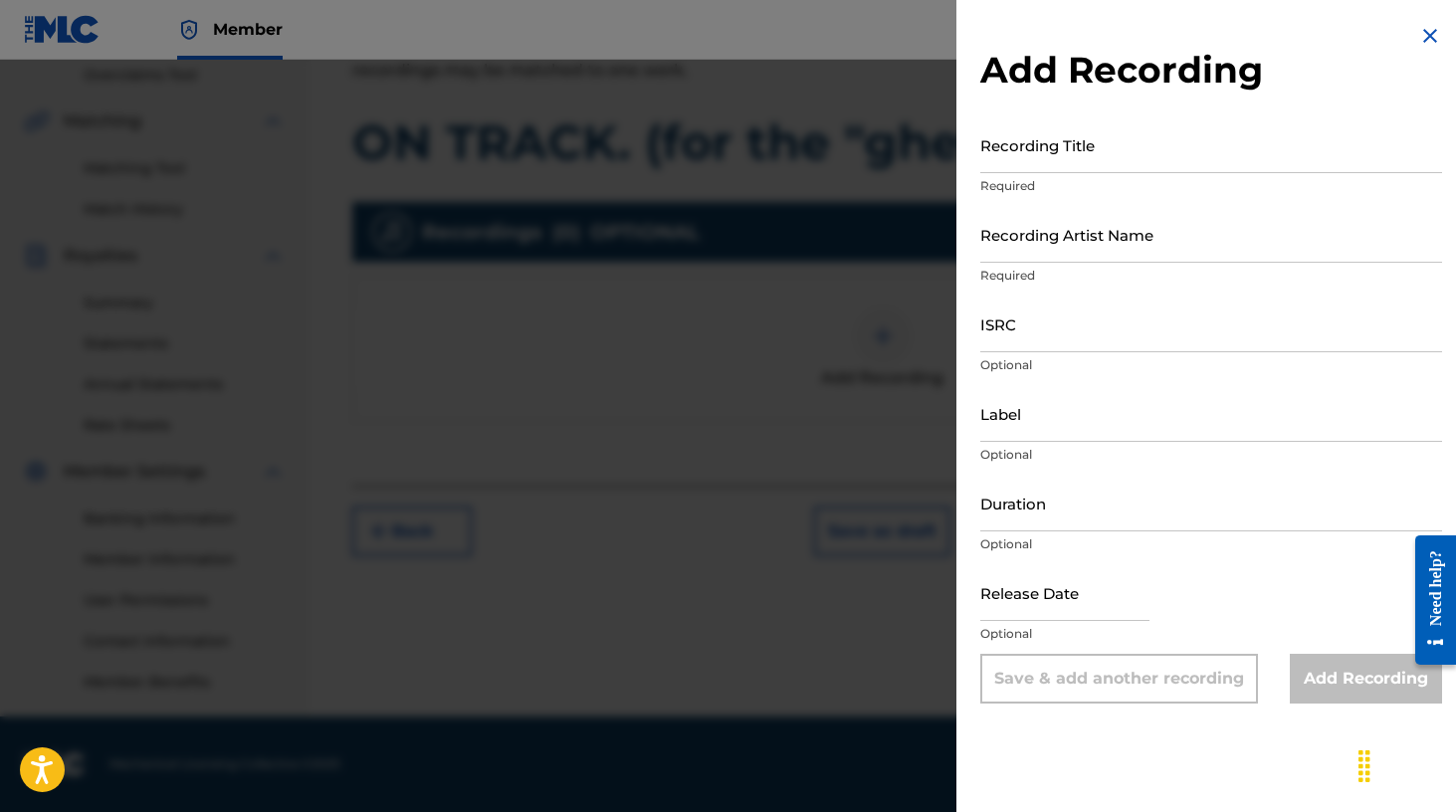 click at bounding box center [1430, 36] 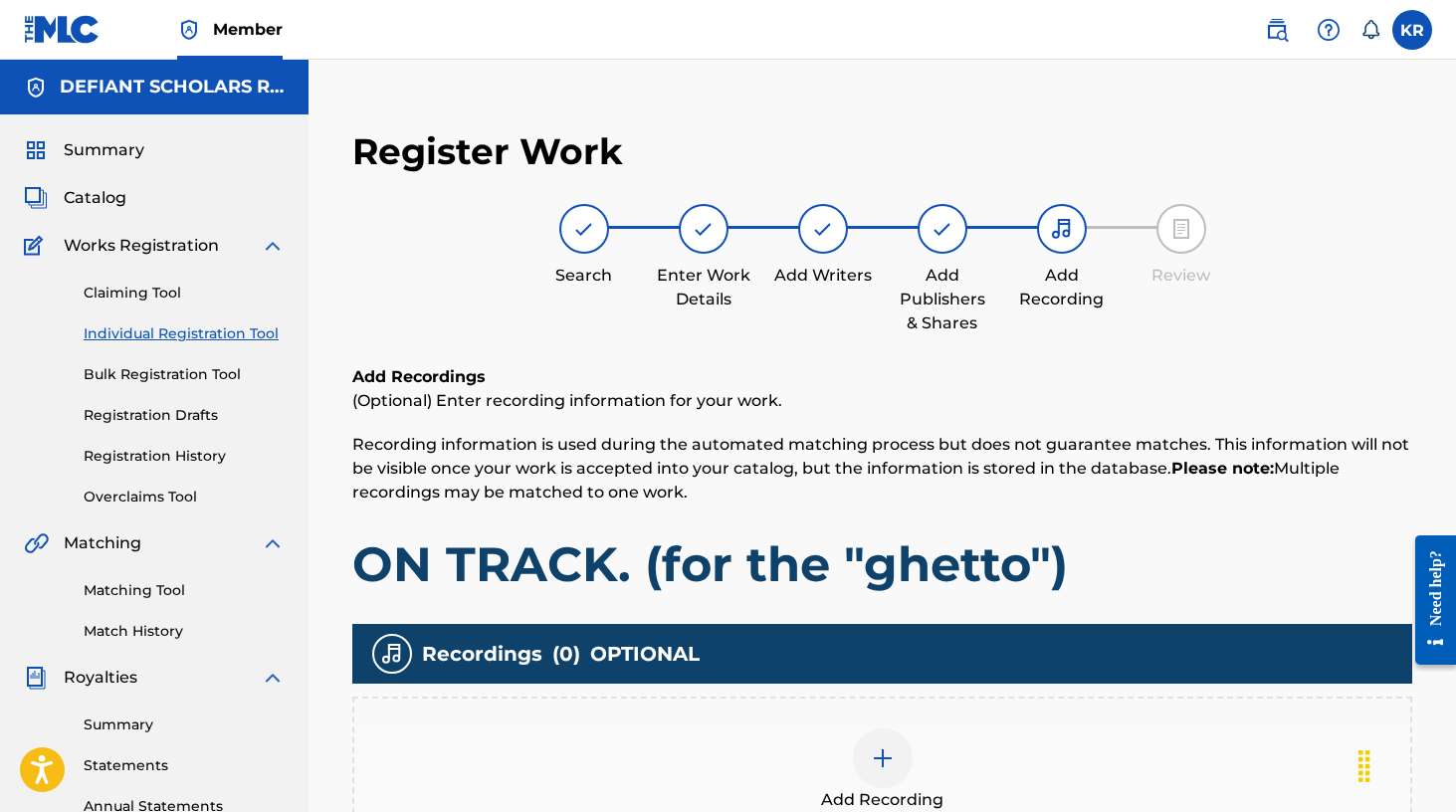 scroll, scrollTop: 0, scrollLeft: 0, axis: both 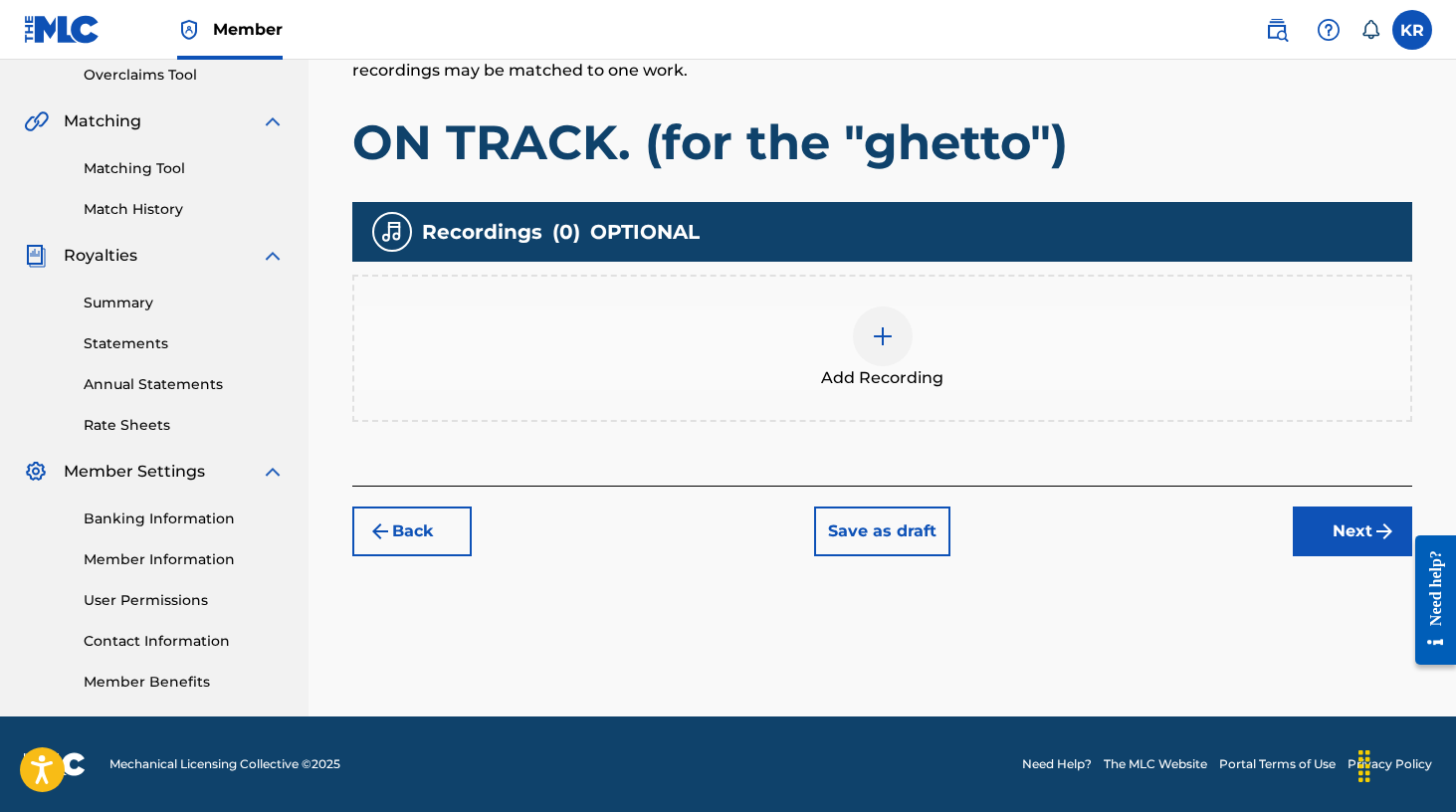 click at bounding box center [380, 531] 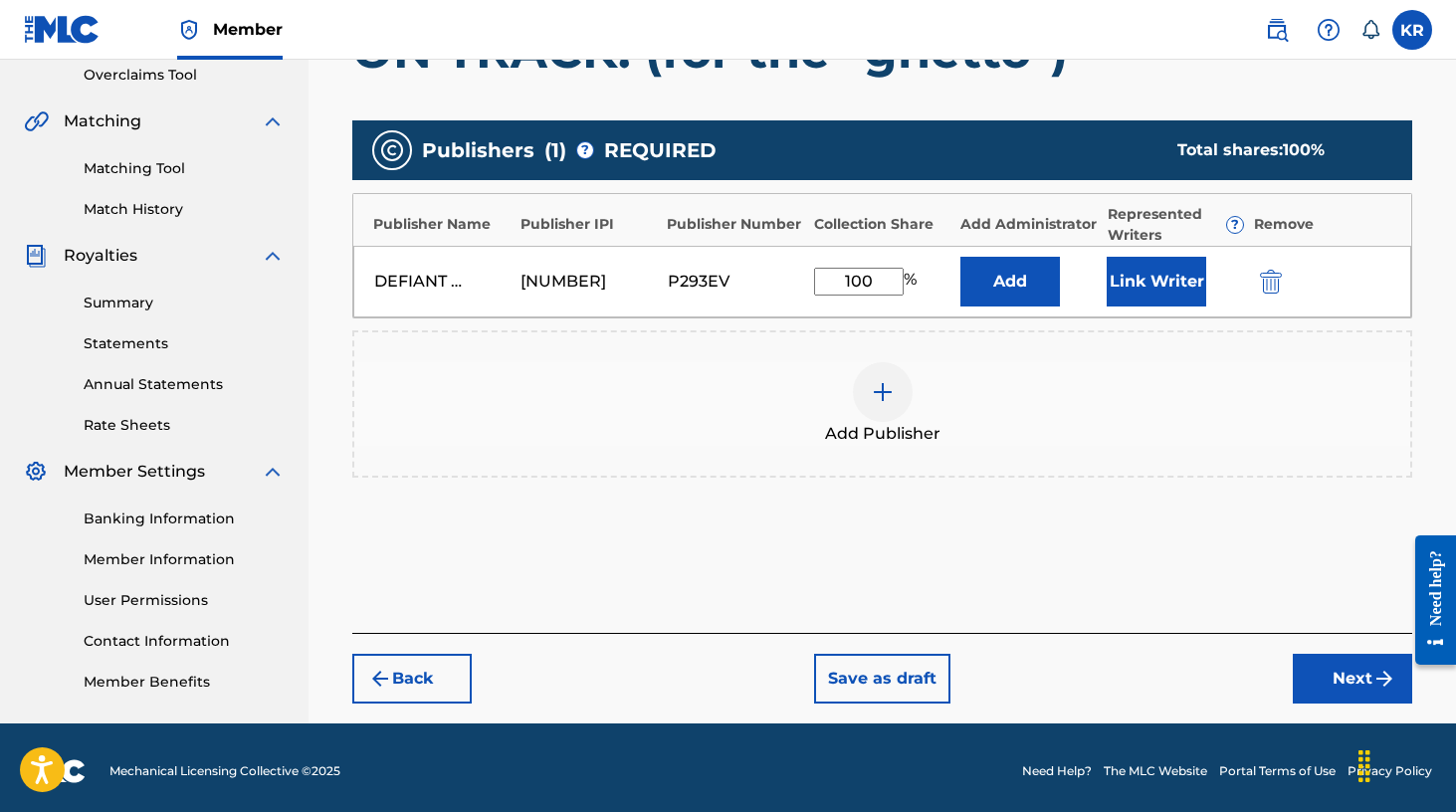 click on "Back" at bounding box center (412, 679) 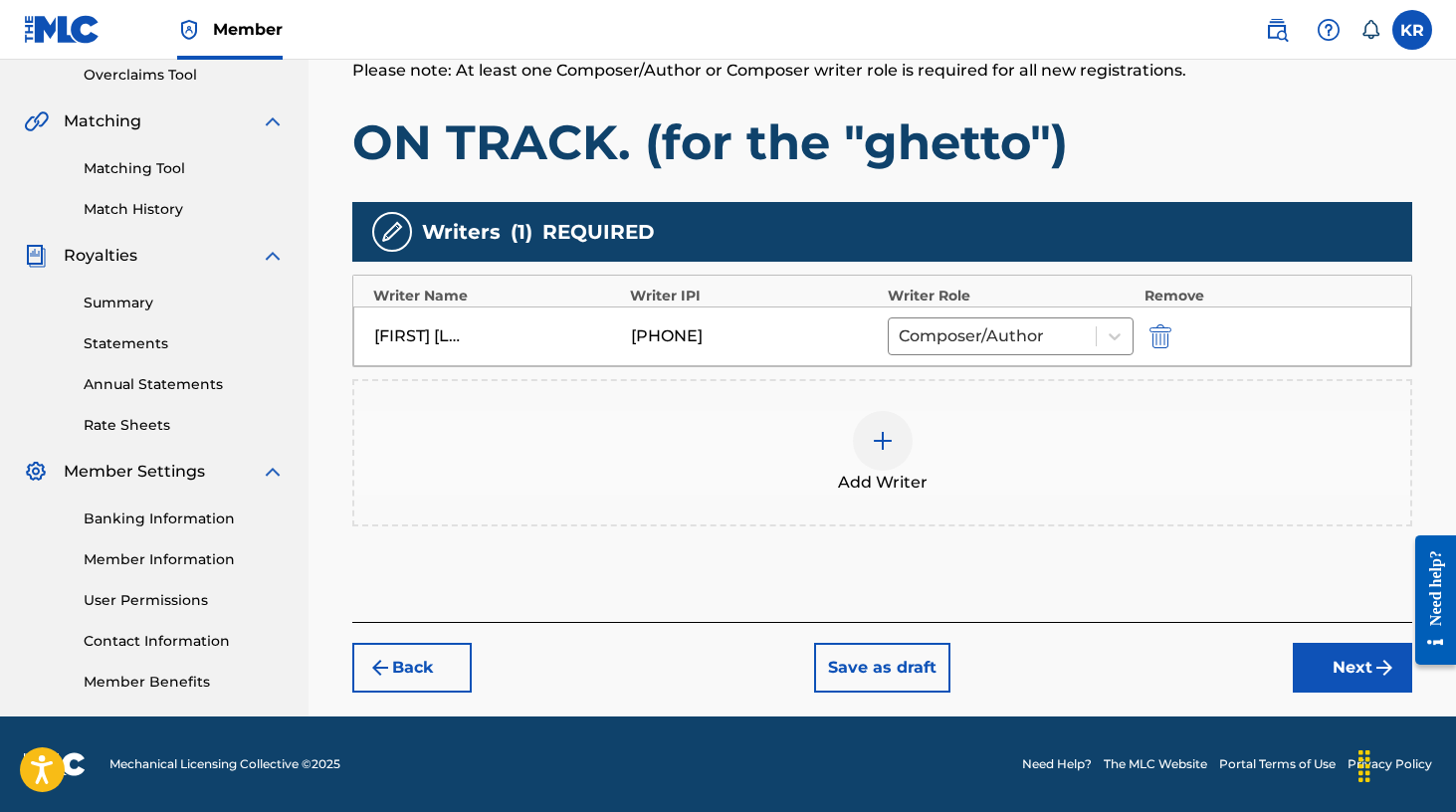 click on "Back" at bounding box center [412, 668] 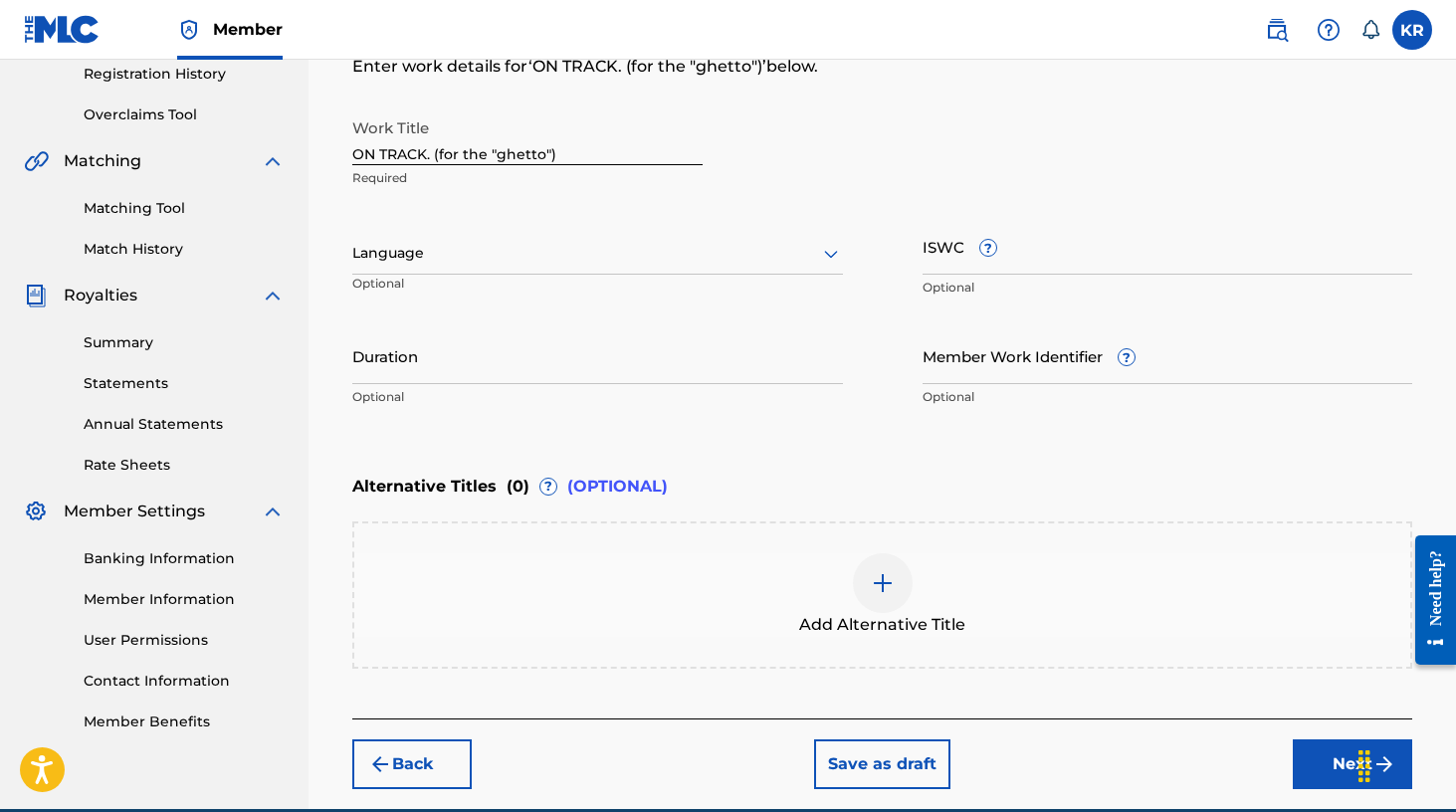 scroll, scrollTop: 309, scrollLeft: 0, axis: vertical 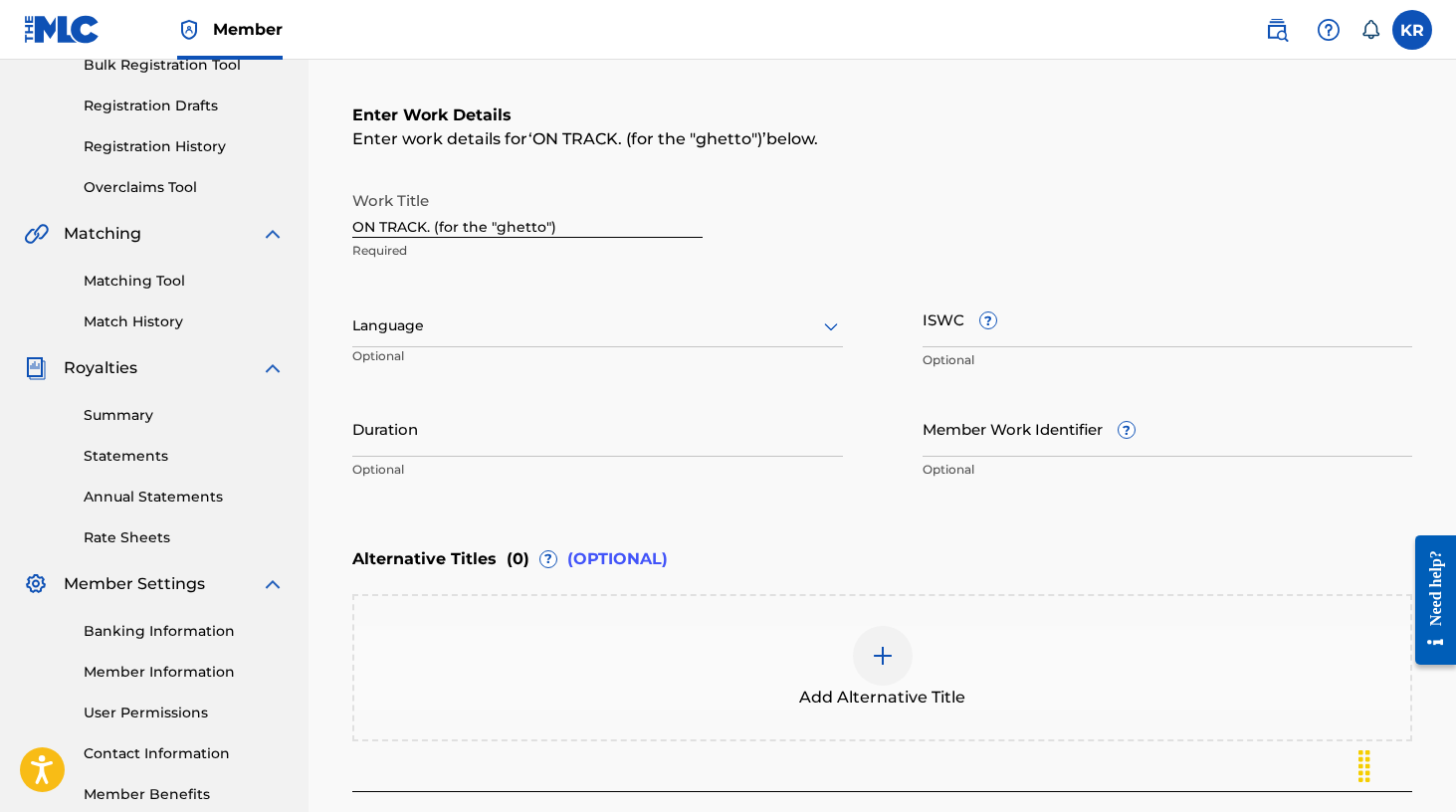 click on "ON TRACK. (for the "ghetto")" at bounding box center [527, 209] 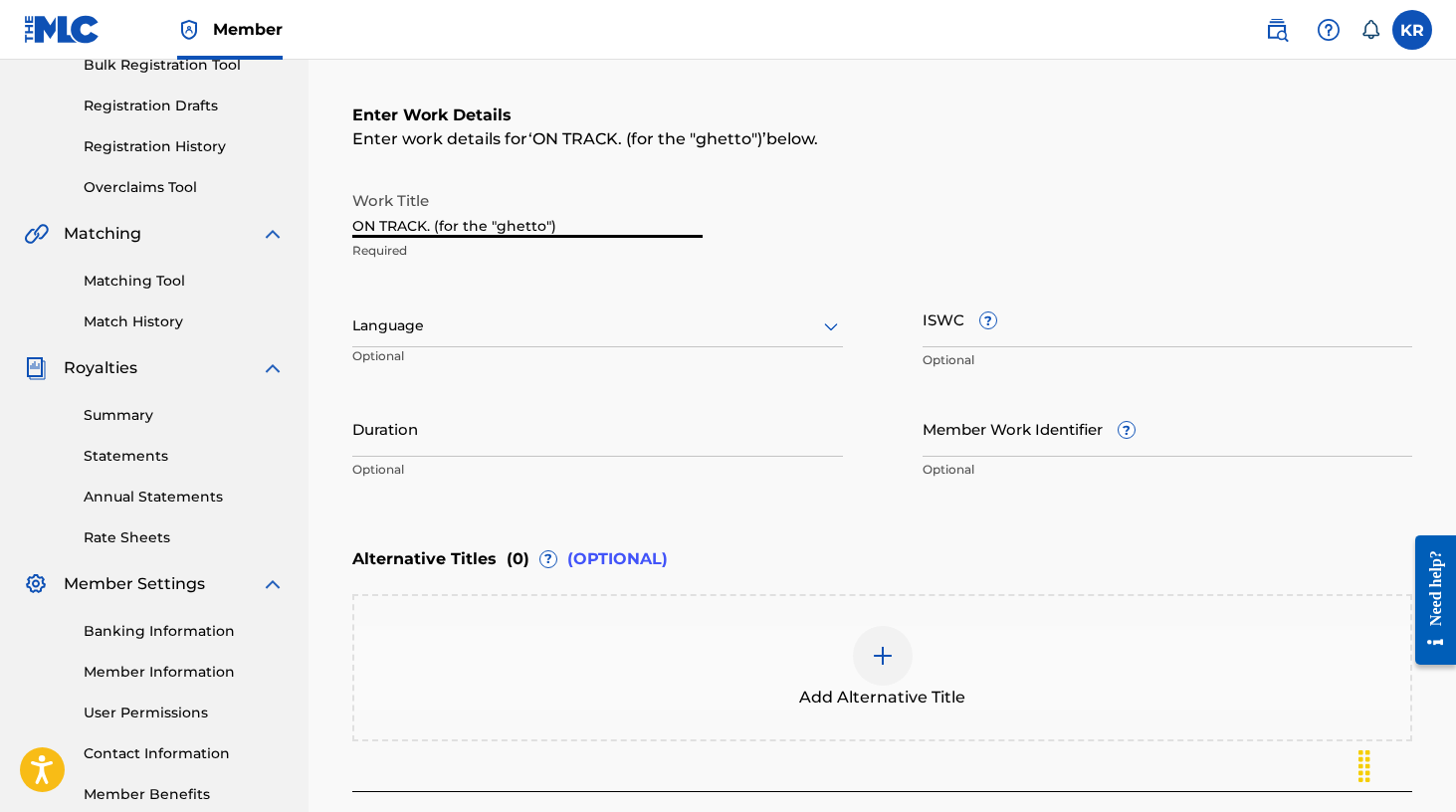 click on "ON TRACK. (for the "ghetto")" at bounding box center (527, 209) 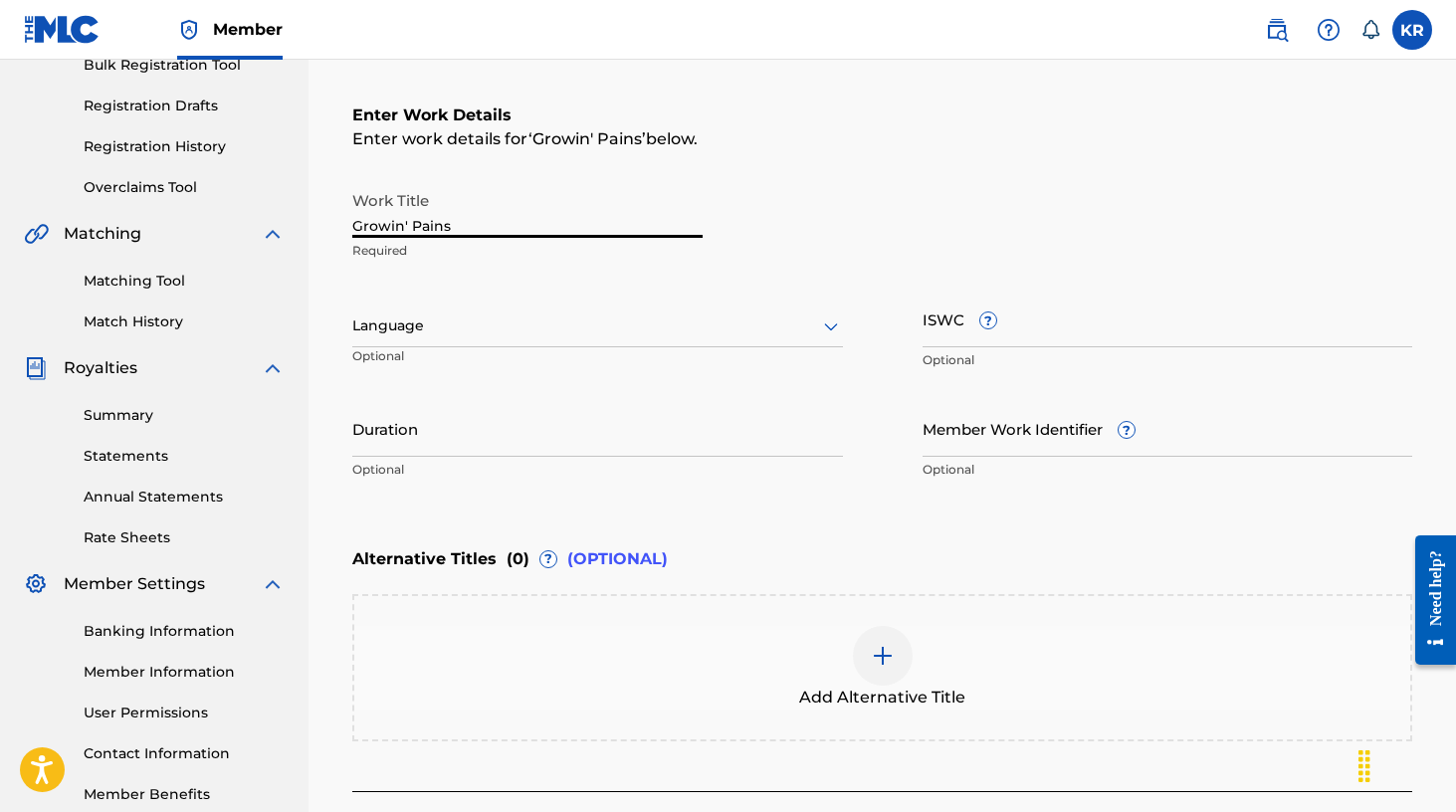 type on "[PRODUCT_NAME]." 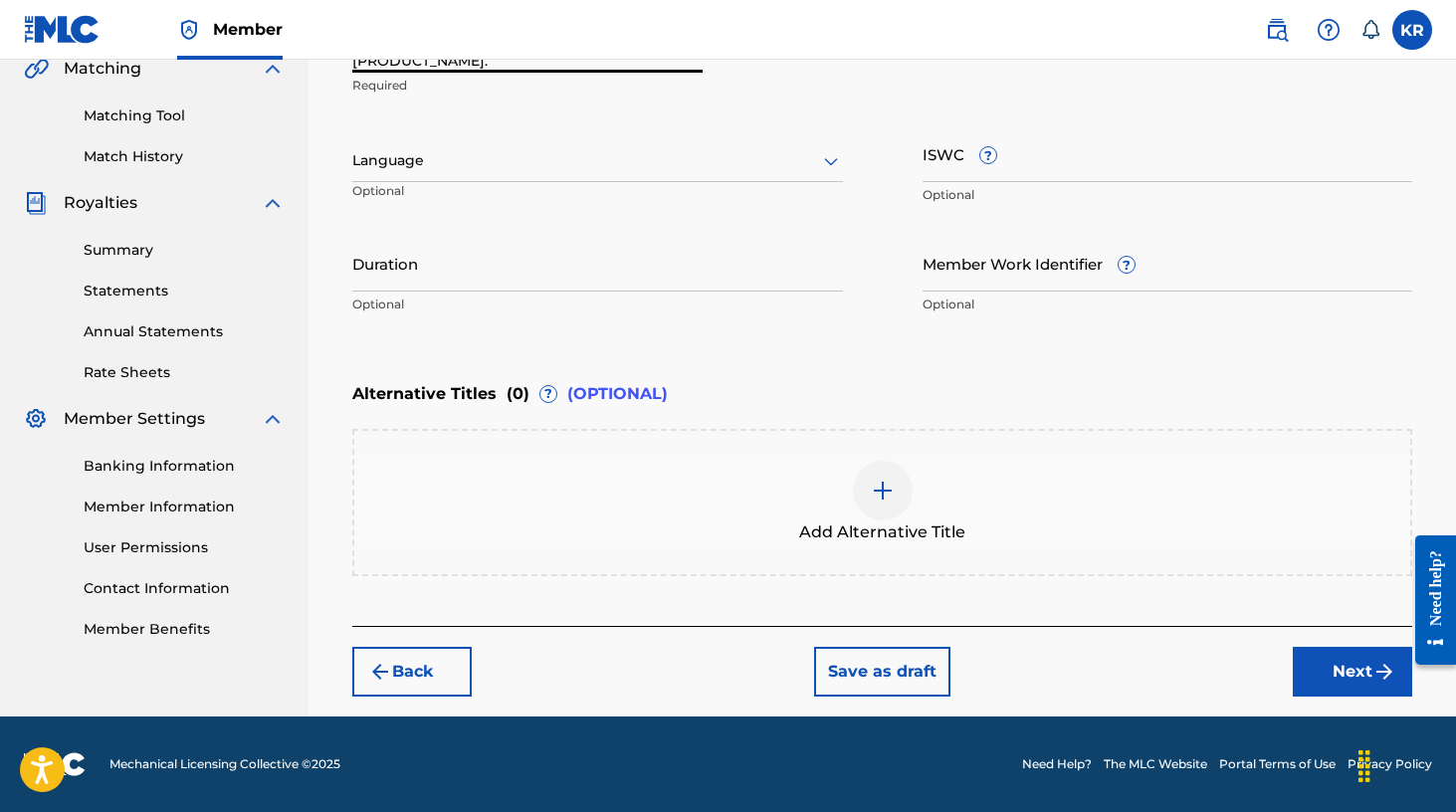 click on "Next" at bounding box center [1352, 672] 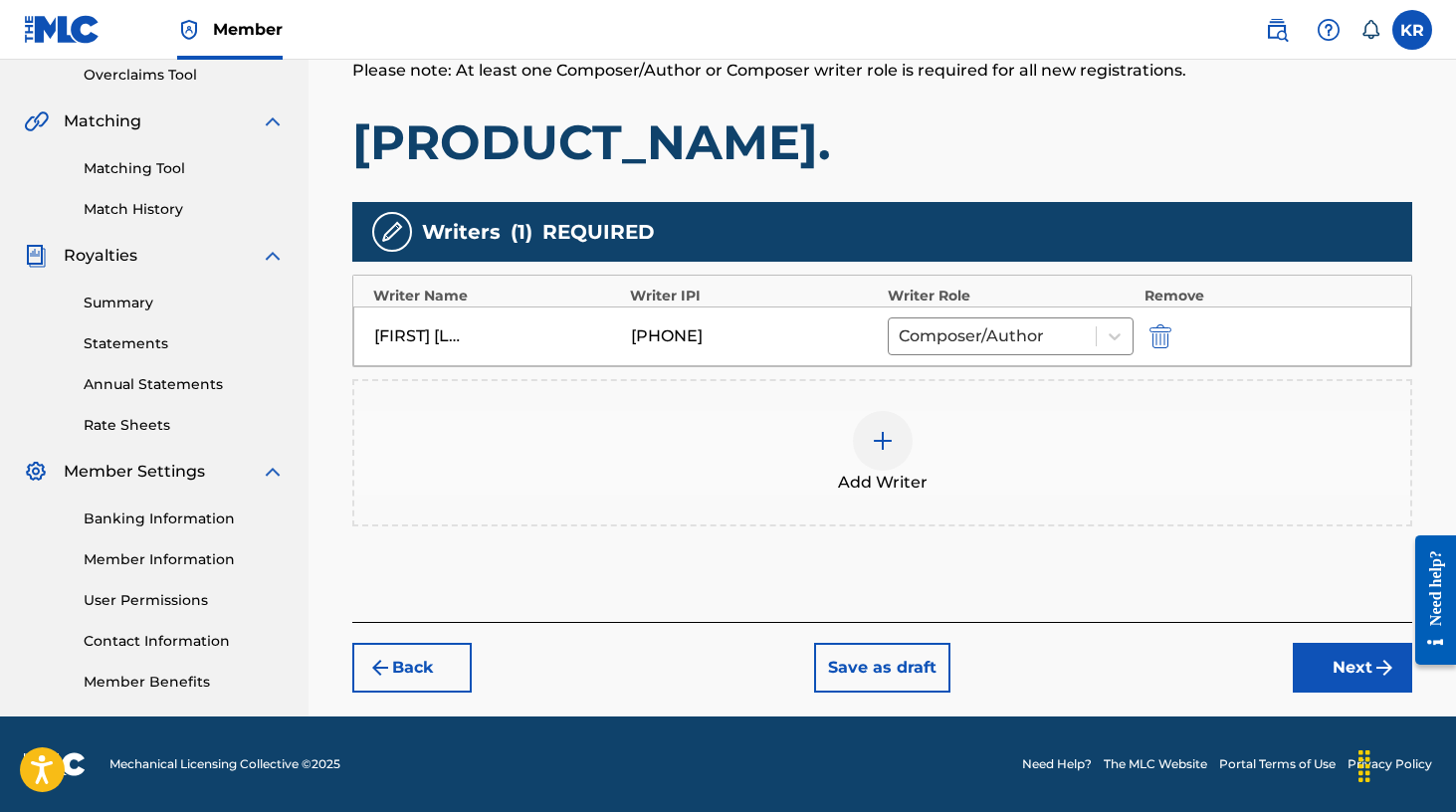 scroll, scrollTop: 422, scrollLeft: 0, axis: vertical 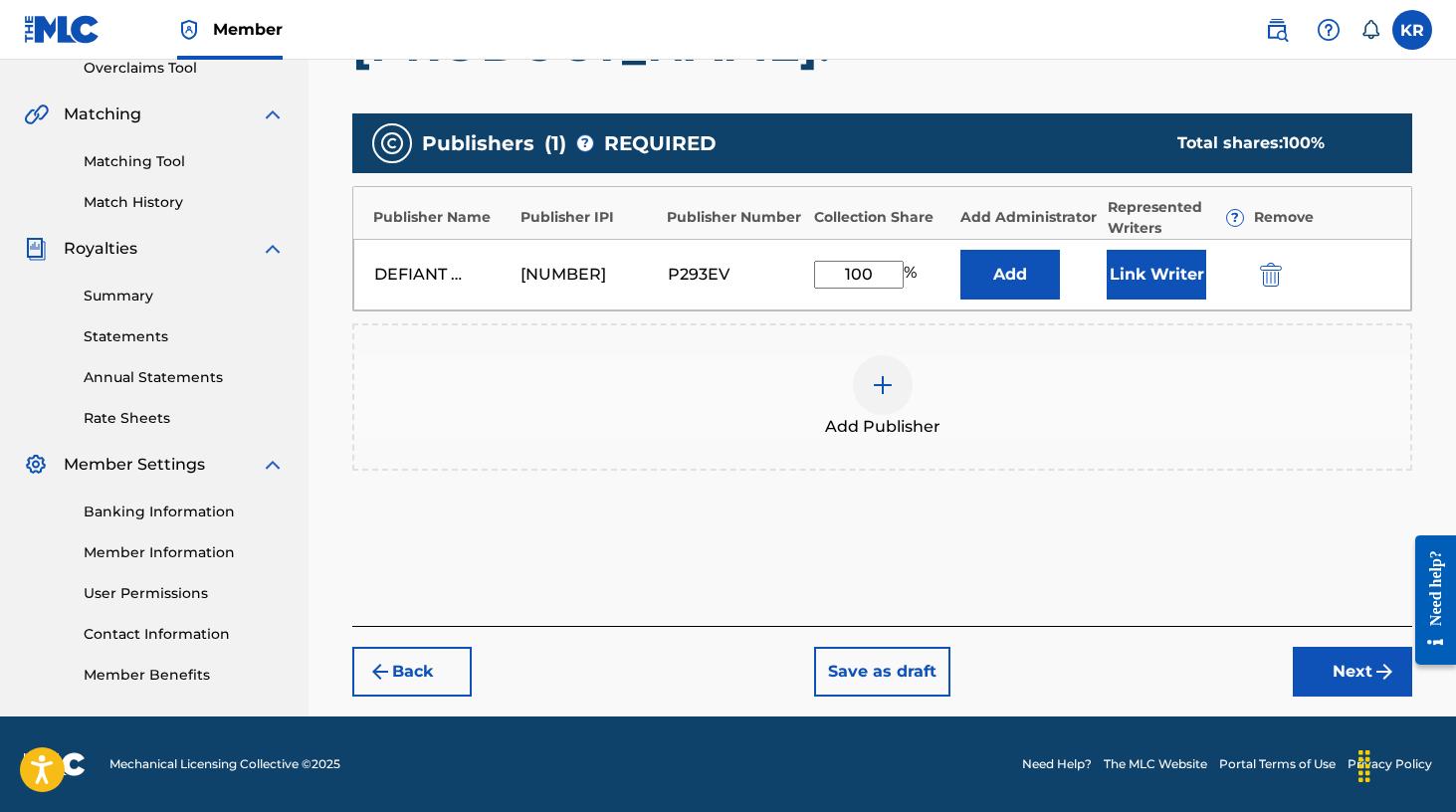 click on "Next" at bounding box center [1352, 672] 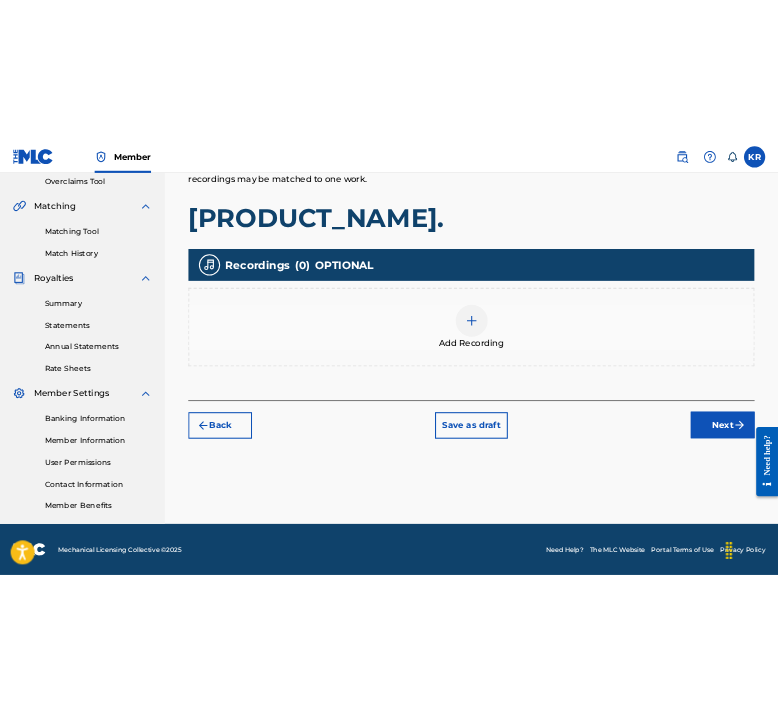 scroll, scrollTop: 424, scrollLeft: 0, axis: vertical 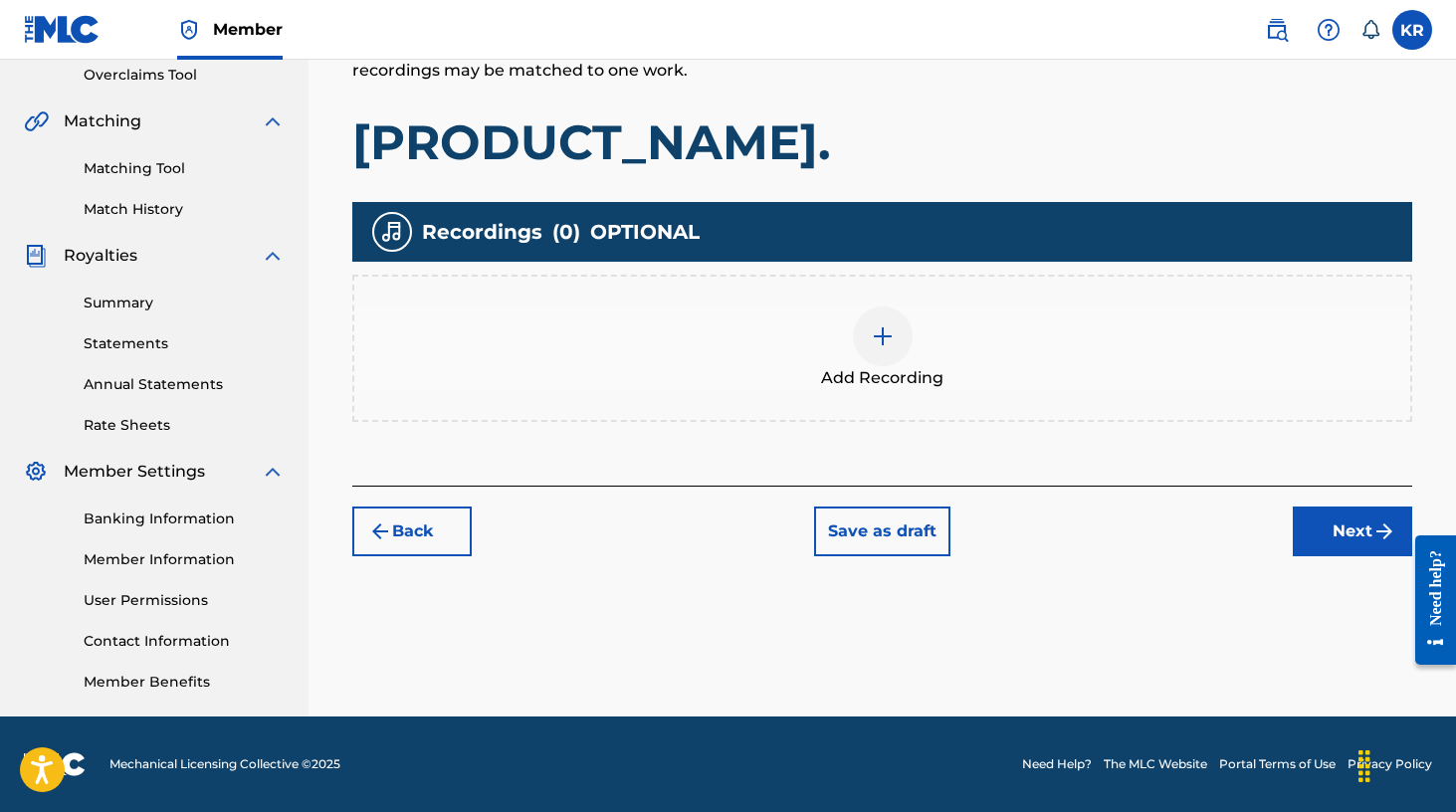 click at bounding box center [883, 336] 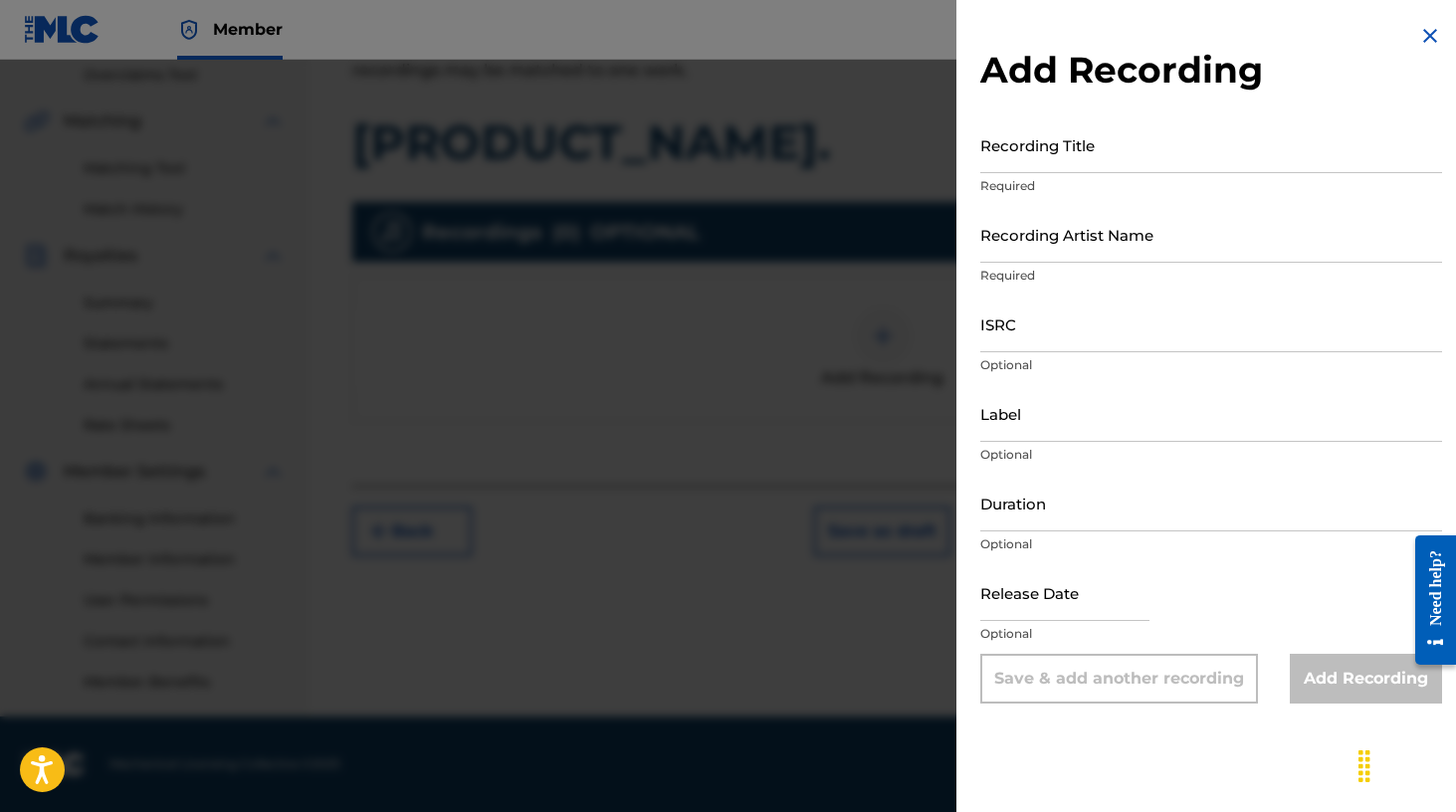 click on "Recording Title" at bounding box center (1211, 144) 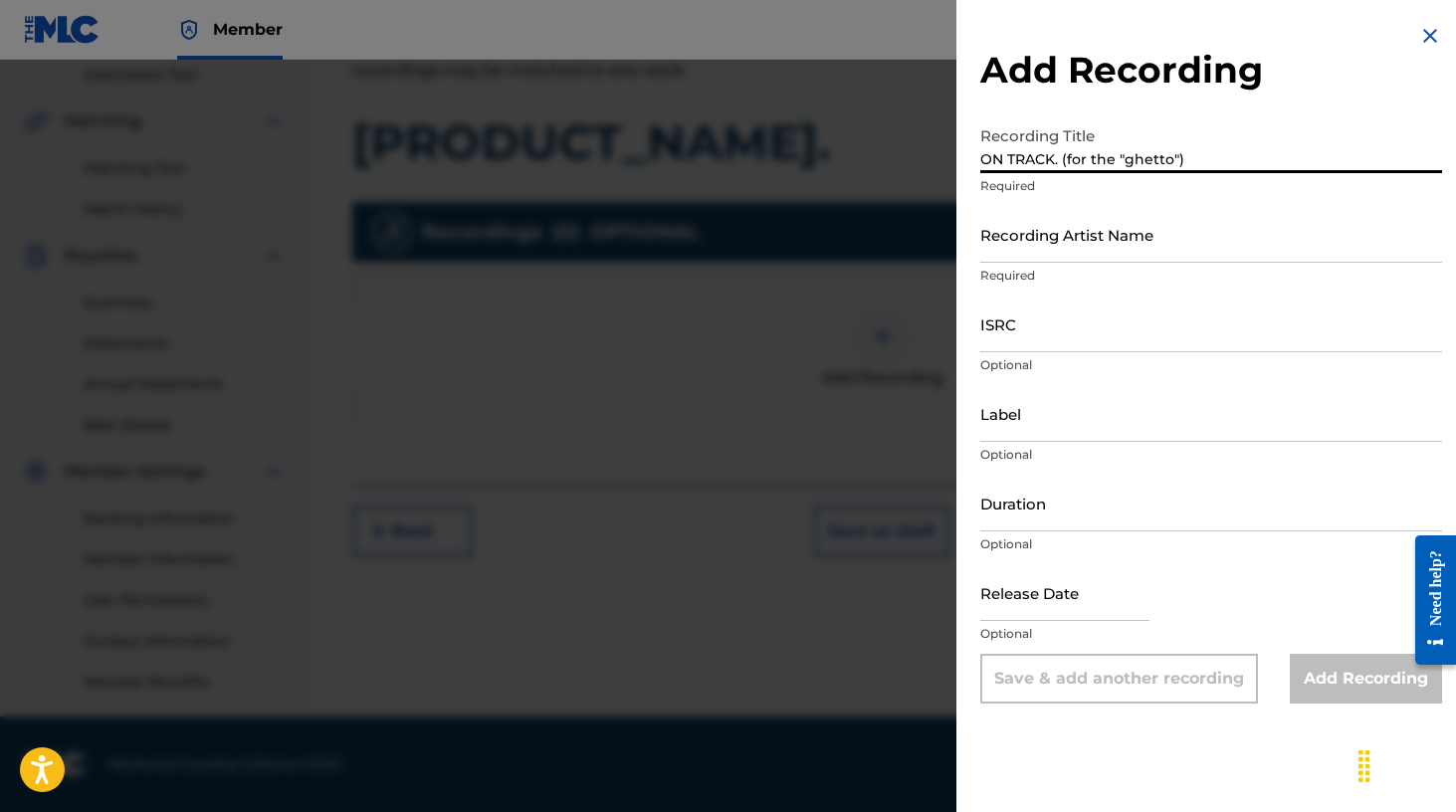 type on "ON TRACK. (for the "ghetto")" 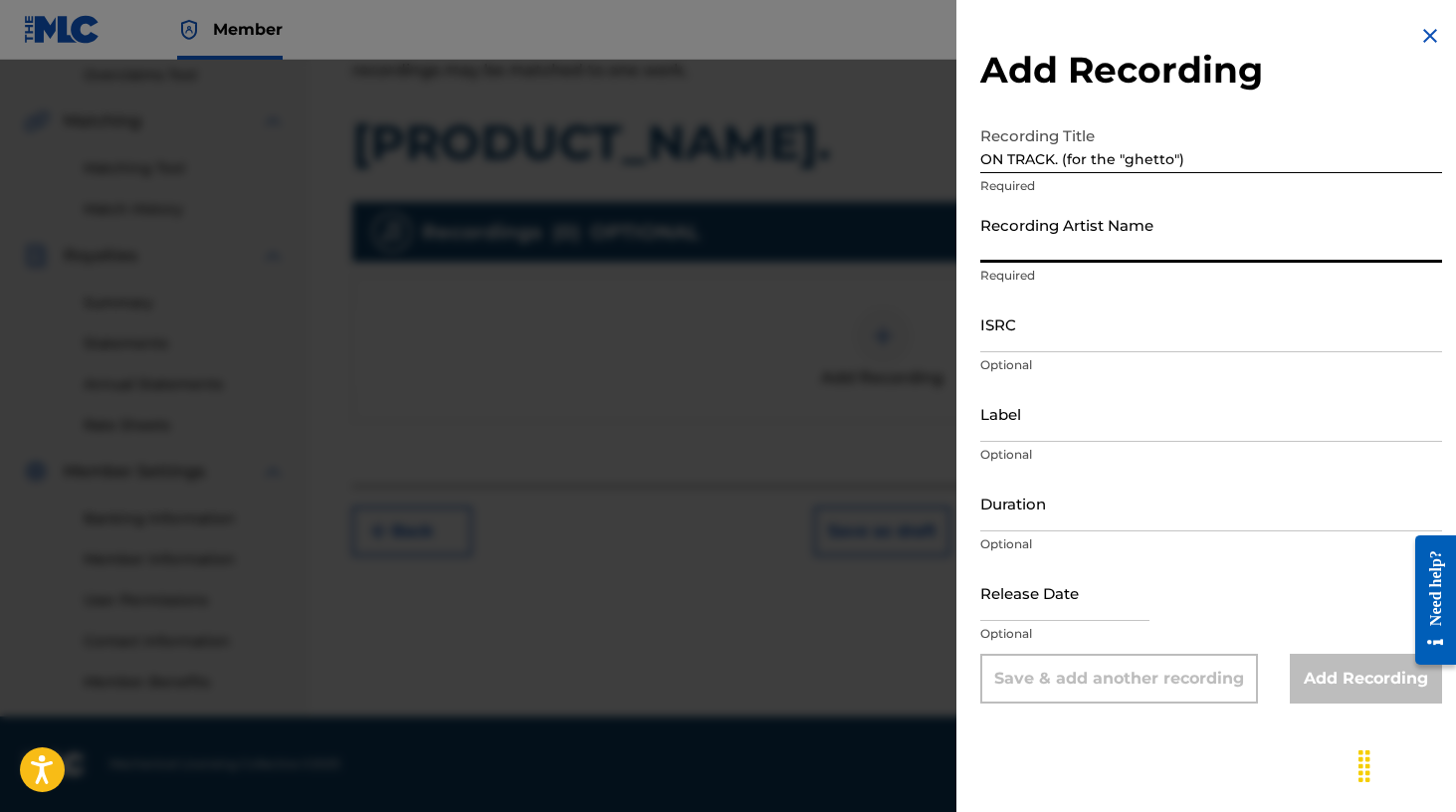 type on "K" 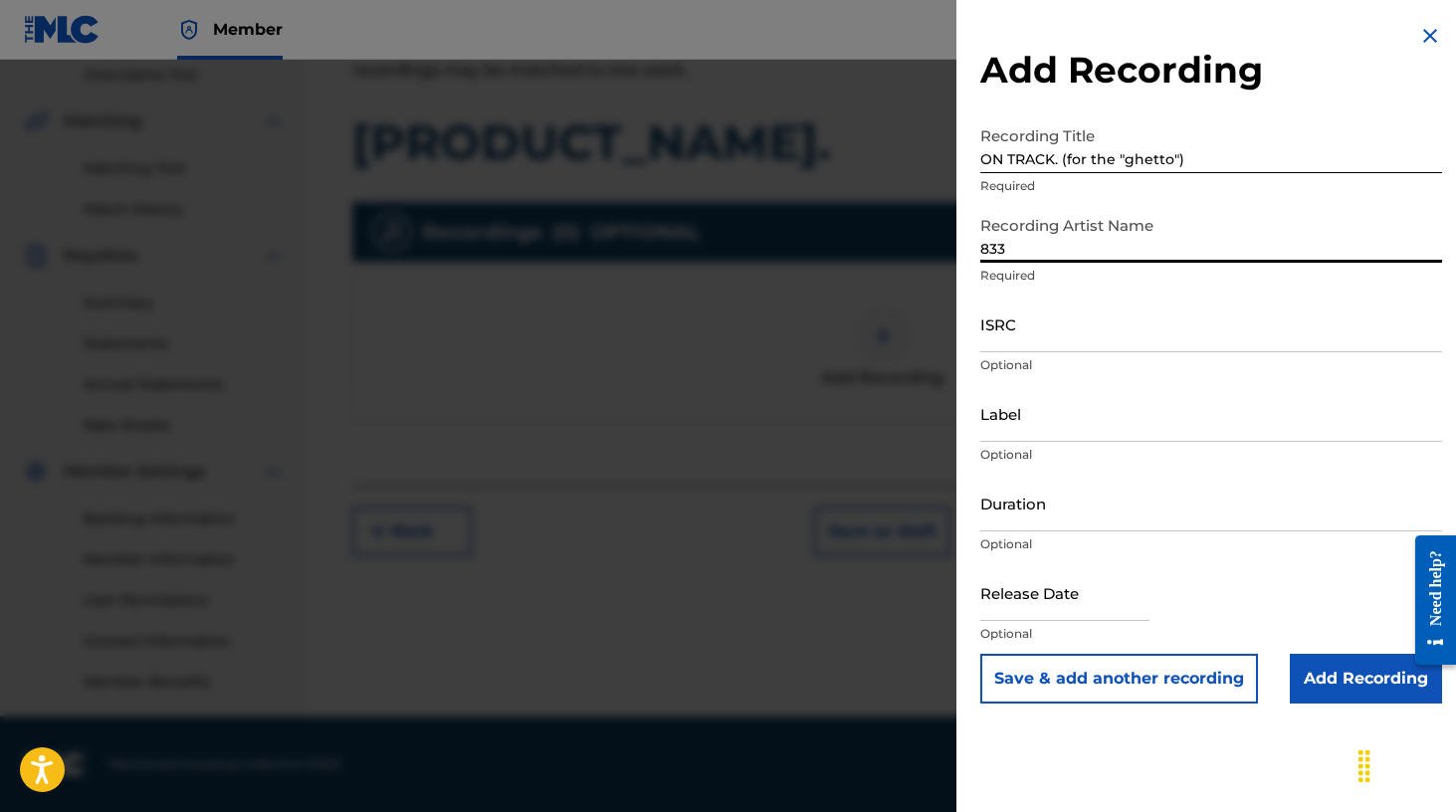 type on "833" 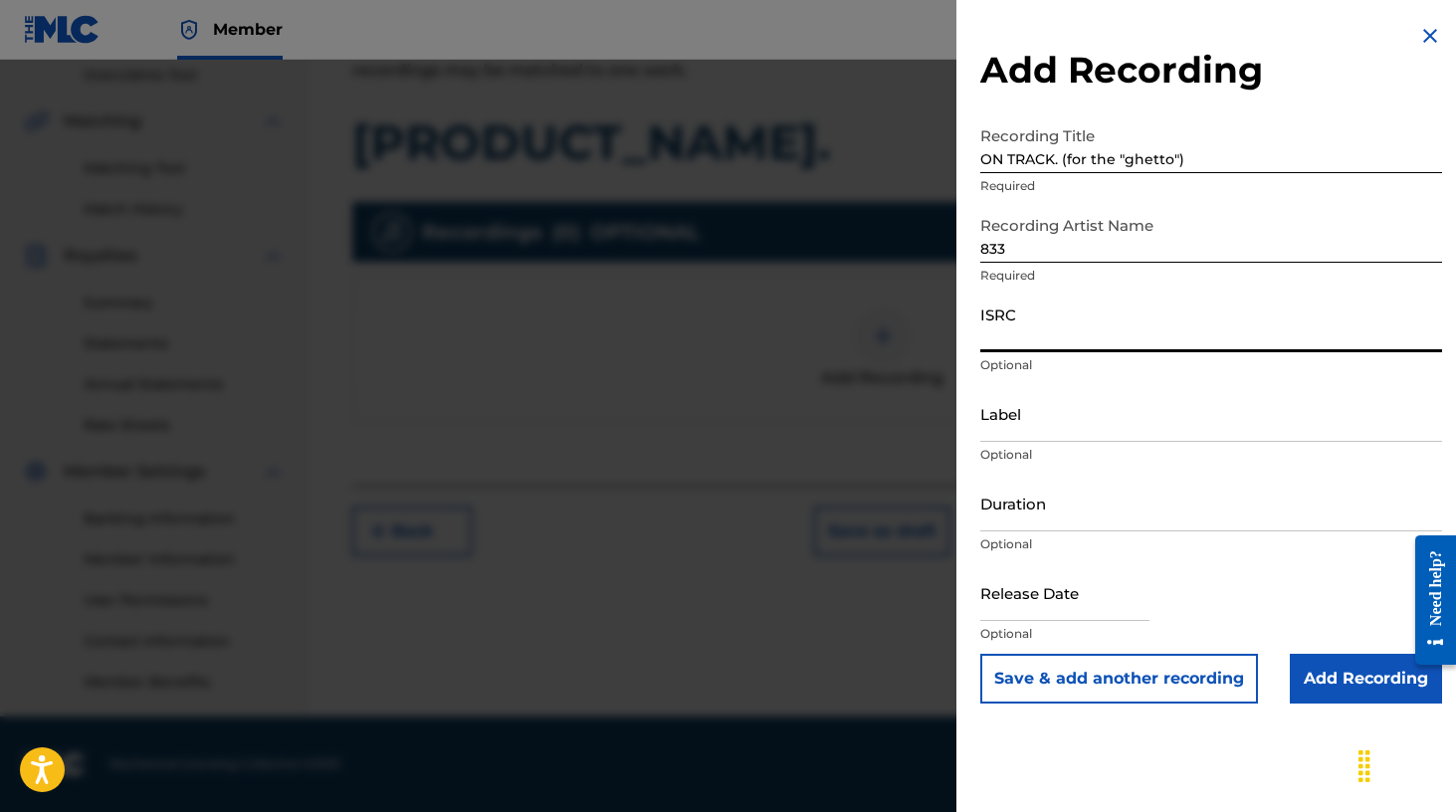 click on "ISRC" at bounding box center [1211, 323] 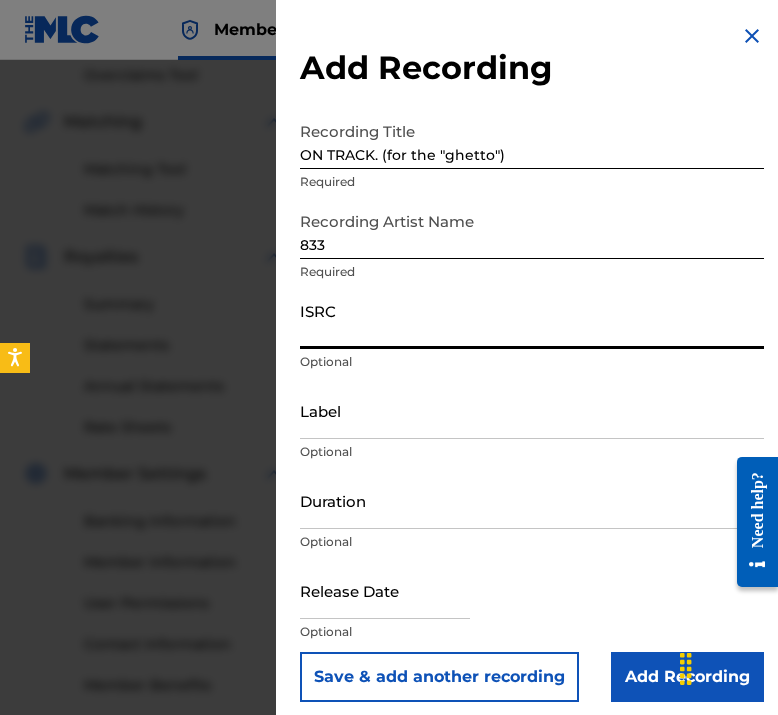 paste on "[DOCUMENT_ID]" 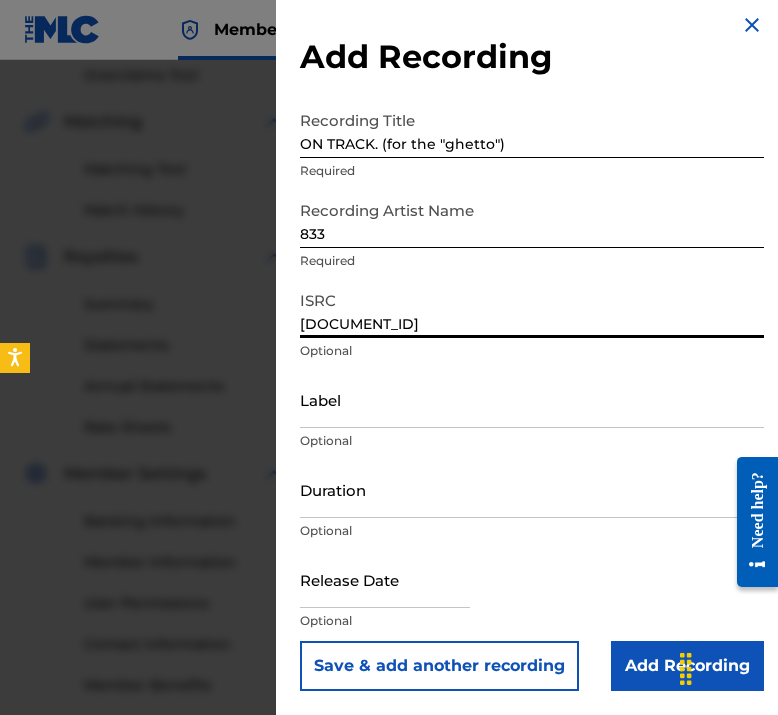 scroll, scrollTop: 11, scrollLeft: 0, axis: vertical 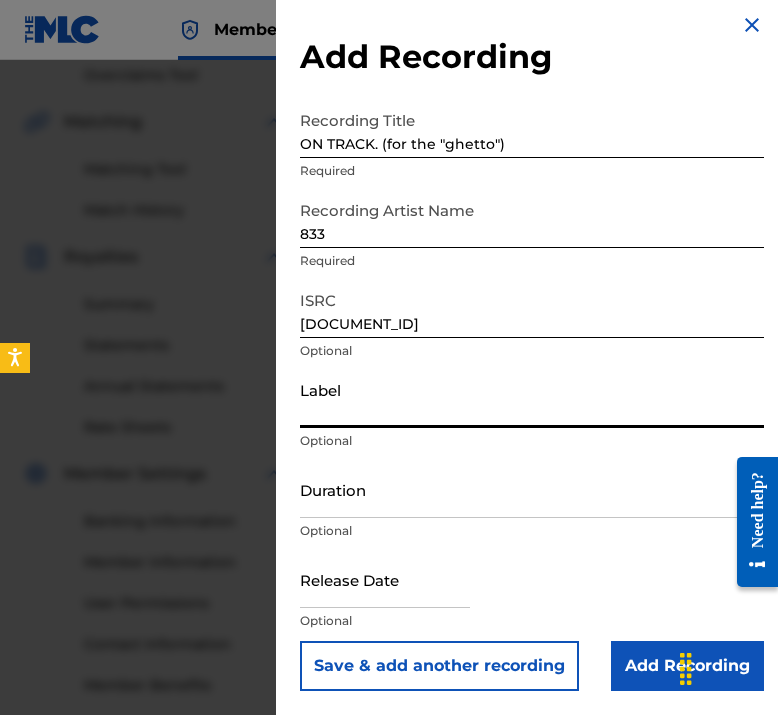 type on "F" 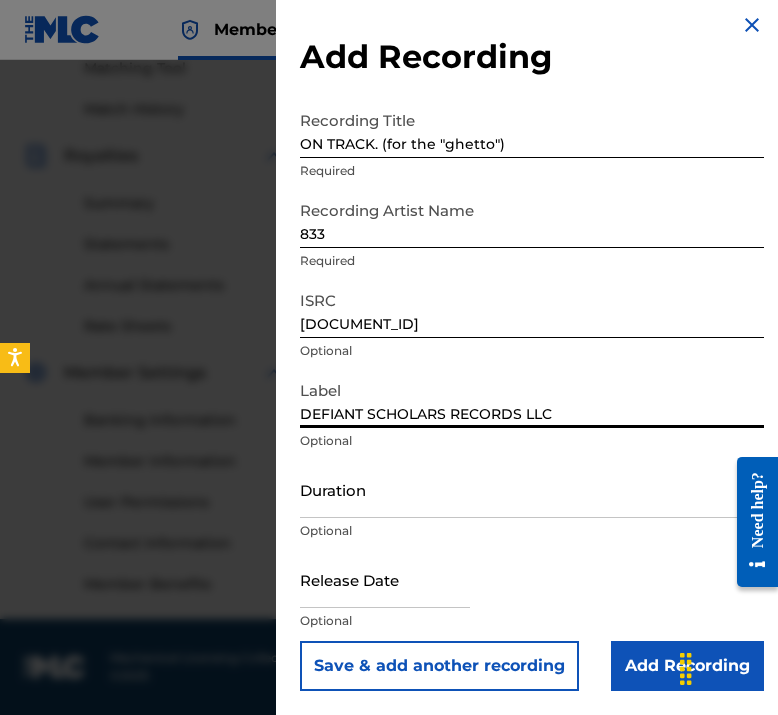 scroll, scrollTop: 525, scrollLeft: 0, axis: vertical 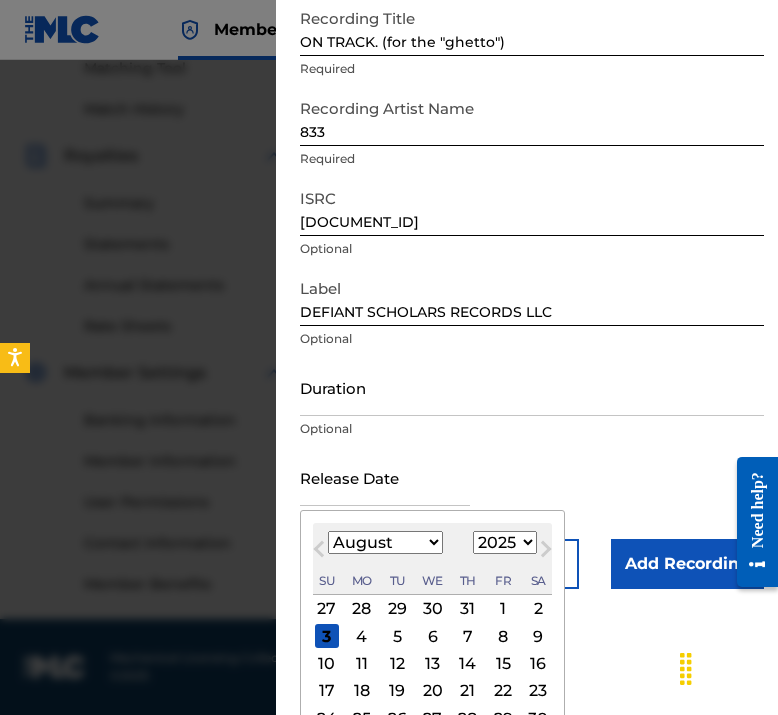 click on "10" at bounding box center [327, 664] 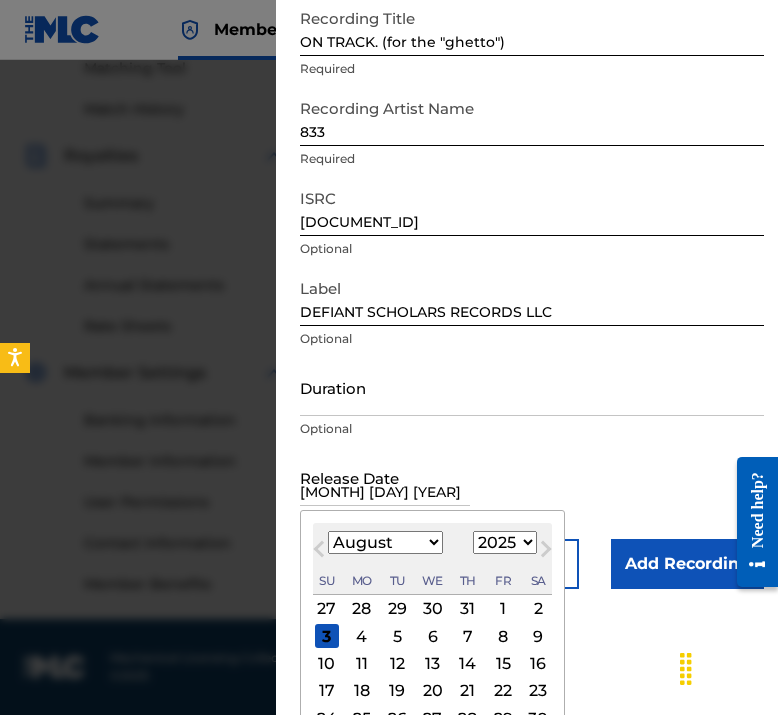scroll, scrollTop: 11, scrollLeft: 0, axis: vertical 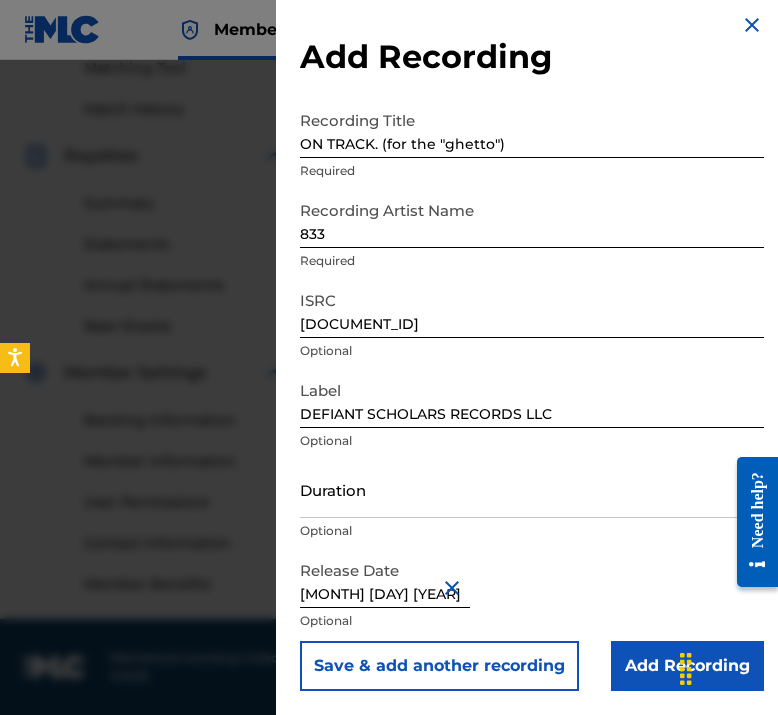 click on "Save & add another recording" at bounding box center (439, 666) 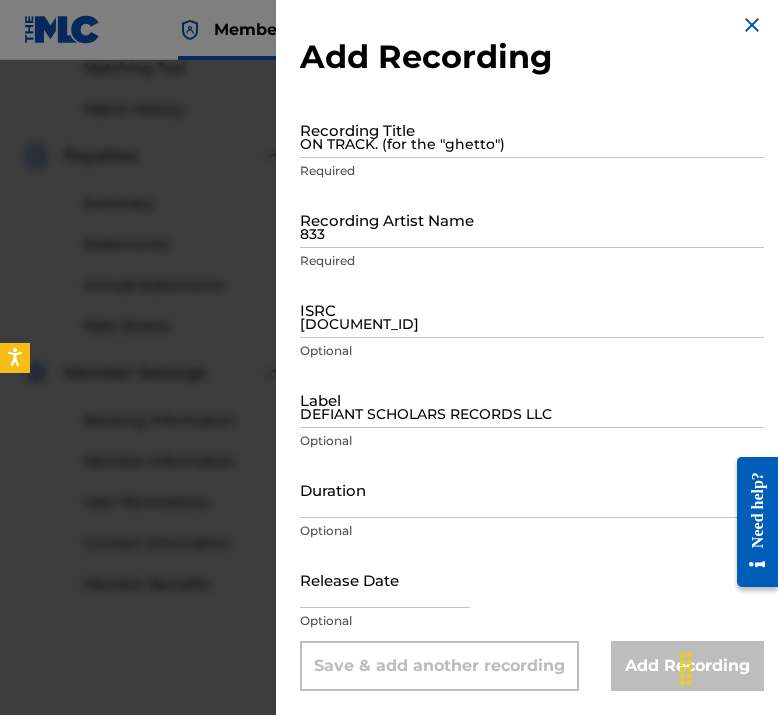 click on "ON TRACK. (for the "ghetto")" at bounding box center [532, 129] 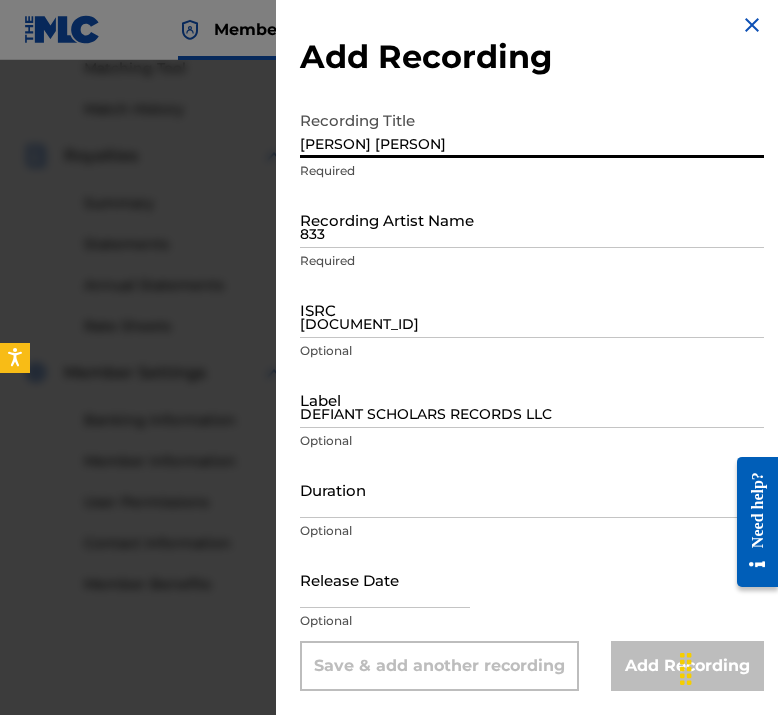 type on "[PERSON] [PERSON]" 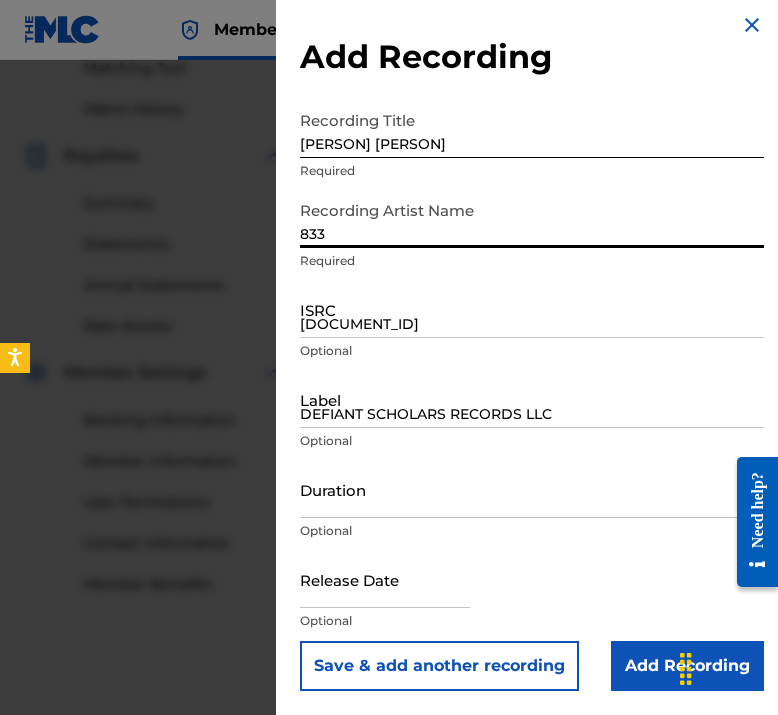 type on "833" 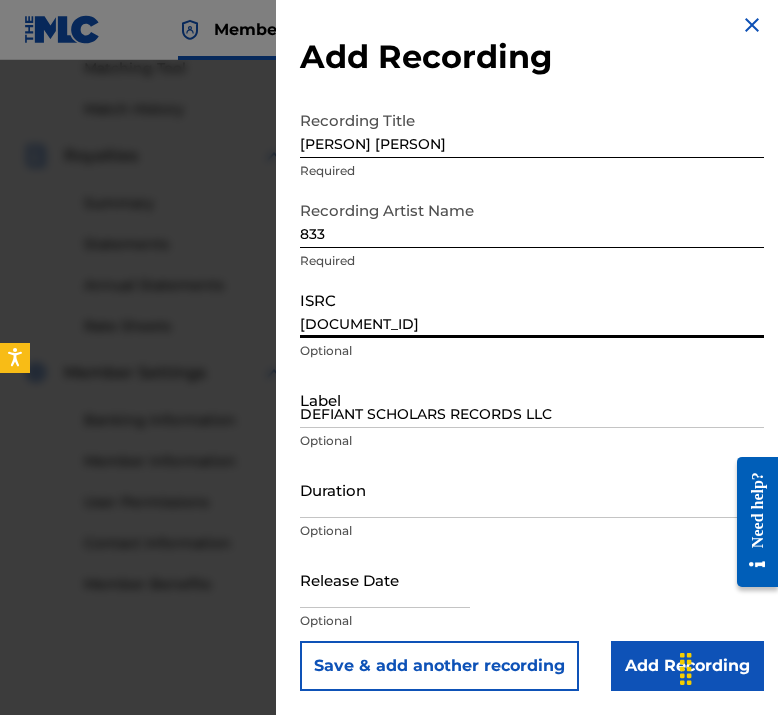 click on "[DOCUMENT_ID]" at bounding box center [532, 309] 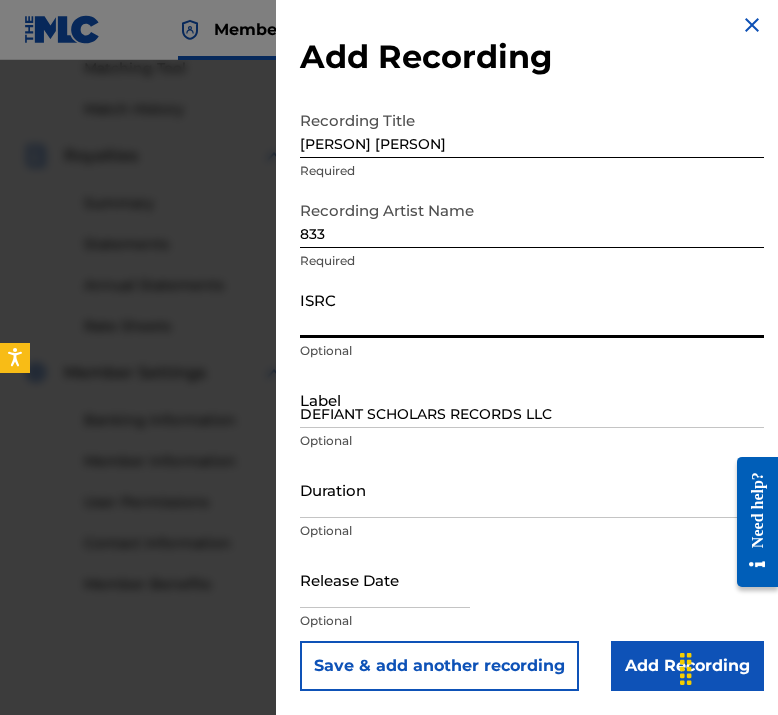 paste on "[DOCUMENT_ID]" 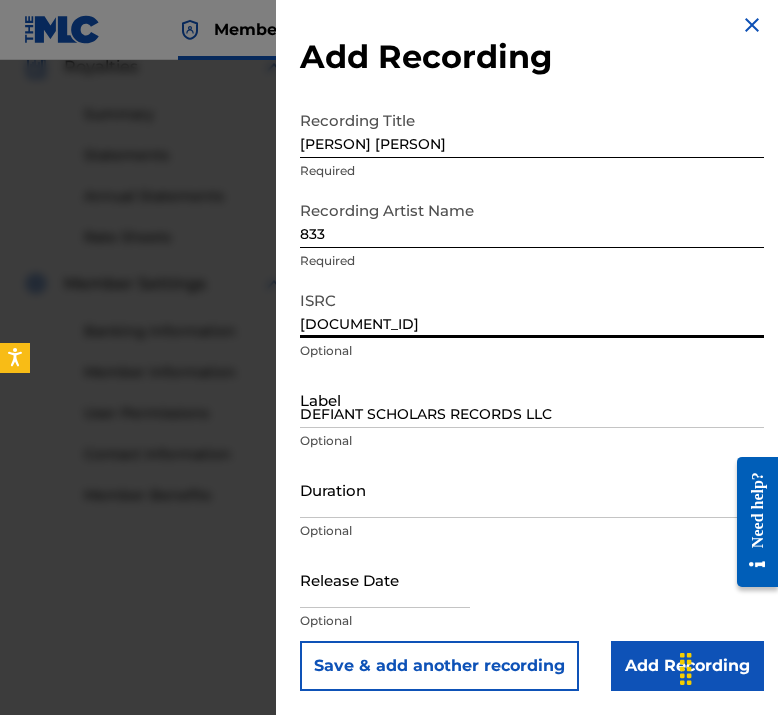 scroll, scrollTop: 618, scrollLeft: 0, axis: vertical 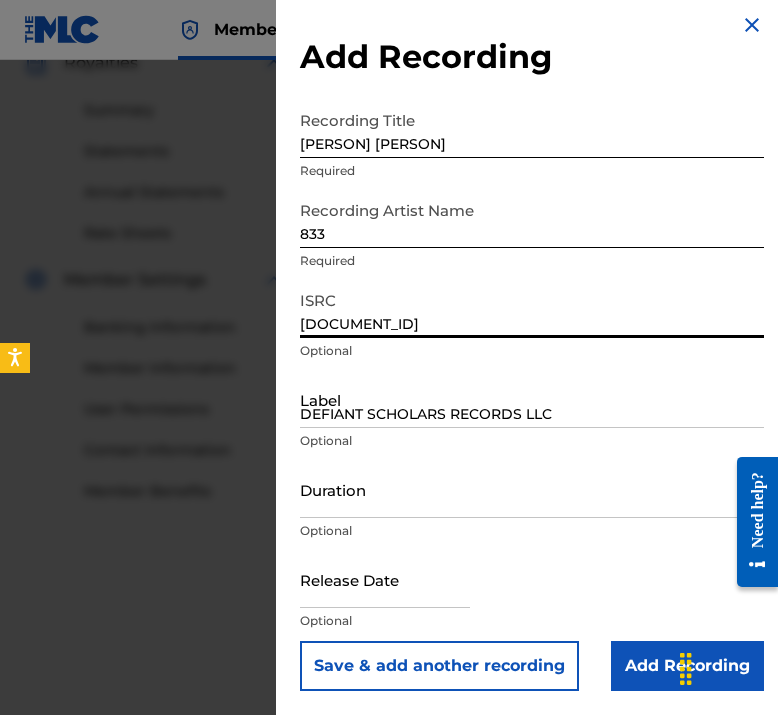 type on "[DOCUMENT_ID]" 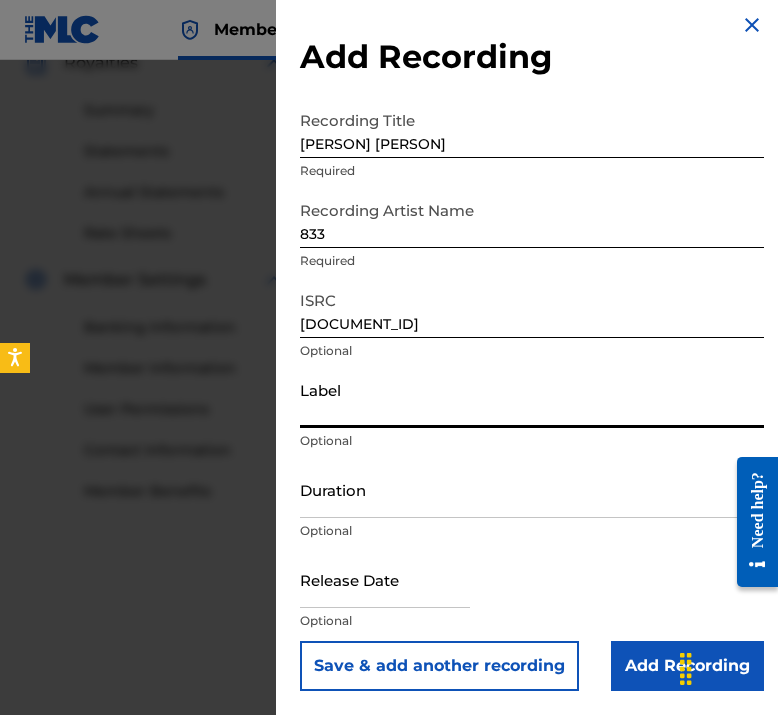 type on "F" 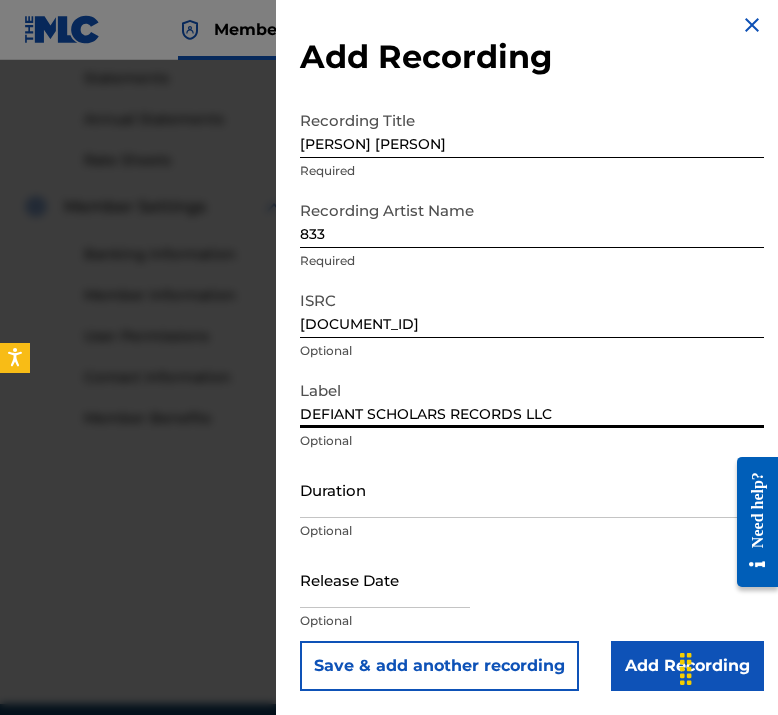 scroll, scrollTop: 695, scrollLeft: 0, axis: vertical 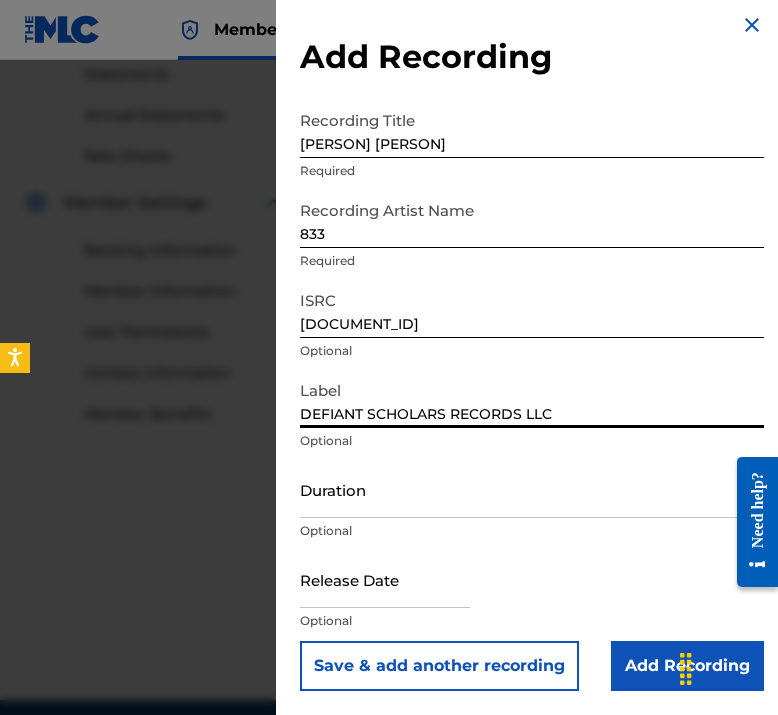type on "DEFIANT SCHOLARS RECORDS LLC" 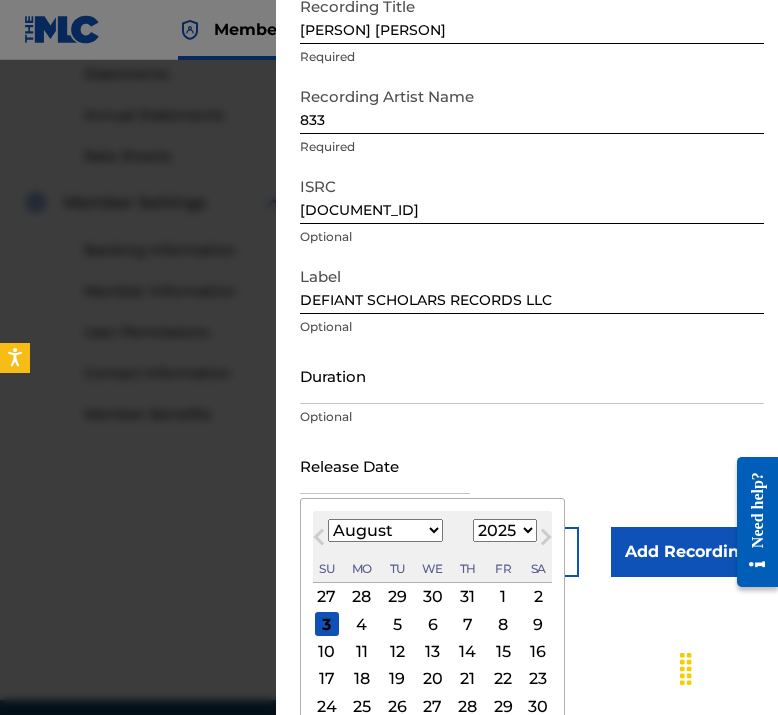 scroll, scrollTop: 127, scrollLeft: 0, axis: vertical 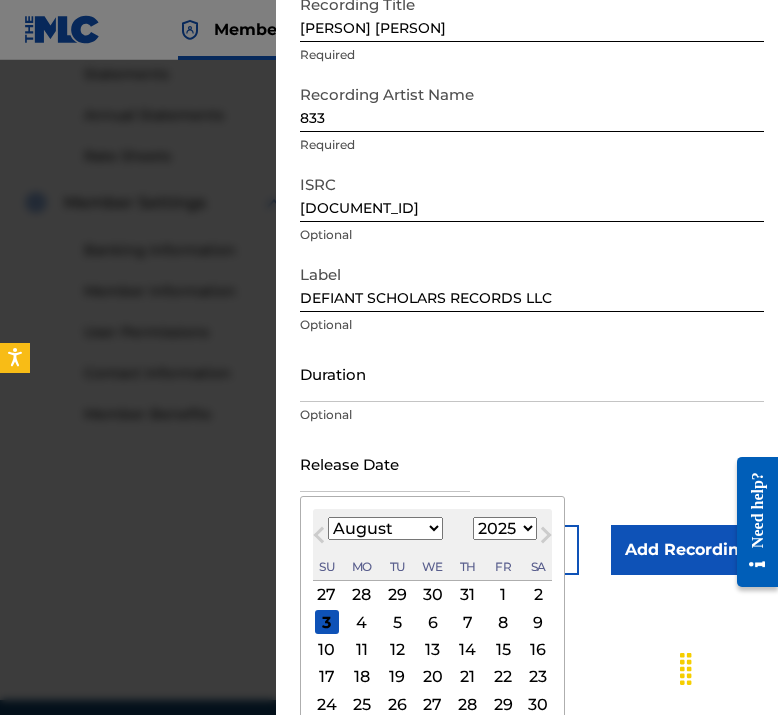 click on "10" at bounding box center [327, 650] 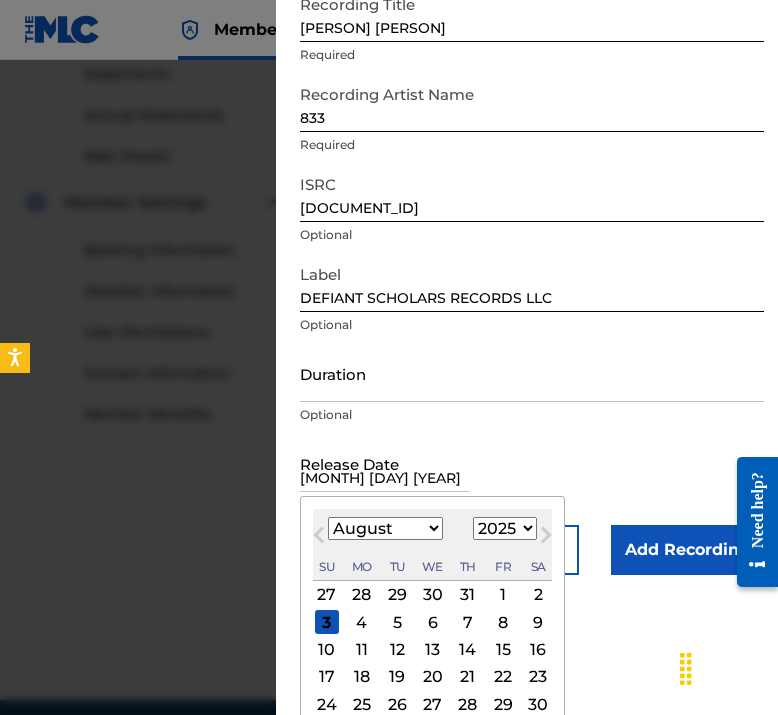 scroll, scrollTop: 11, scrollLeft: 0, axis: vertical 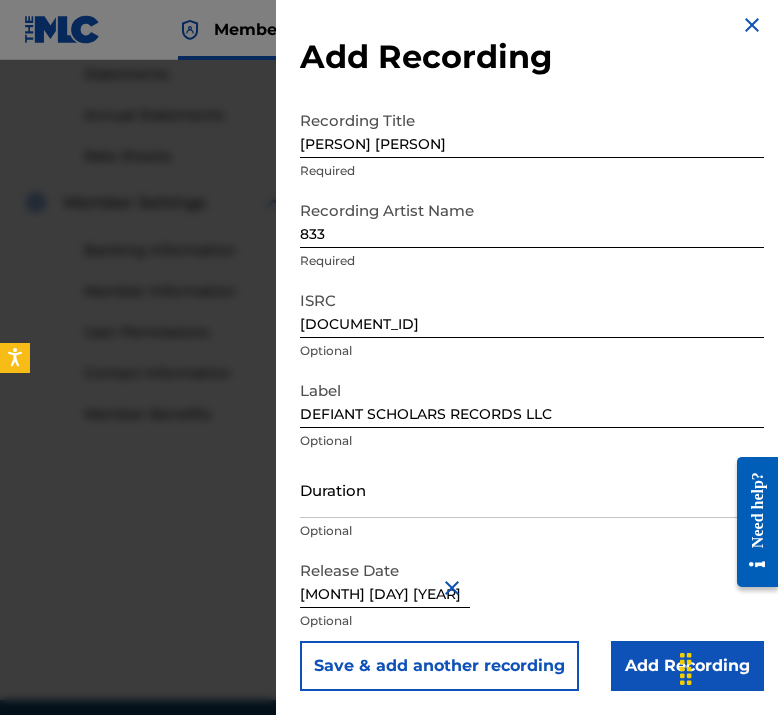 click on "Save & add another recording" at bounding box center [439, 666] 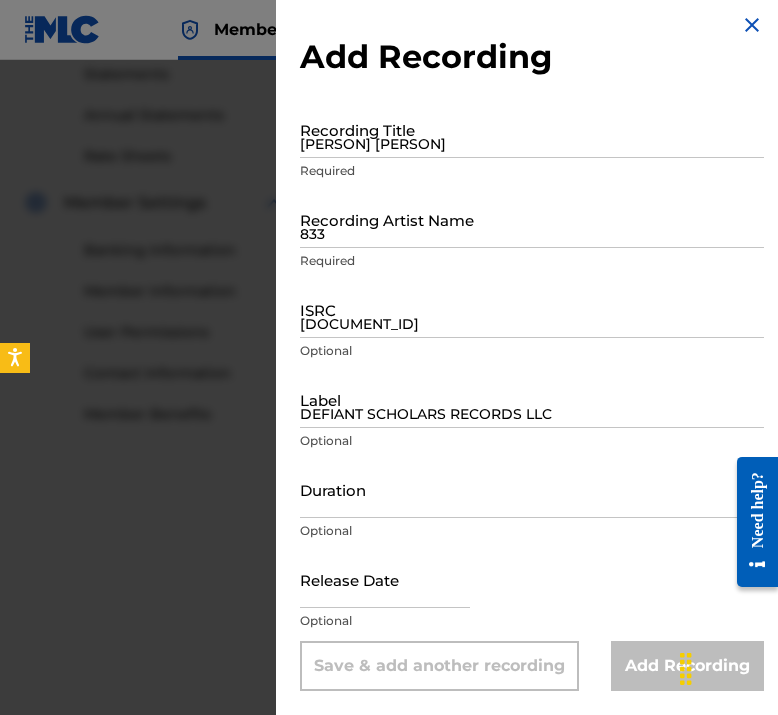 click on "[PERSON] [PERSON]" at bounding box center (532, 129) 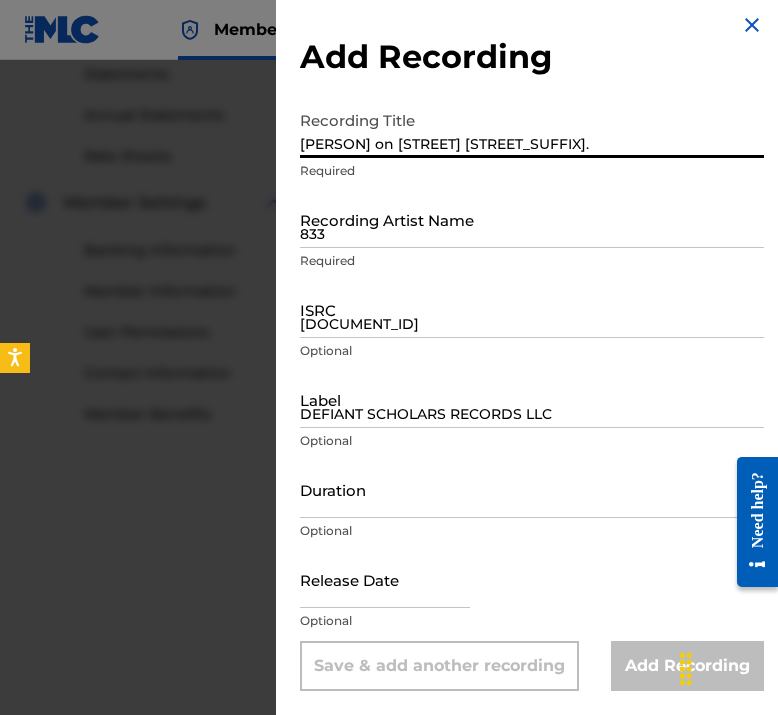 type on "[PERSON] on [STREET] [STREET_SUFFIX]." 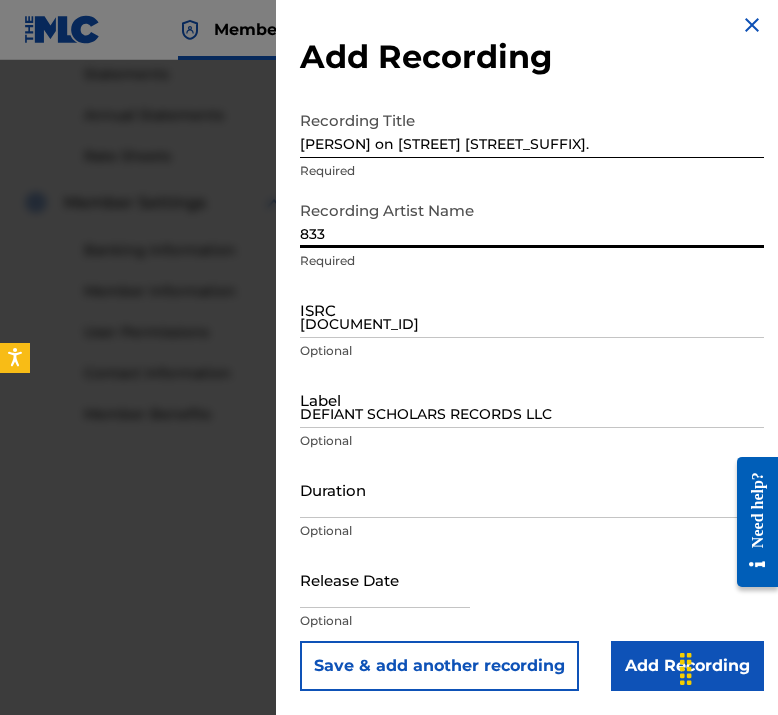 type on "833" 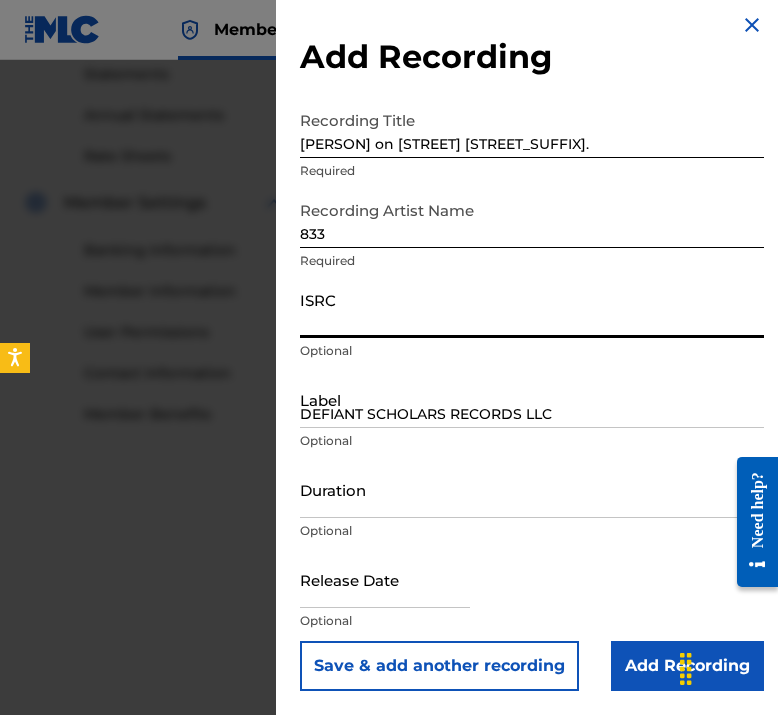 paste on "[DOCUMENT_ID]" 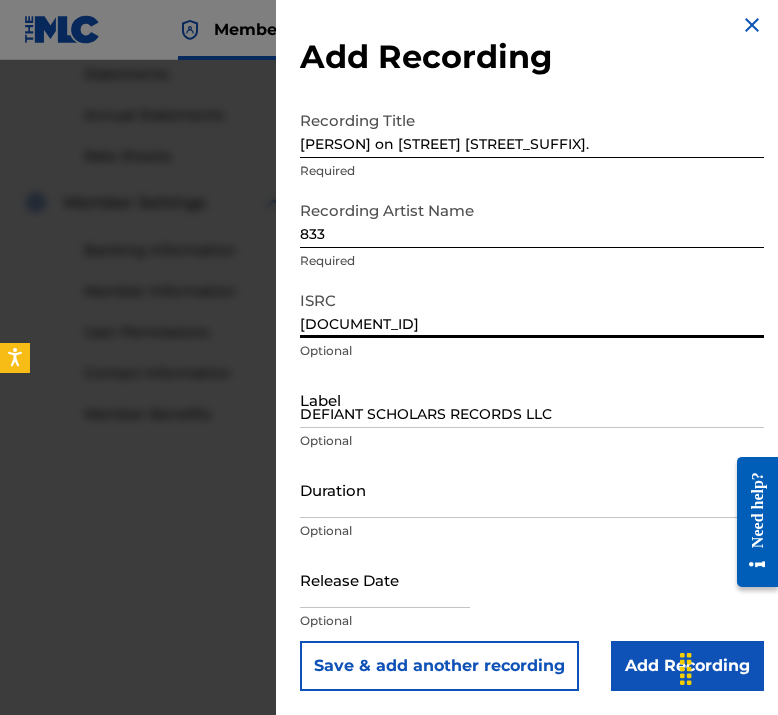 type on "[DOCUMENT_ID]" 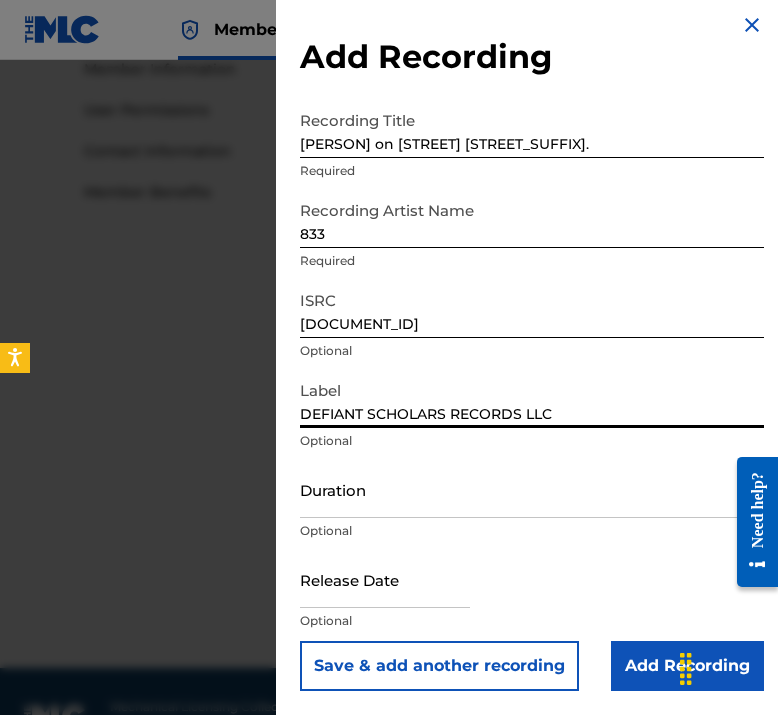 scroll, scrollTop: 932, scrollLeft: 0, axis: vertical 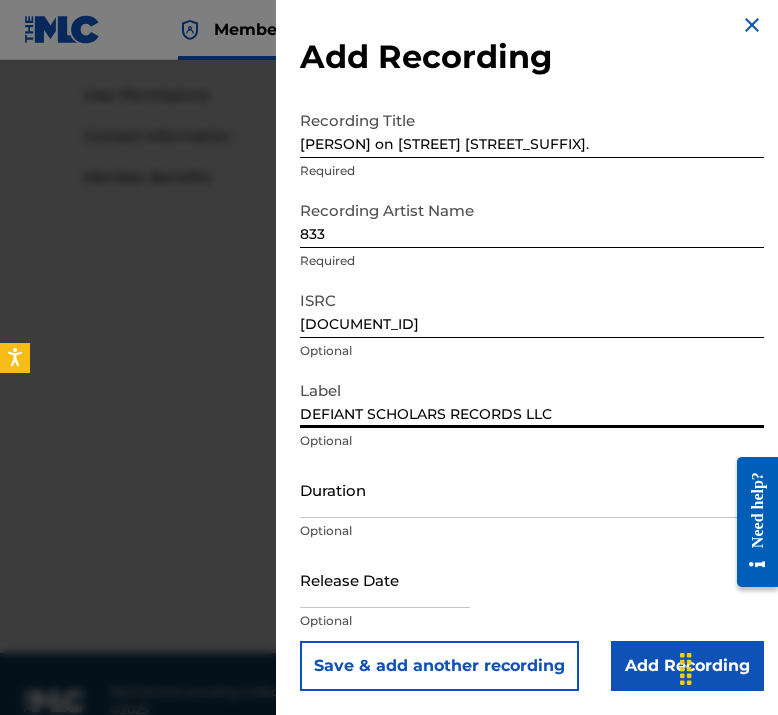 type on "DEFIANT SCHOLARS RECORDS LLC" 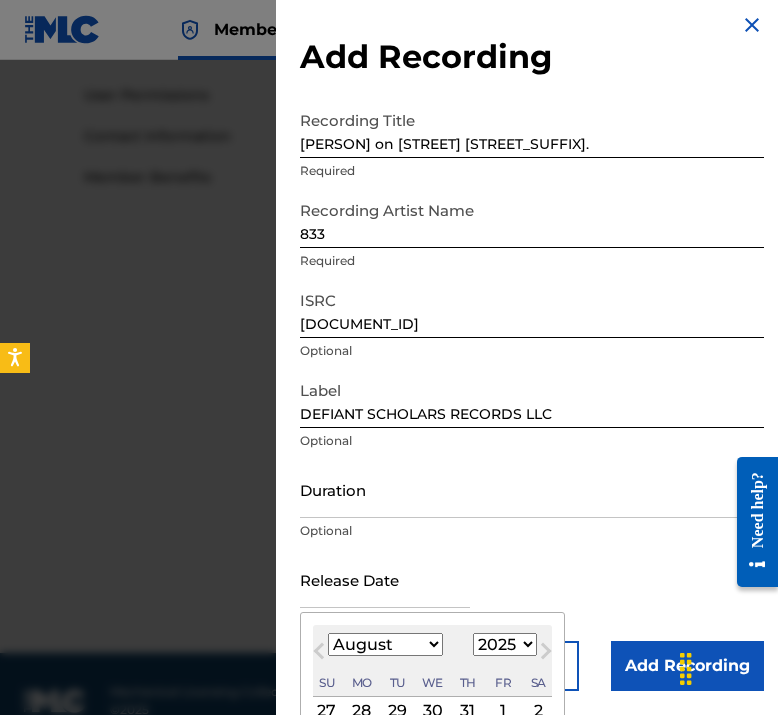 click at bounding box center (385, 579) 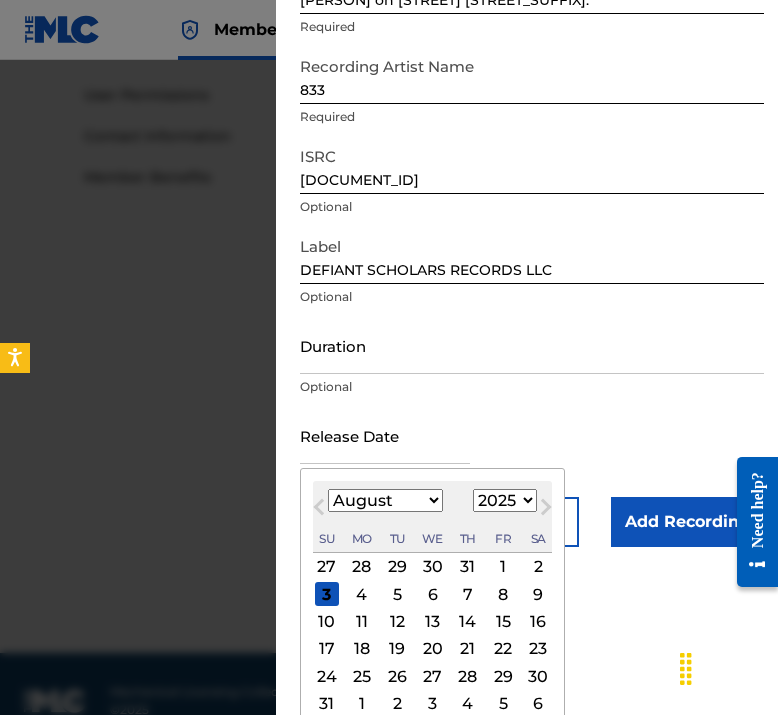 click on "10" at bounding box center [327, 622] 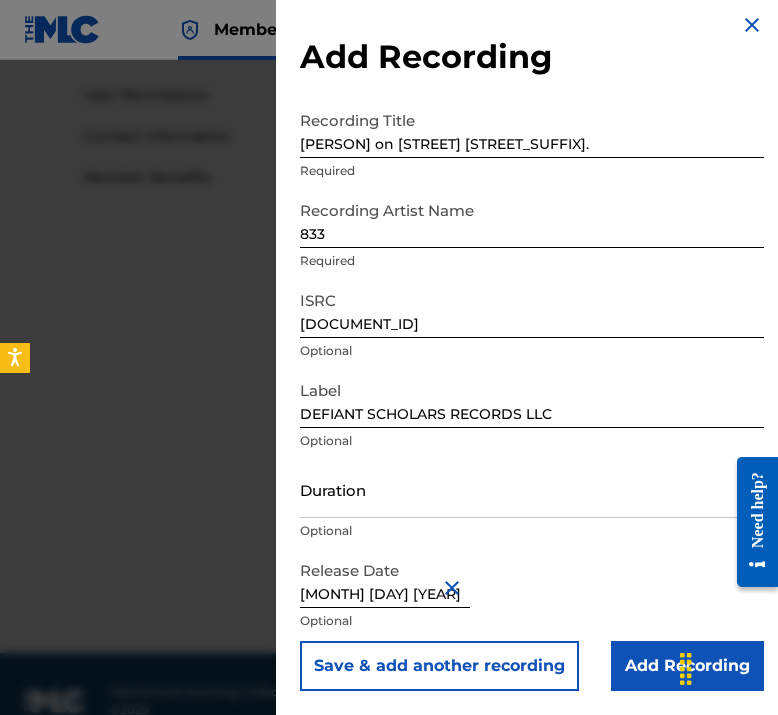 scroll, scrollTop: 11, scrollLeft: 0, axis: vertical 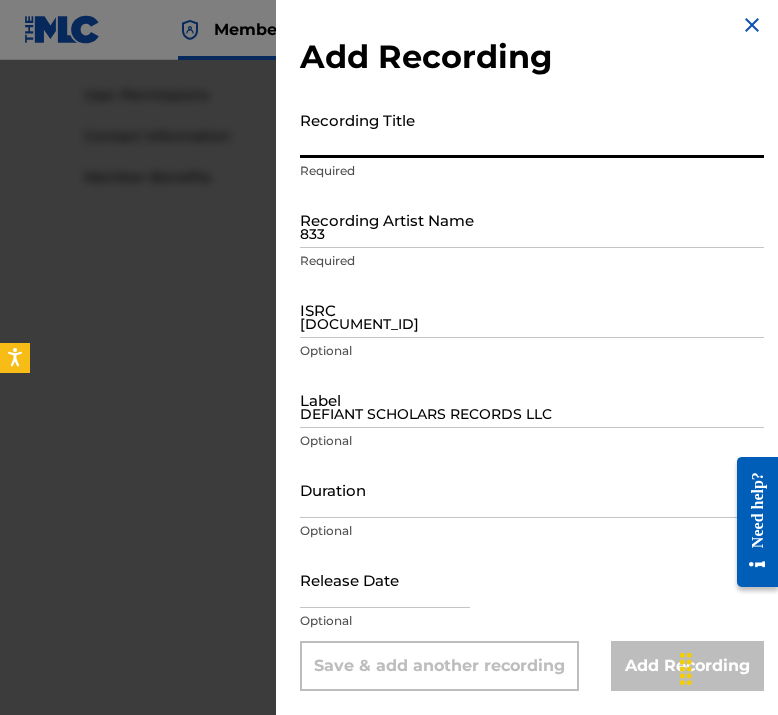 click on "Recording Title" at bounding box center (532, 129) 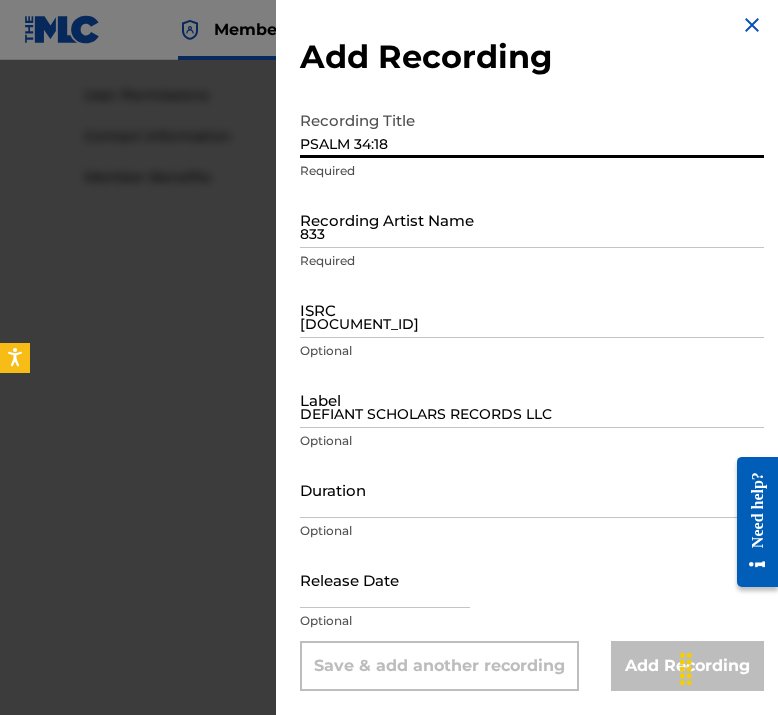 type on "PSALM 34:18" 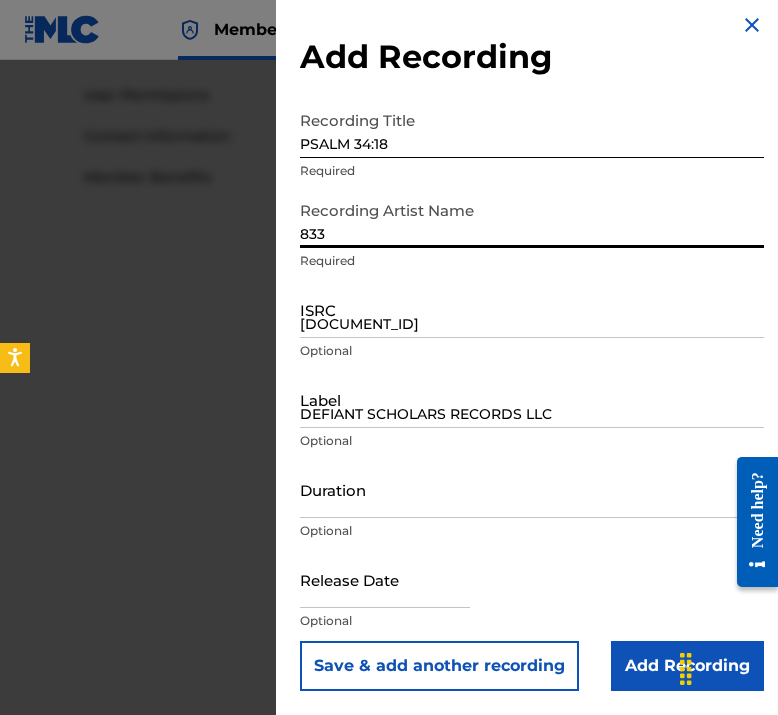 type on "833" 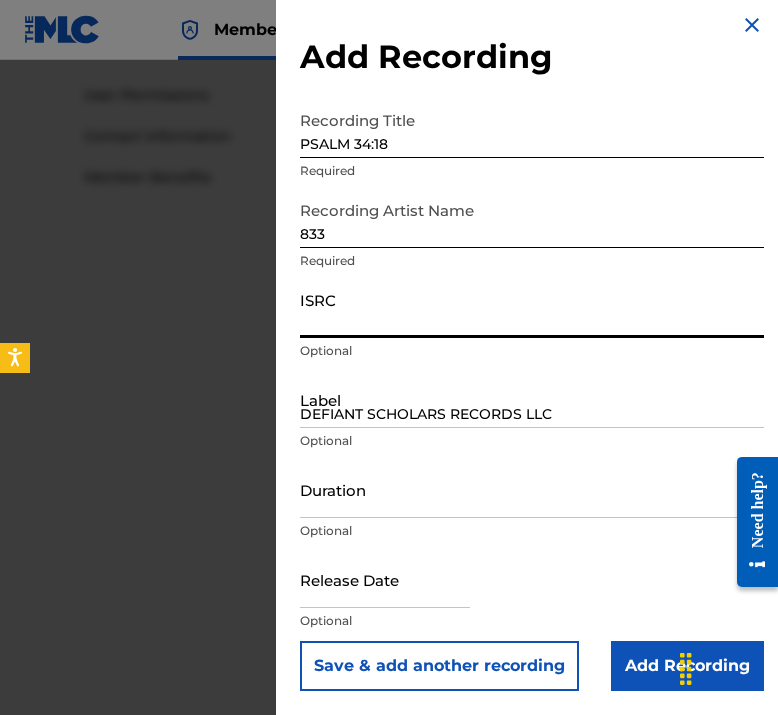 paste on "[DOCUMENT_ID]" 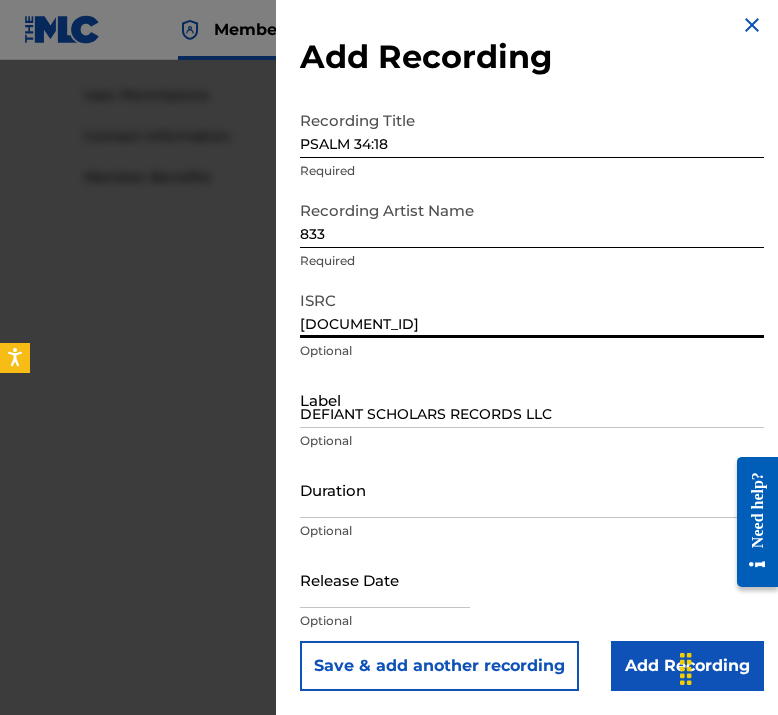 type on "[DOCUMENT_ID]" 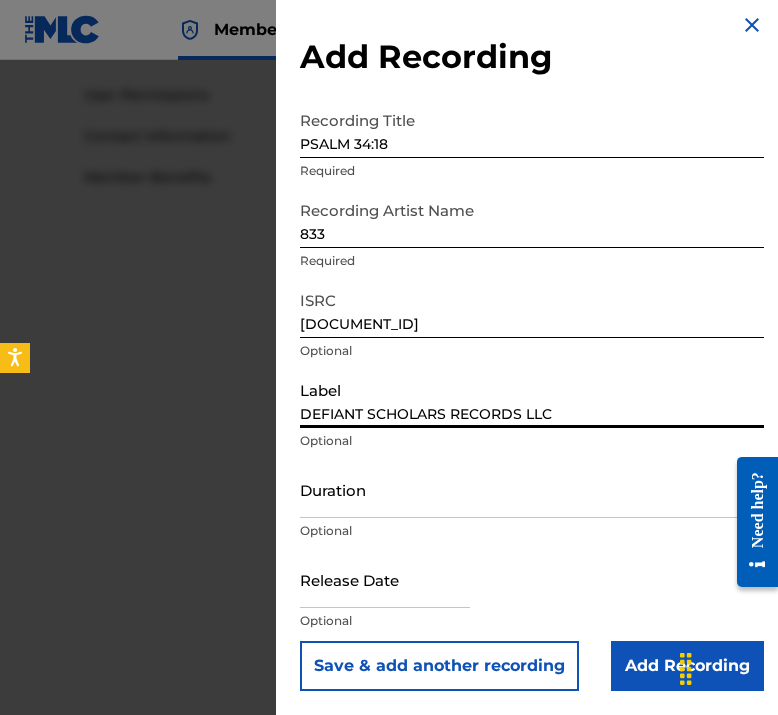 click on "DEFIANT SCHOLARS RECORDS LLC" at bounding box center [532, 399] 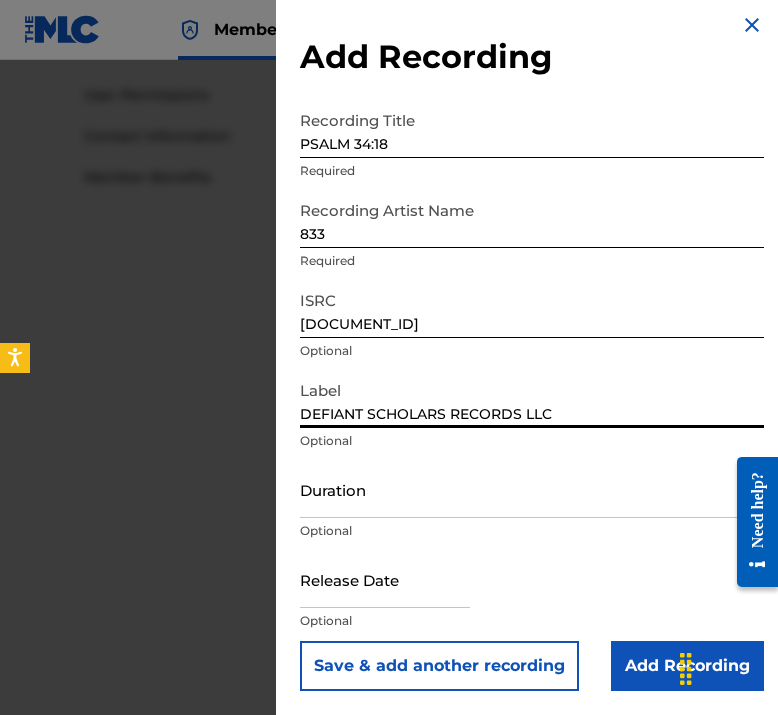 type on "DEFIANT SCHOLARS RECORDS LLC" 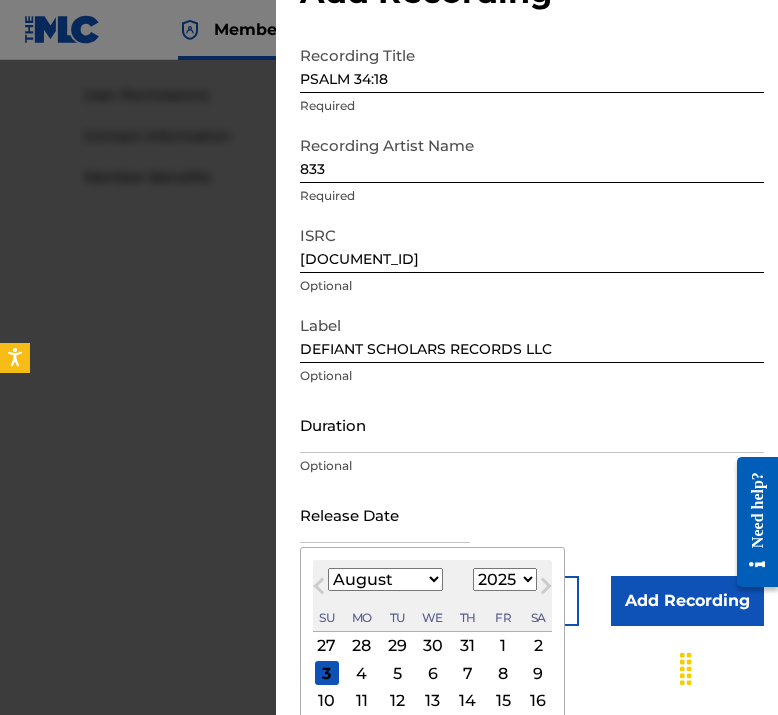 scroll, scrollTop: 130, scrollLeft: 0, axis: vertical 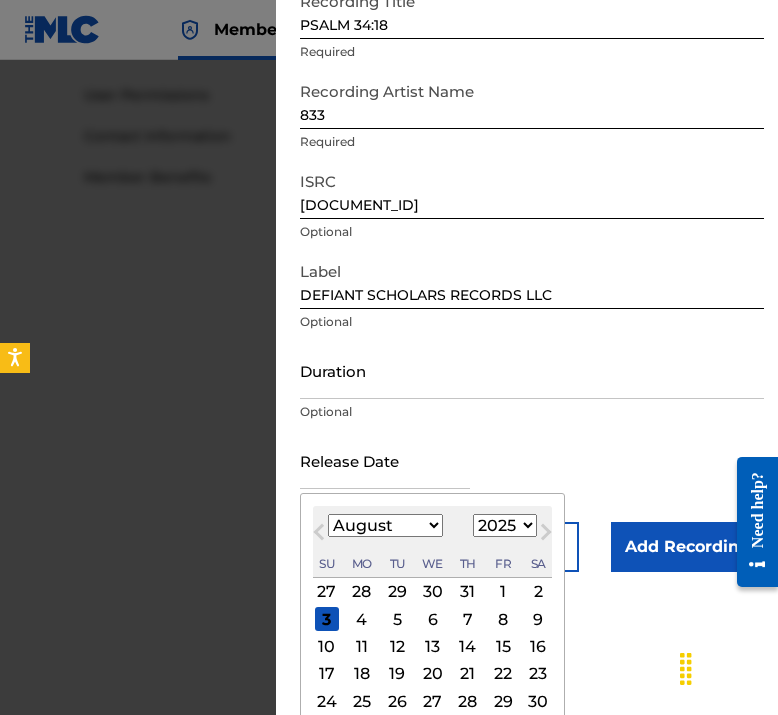click on "10" at bounding box center (327, 647) 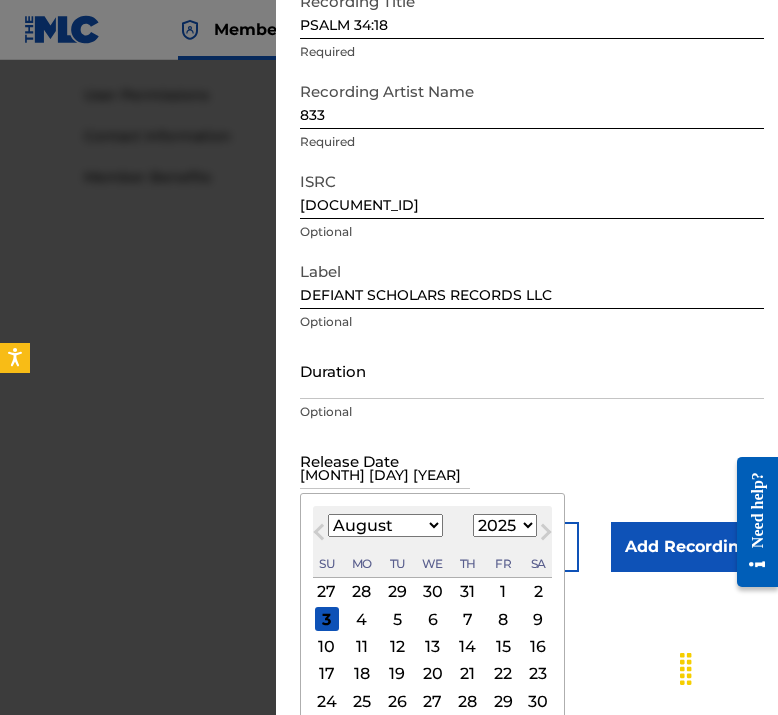 scroll, scrollTop: 11, scrollLeft: 0, axis: vertical 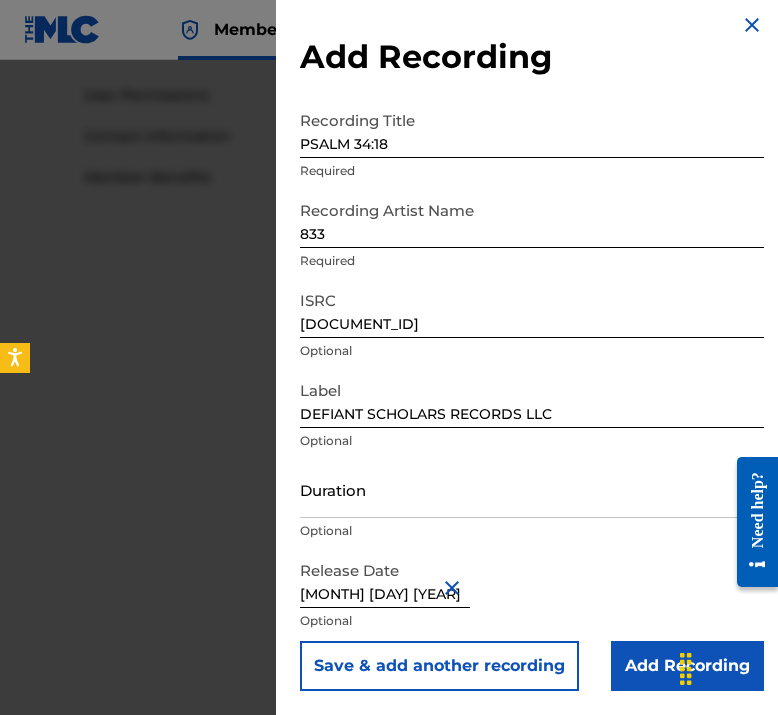 click on "Save & add another recording" at bounding box center [439, 666] 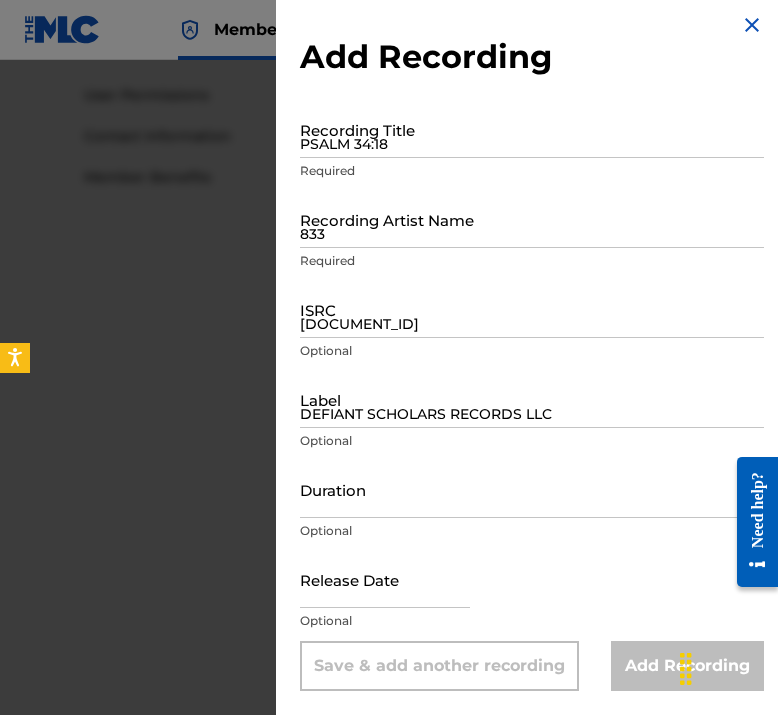 click on "PSALM 34:18" at bounding box center (532, 129) 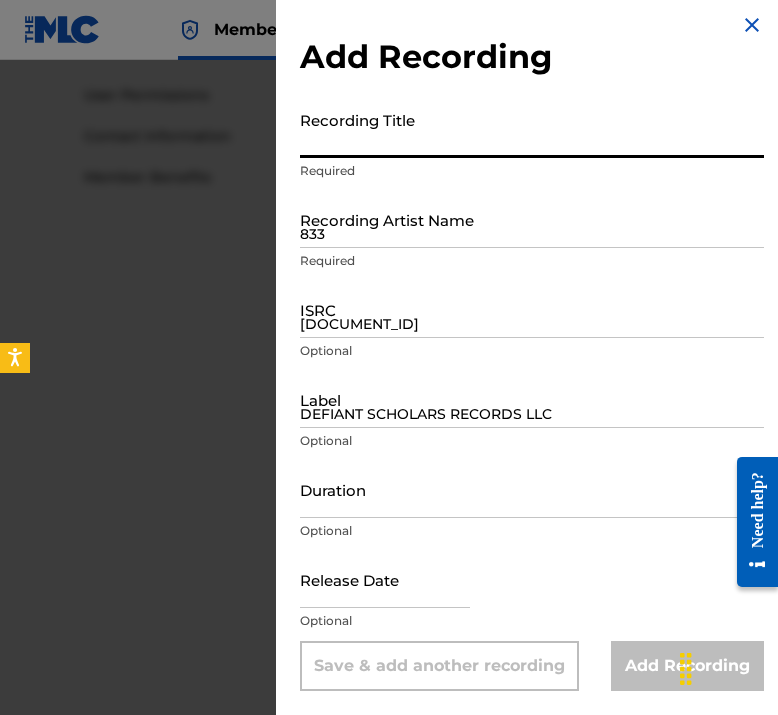 paste on "[PRODUCT_NAME]." 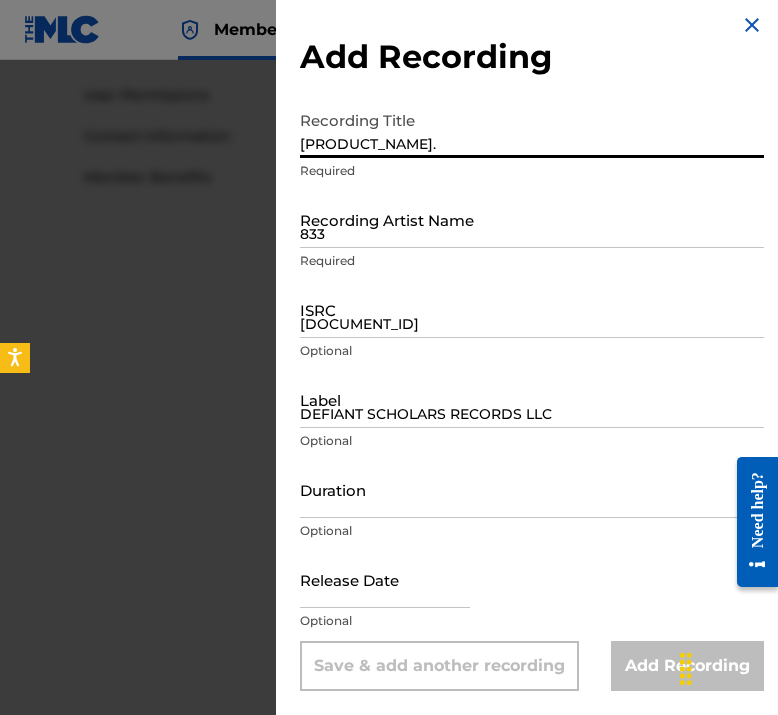 type on "[PRODUCT_NAME]." 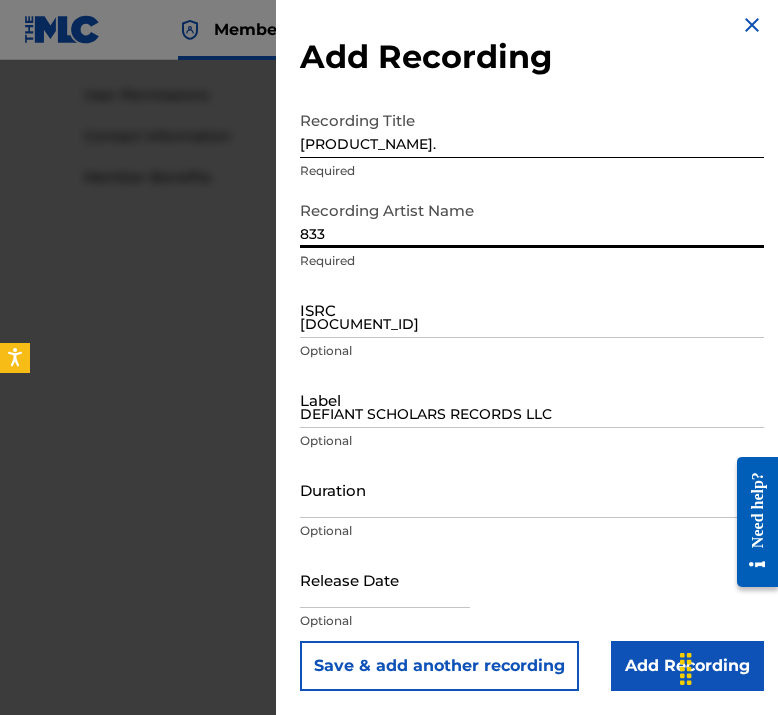 type on "833" 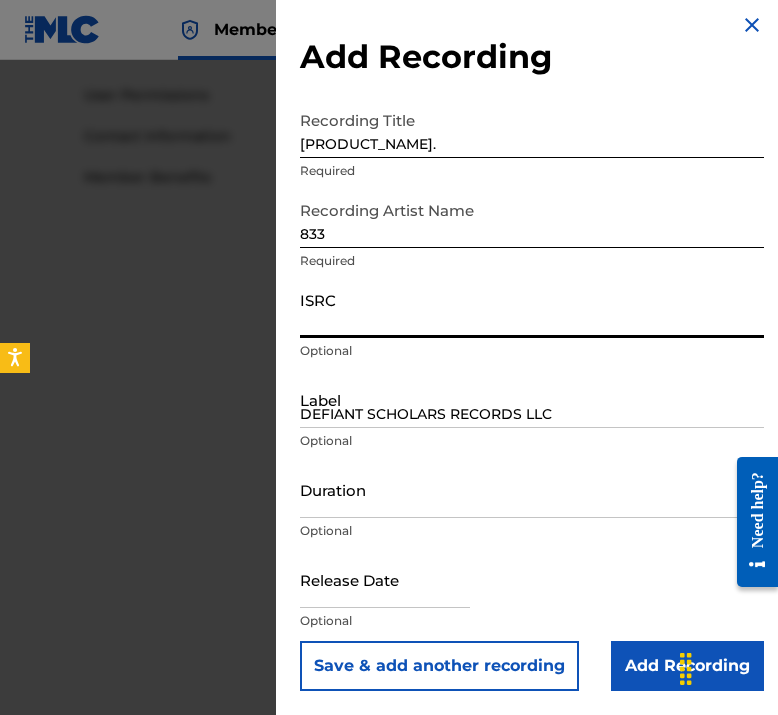 paste on "[DOCUMENT_ID]" 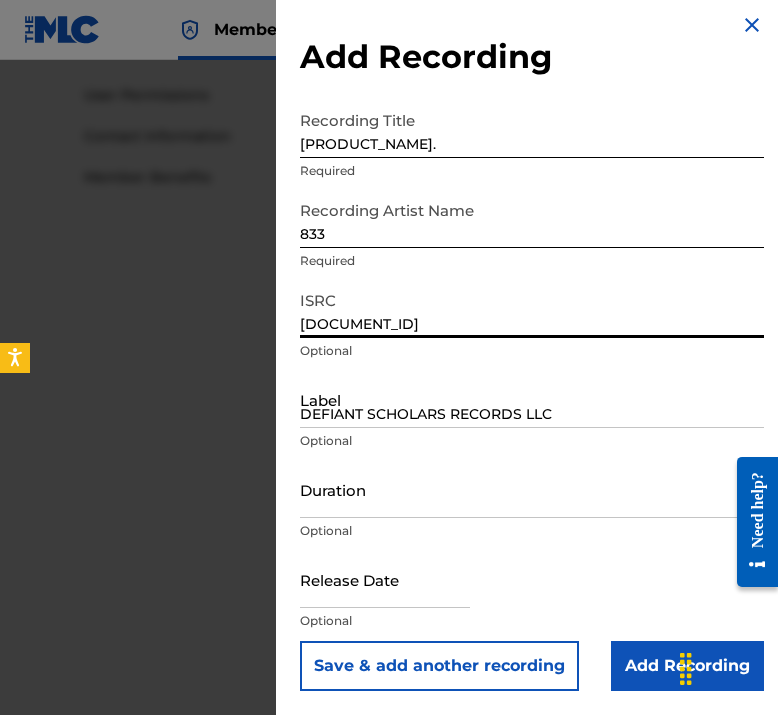 type on "[DOCUMENT_ID]" 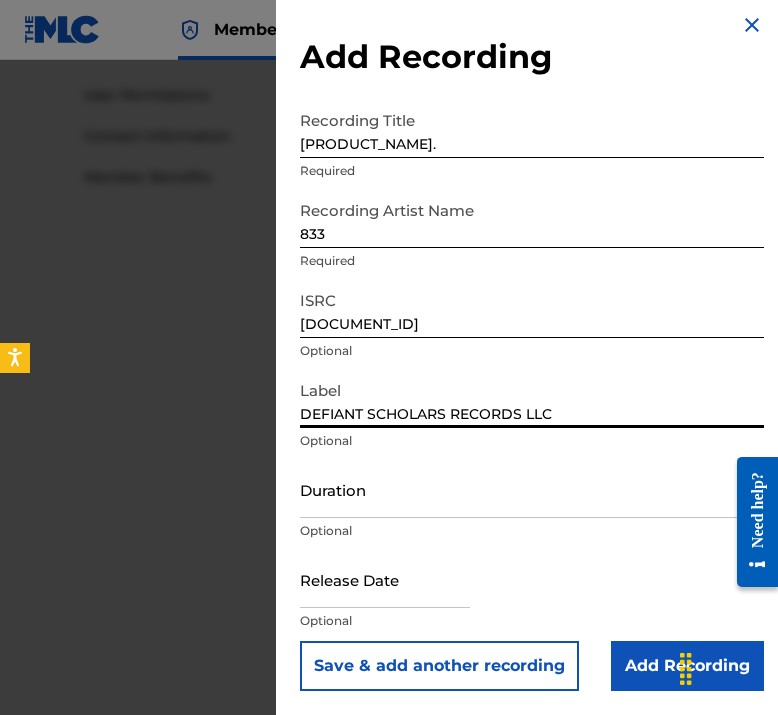 type on "DEFIANT SCHOLARS RECORDS LLC" 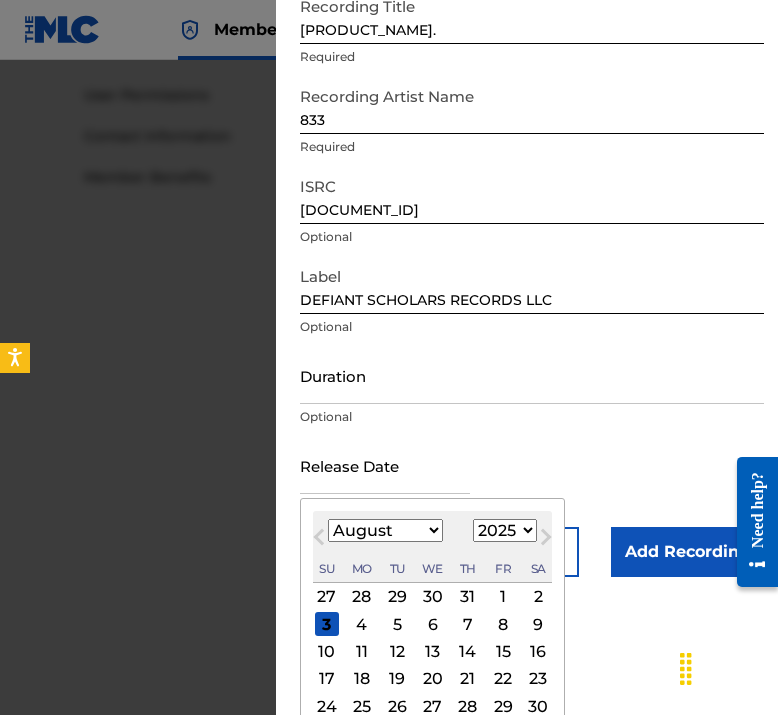 scroll, scrollTop: 162, scrollLeft: 0, axis: vertical 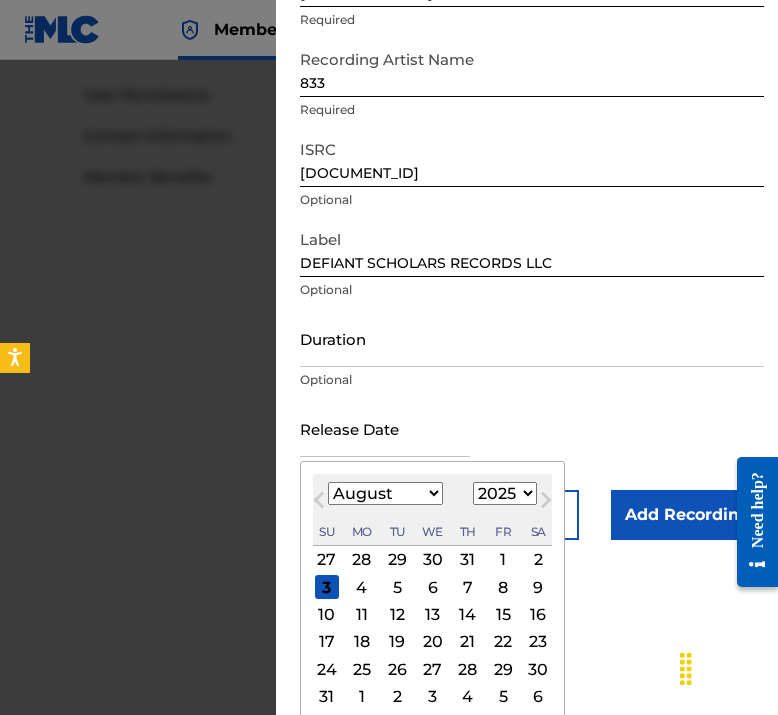 click on "10" at bounding box center [327, 615] 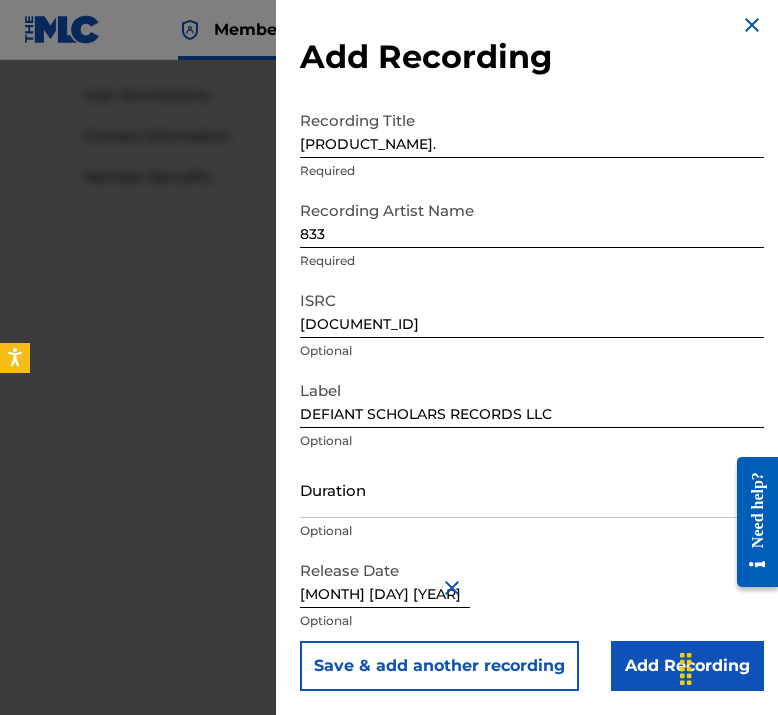 scroll, scrollTop: 11, scrollLeft: 0, axis: vertical 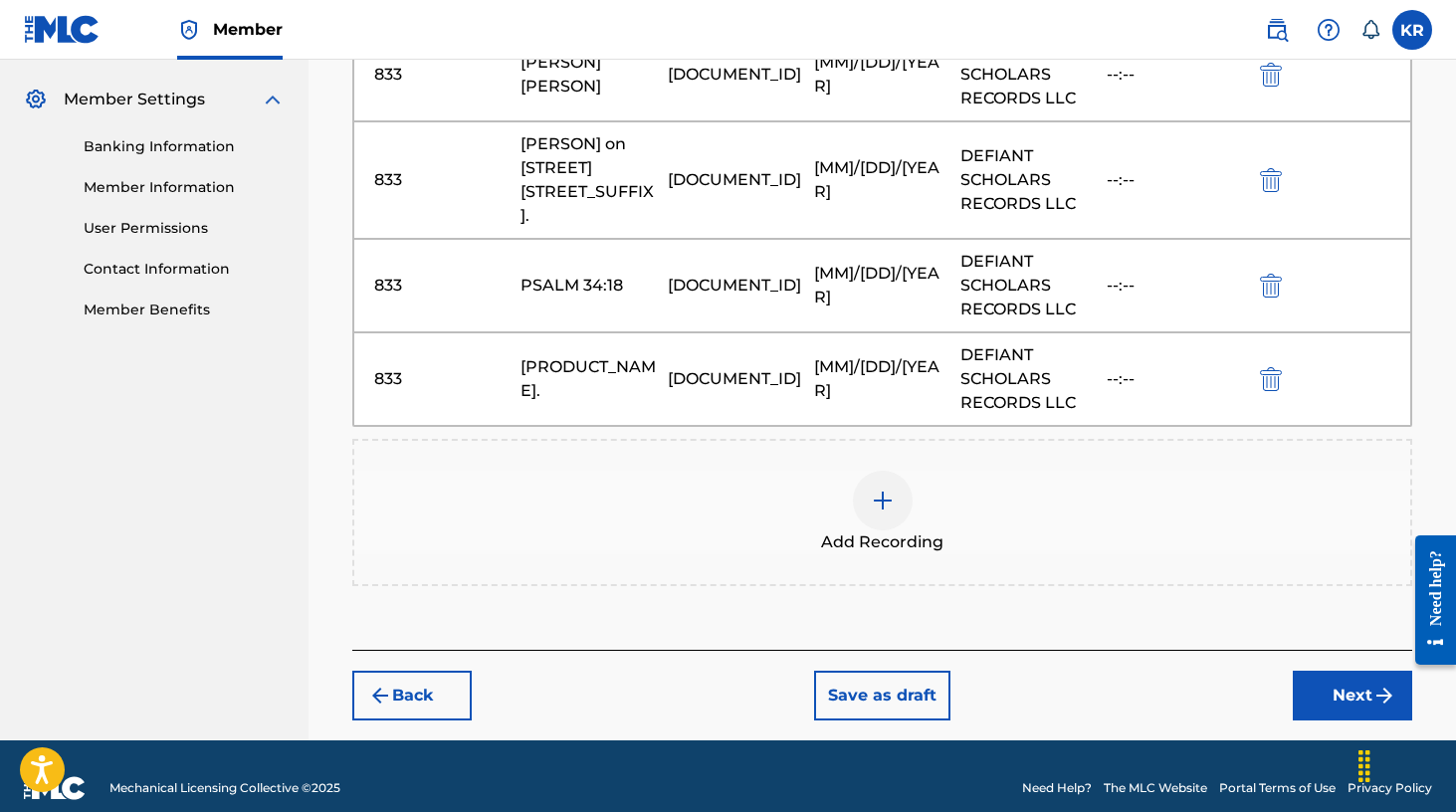 click on "Next" at bounding box center (1352, 696) 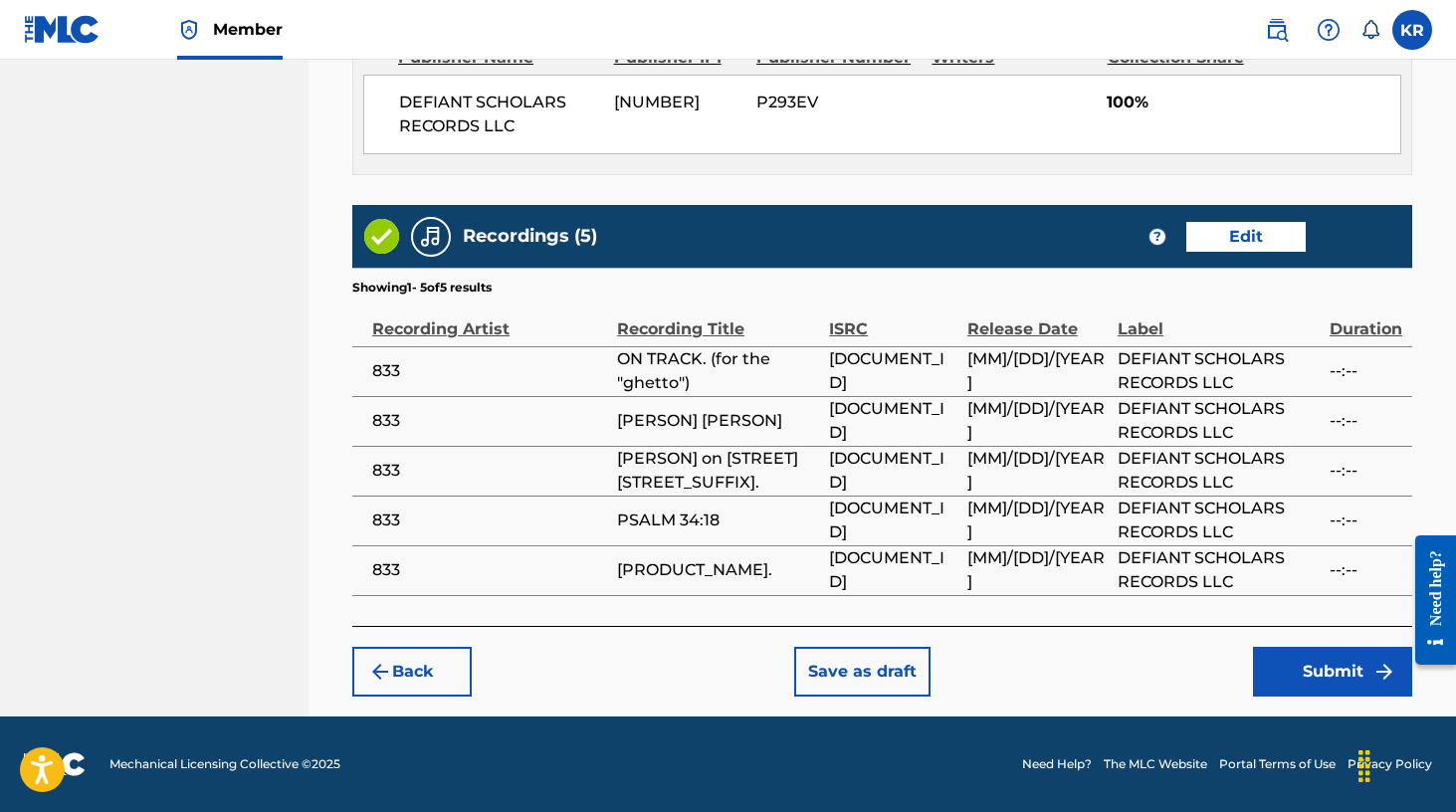 scroll, scrollTop: 1156, scrollLeft: 0, axis: vertical 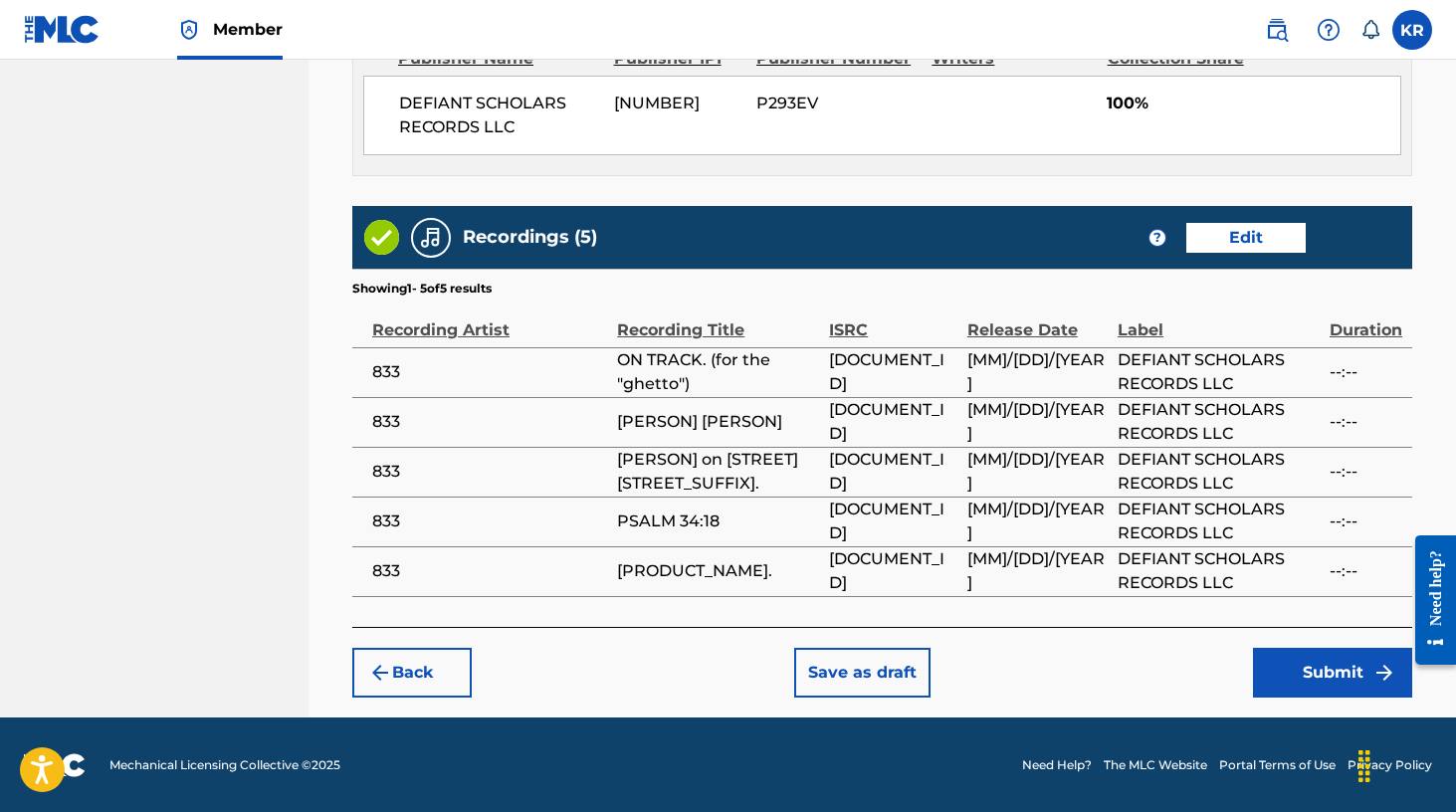 click on "Submit" at bounding box center (1333, 673) 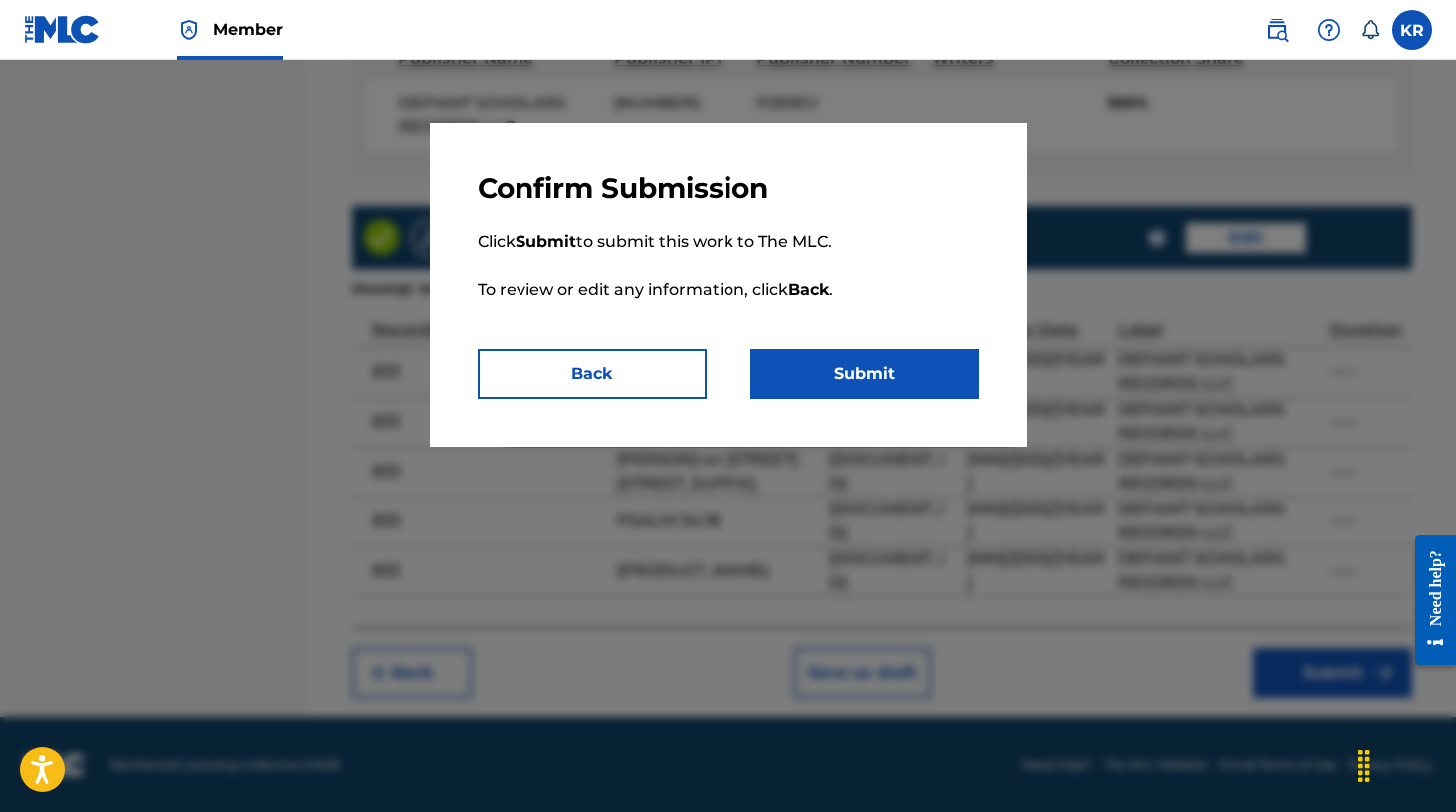 click on "Submit" at bounding box center (865, 374) 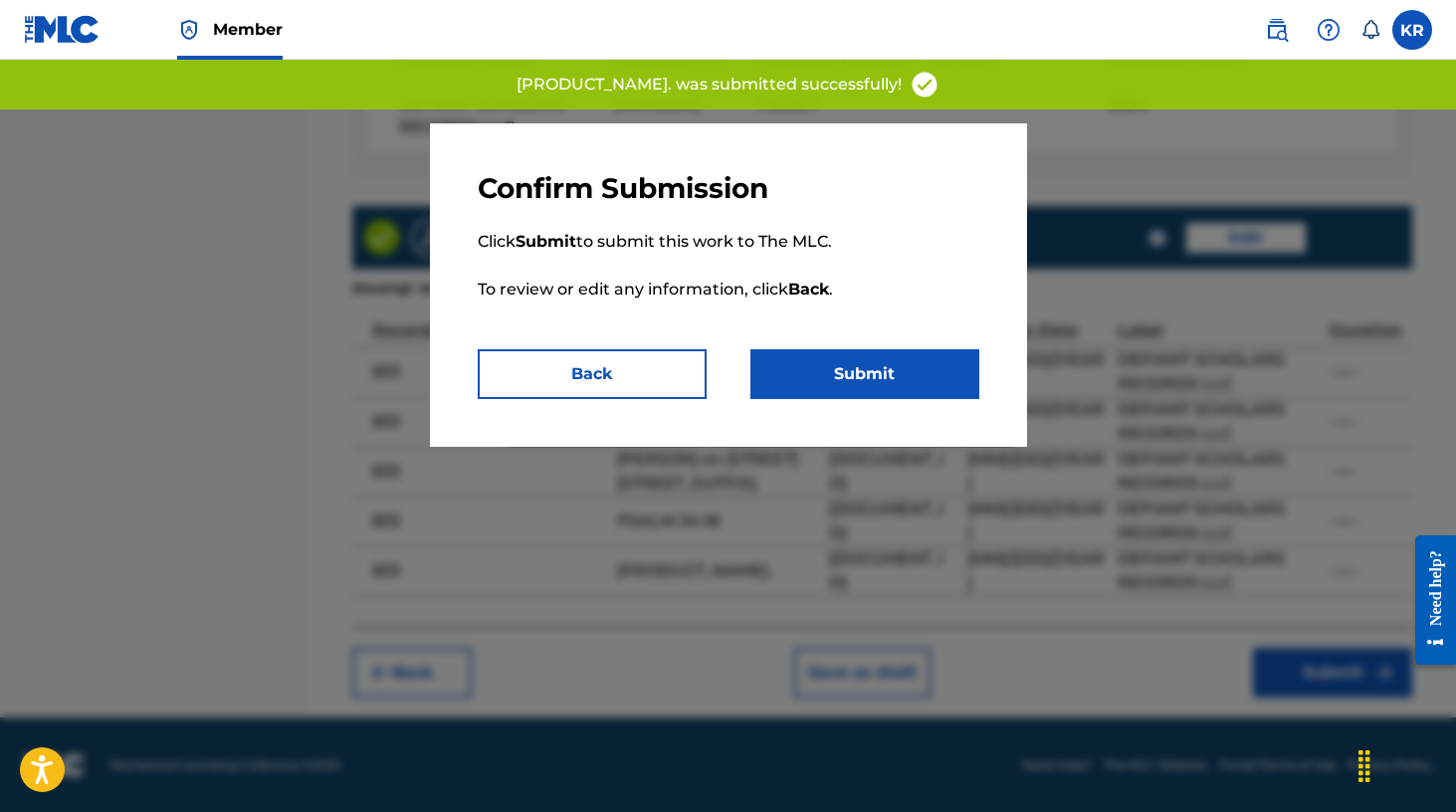 scroll, scrollTop: 0, scrollLeft: 0, axis: both 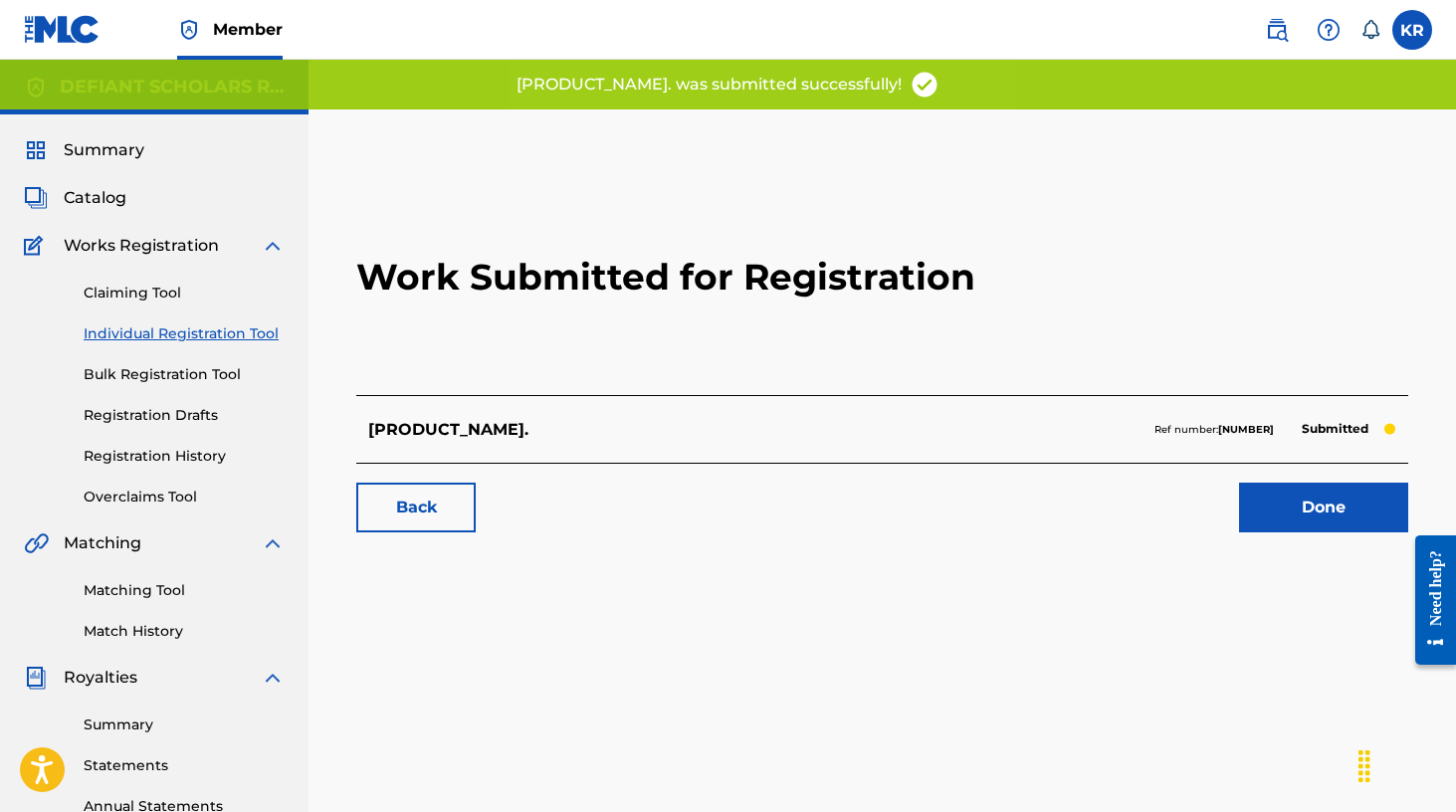 click on "Done" at bounding box center [1324, 508] 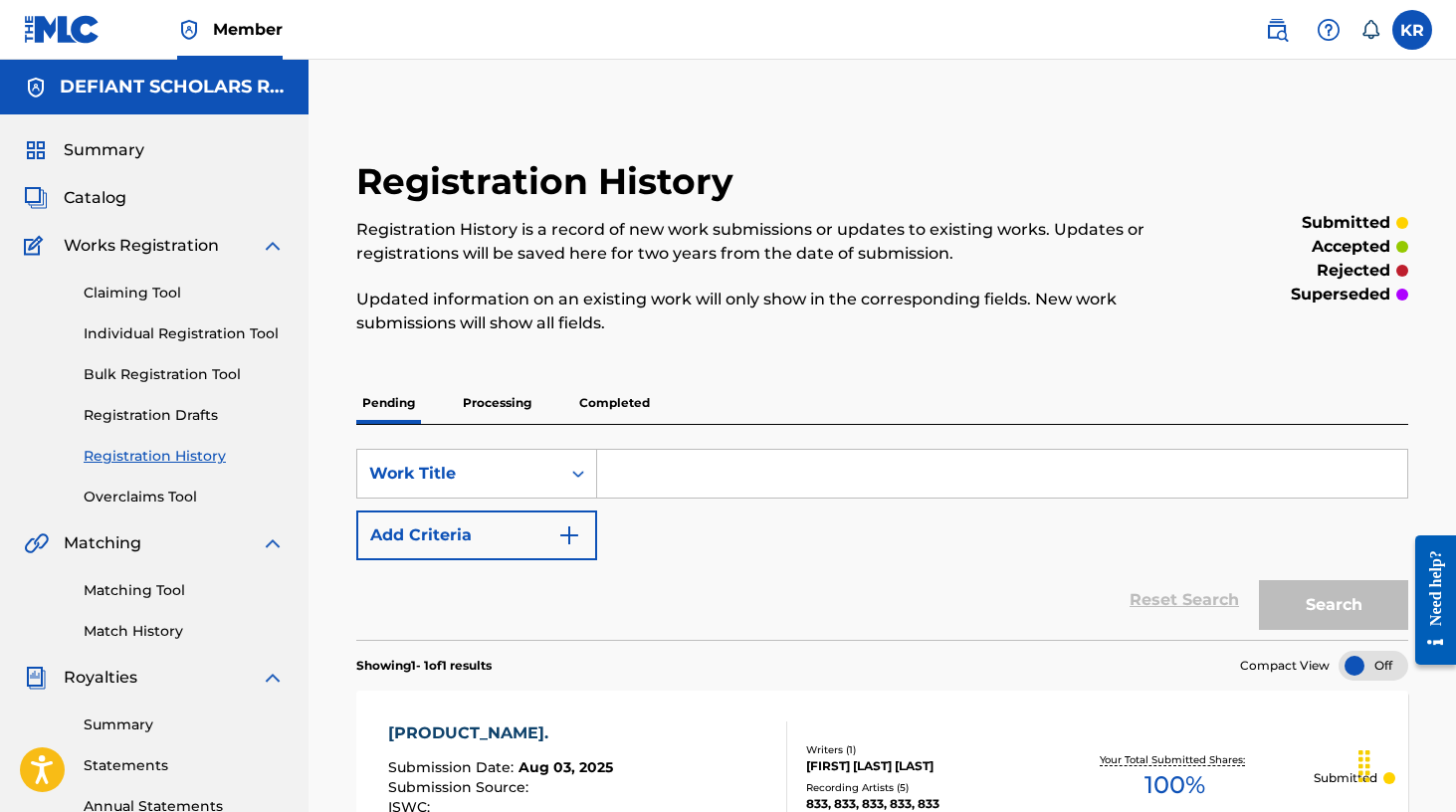 scroll, scrollTop: 0, scrollLeft: 0, axis: both 